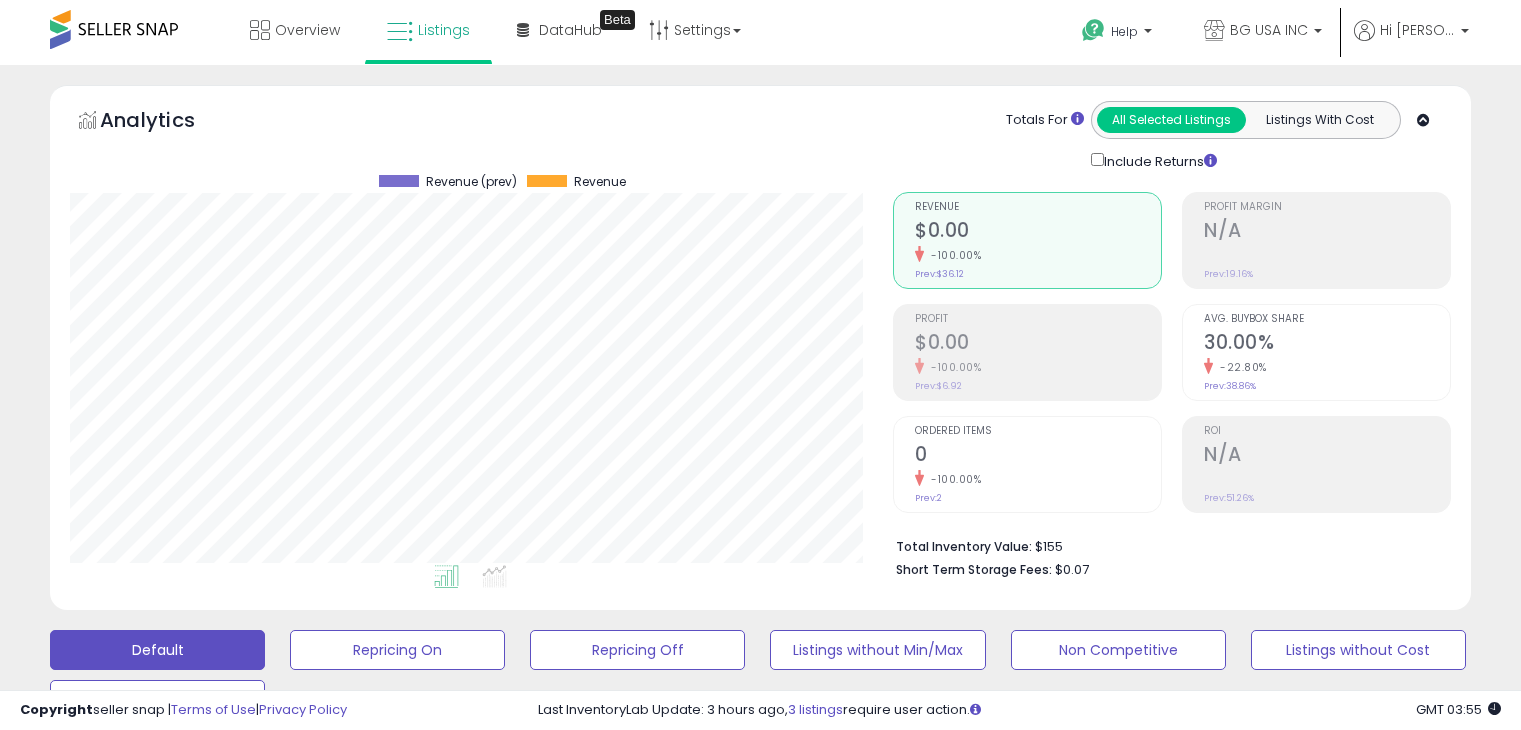 scroll, scrollTop: 531, scrollLeft: 0, axis: vertical 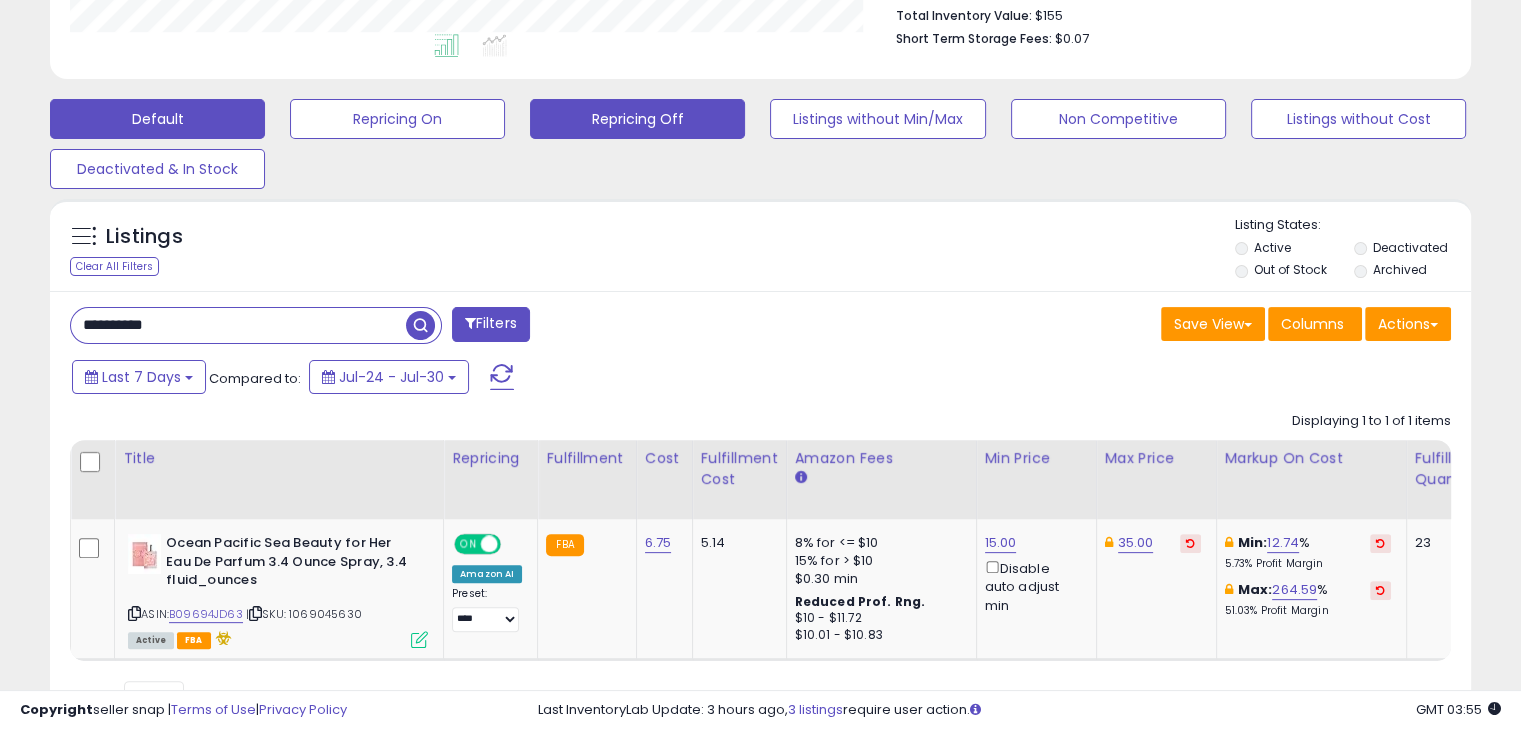 click on "Repricing Off" at bounding box center [397, 119] 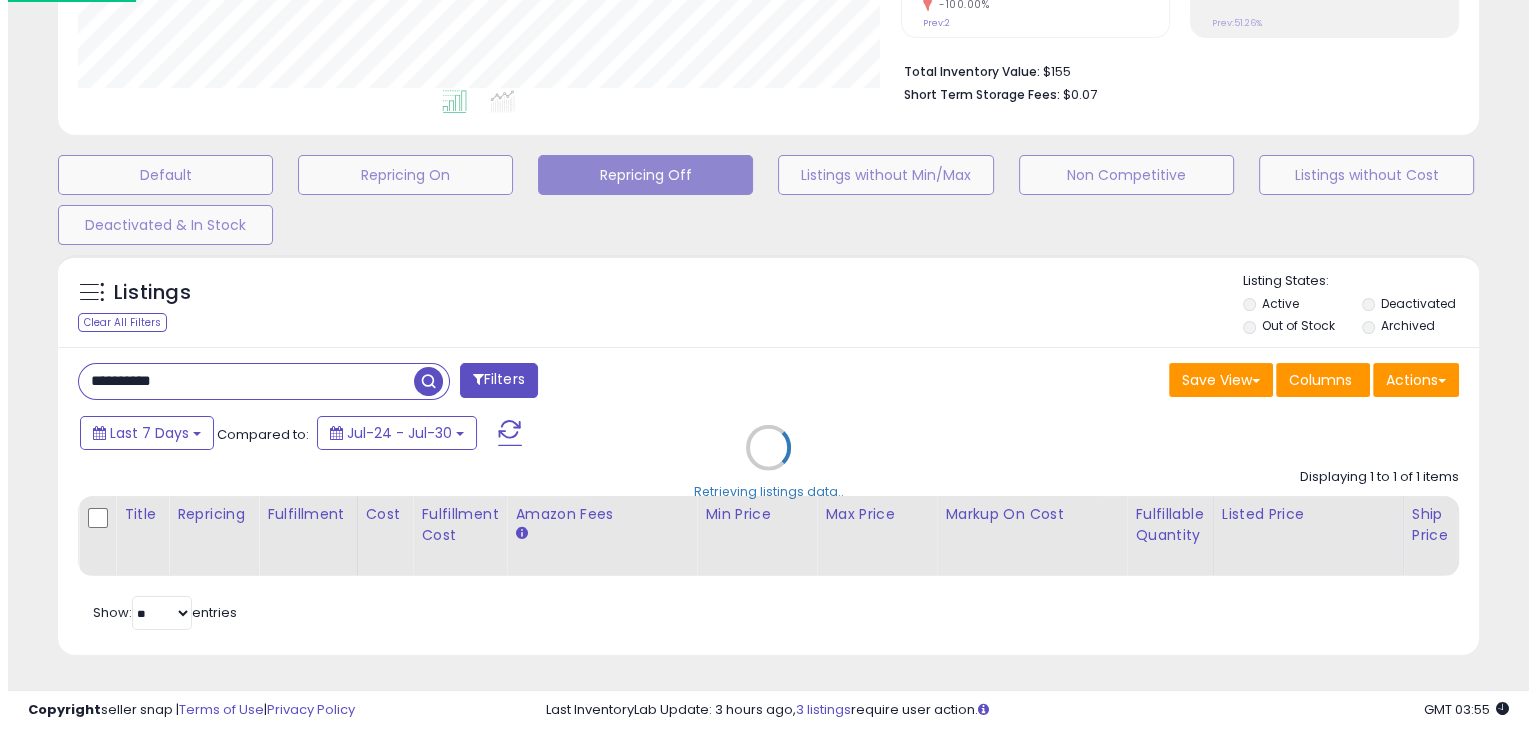 scroll, scrollTop: 489, scrollLeft: 0, axis: vertical 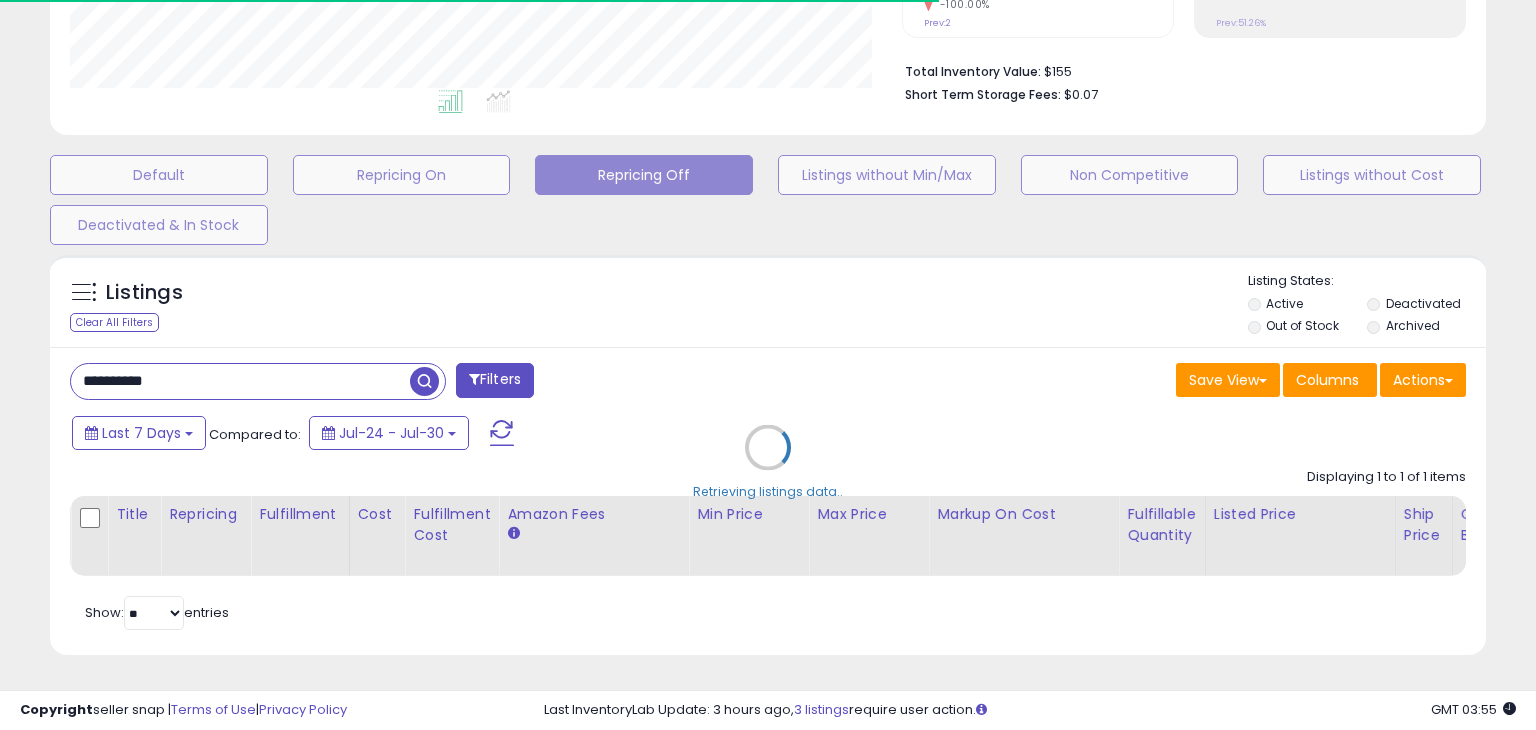 type 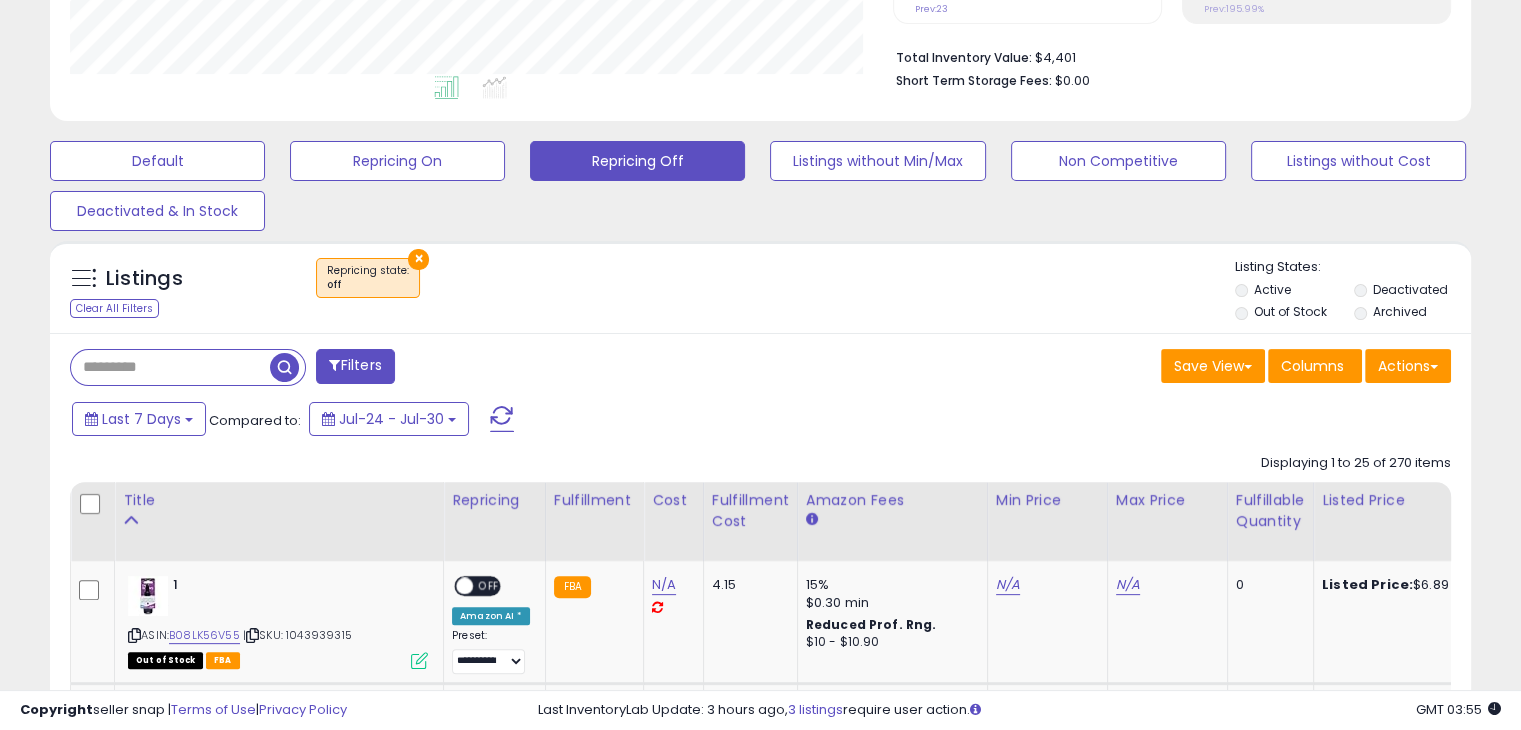 scroll, scrollTop: 999589, scrollLeft: 999176, axis: both 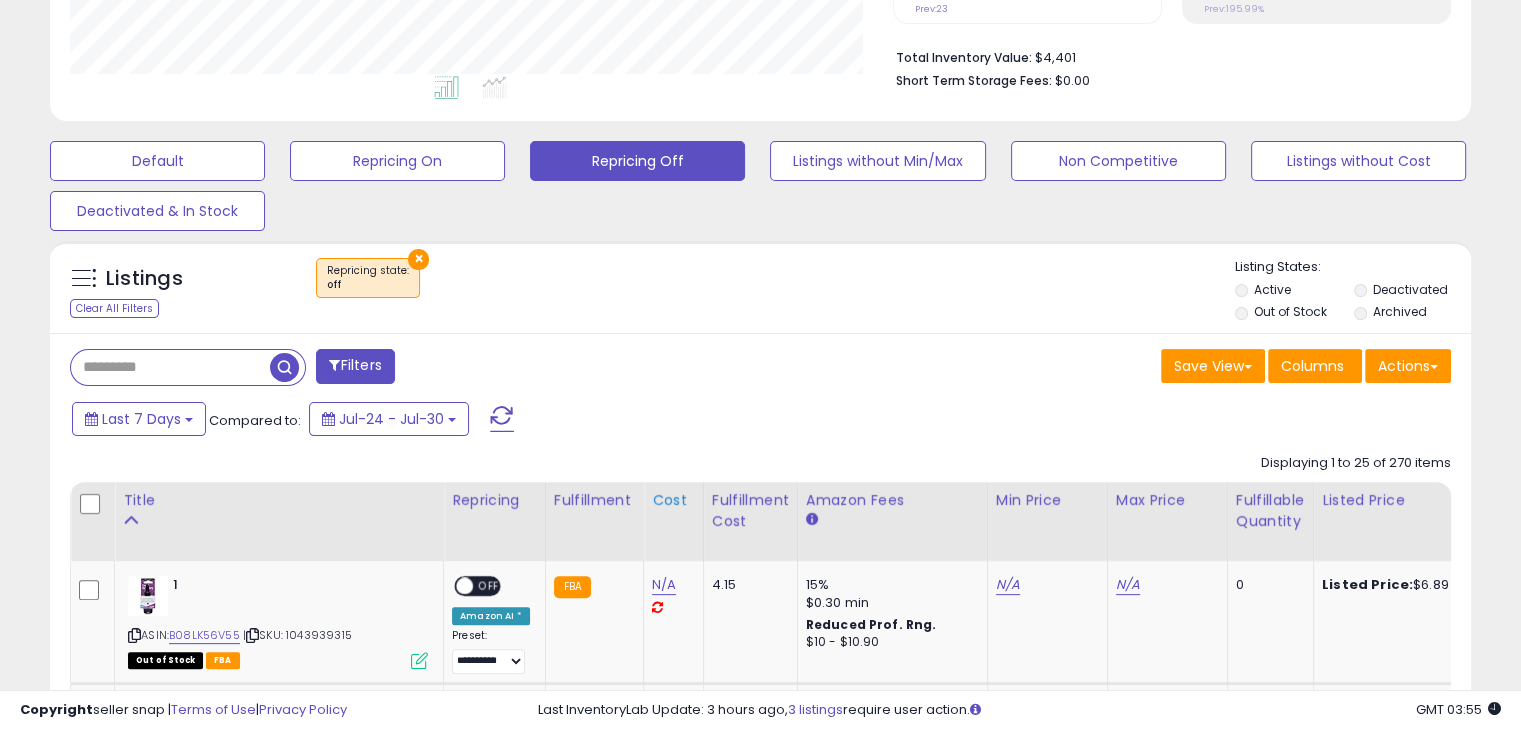 click on "Cost" at bounding box center (673, 500) 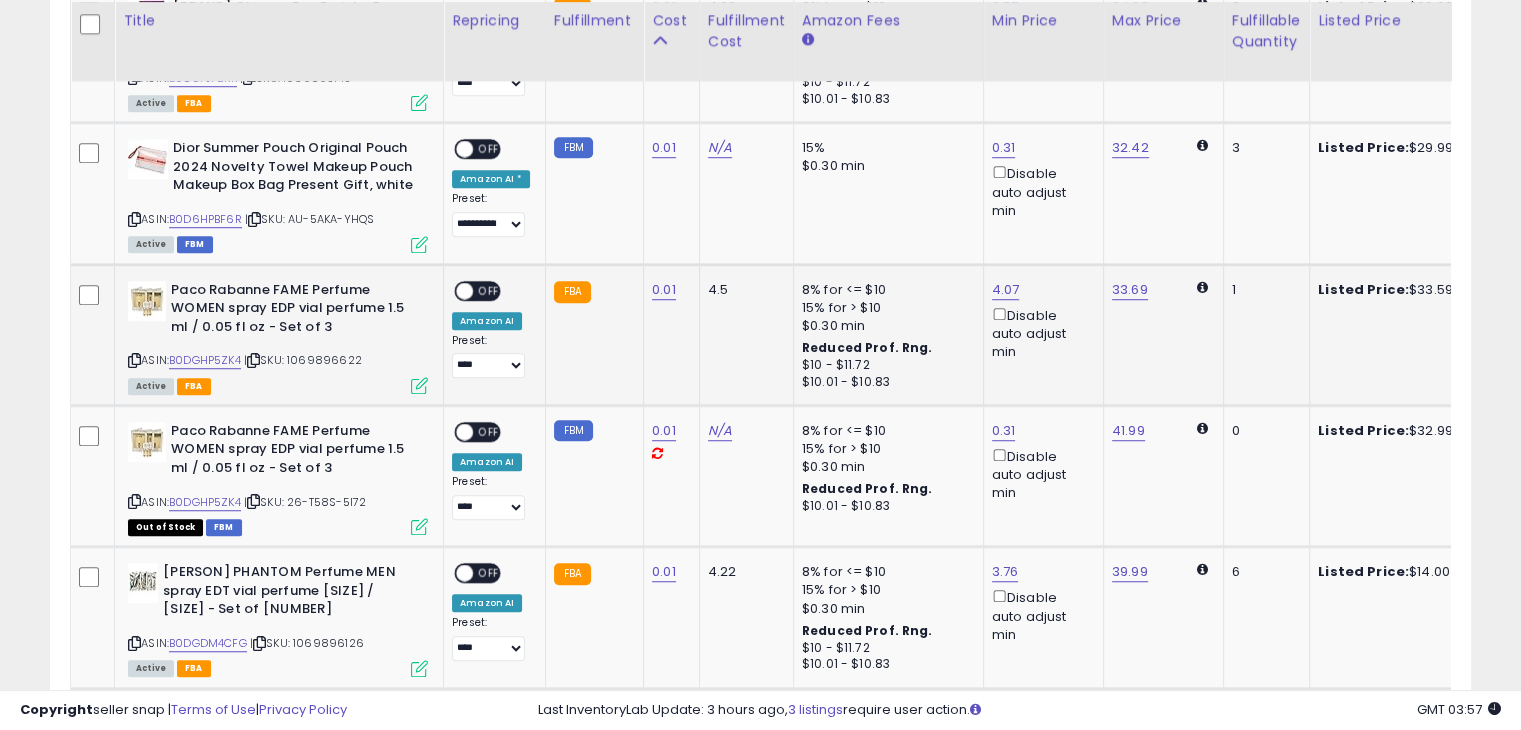 scroll, scrollTop: 1389, scrollLeft: 0, axis: vertical 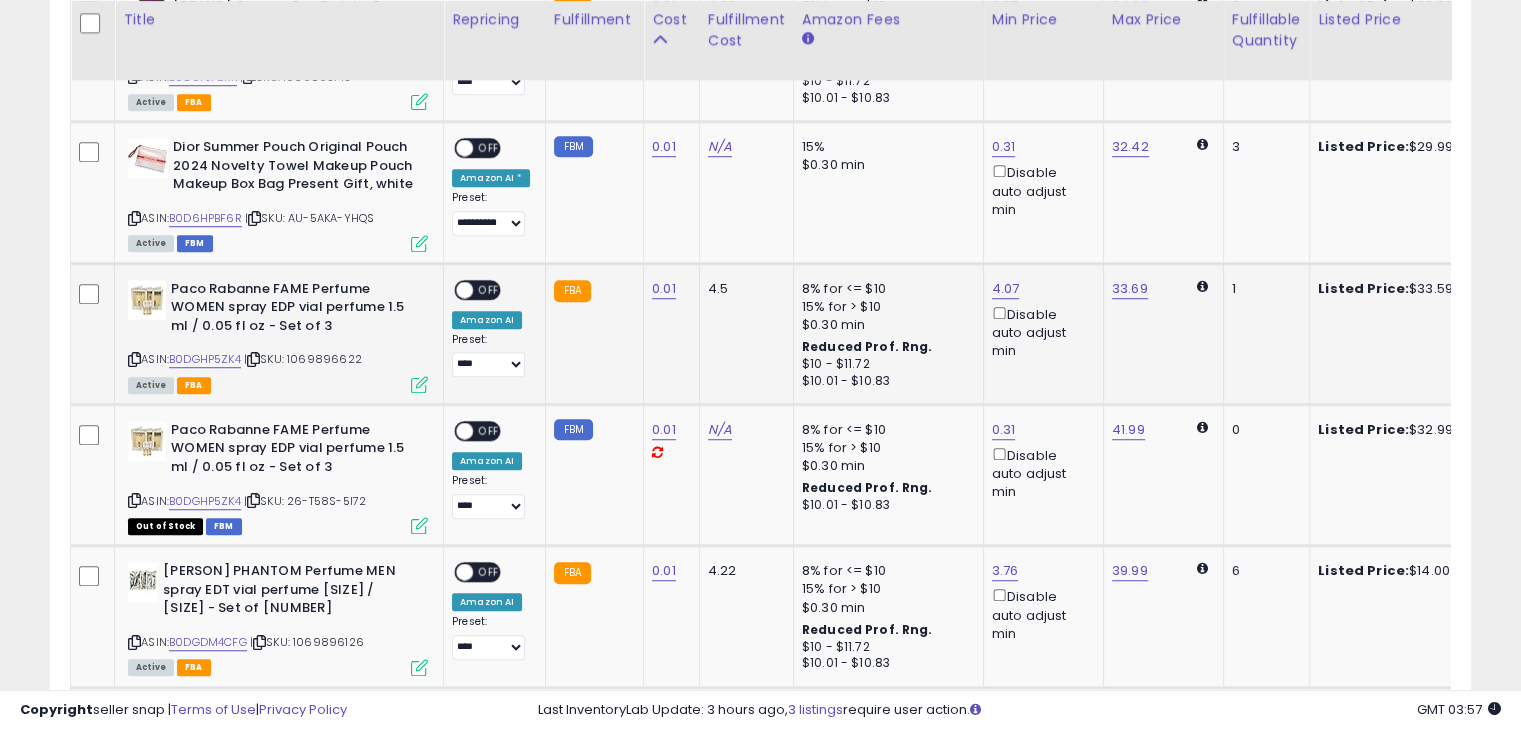 click on "ON" at bounding box center (444, 289) 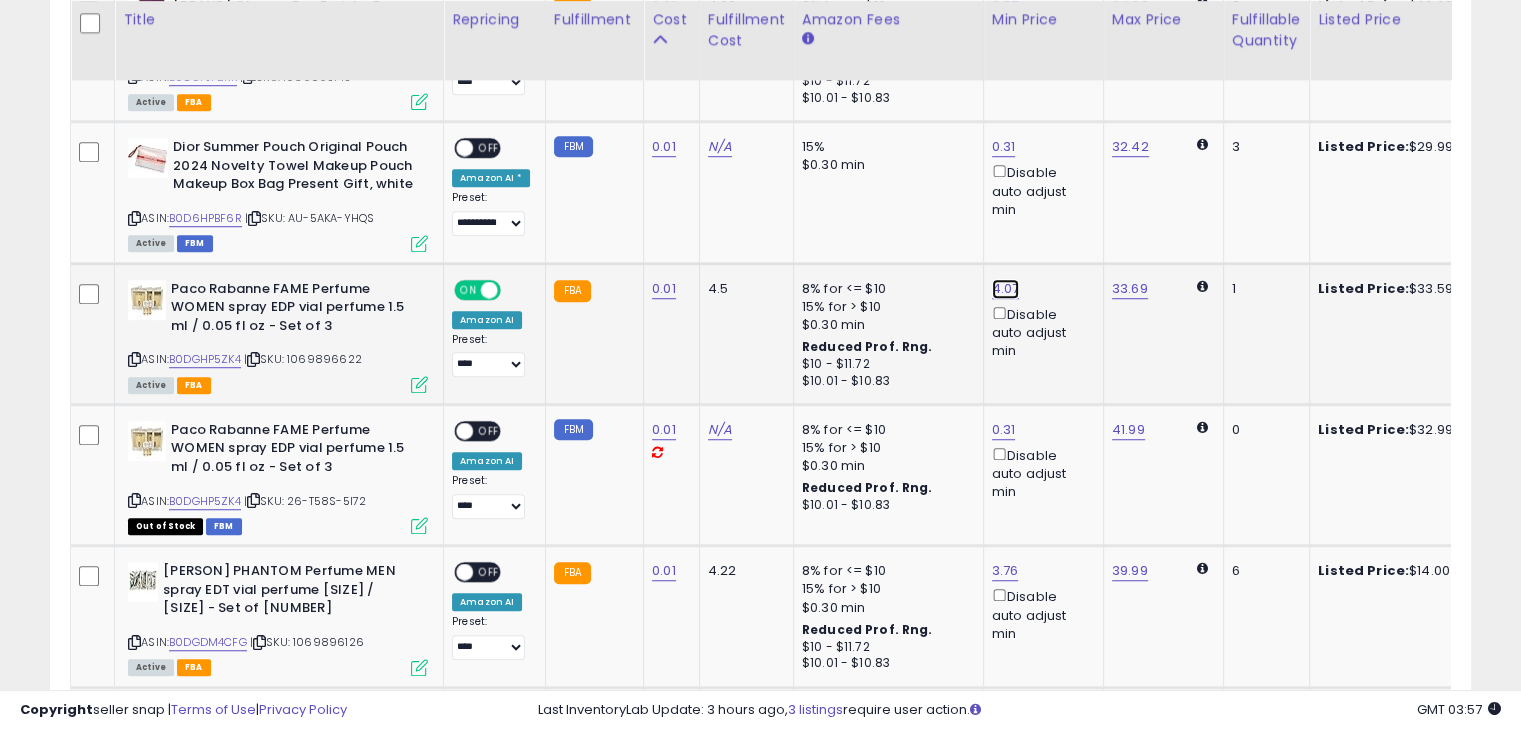 click on "4.07" at bounding box center (1005, -315) 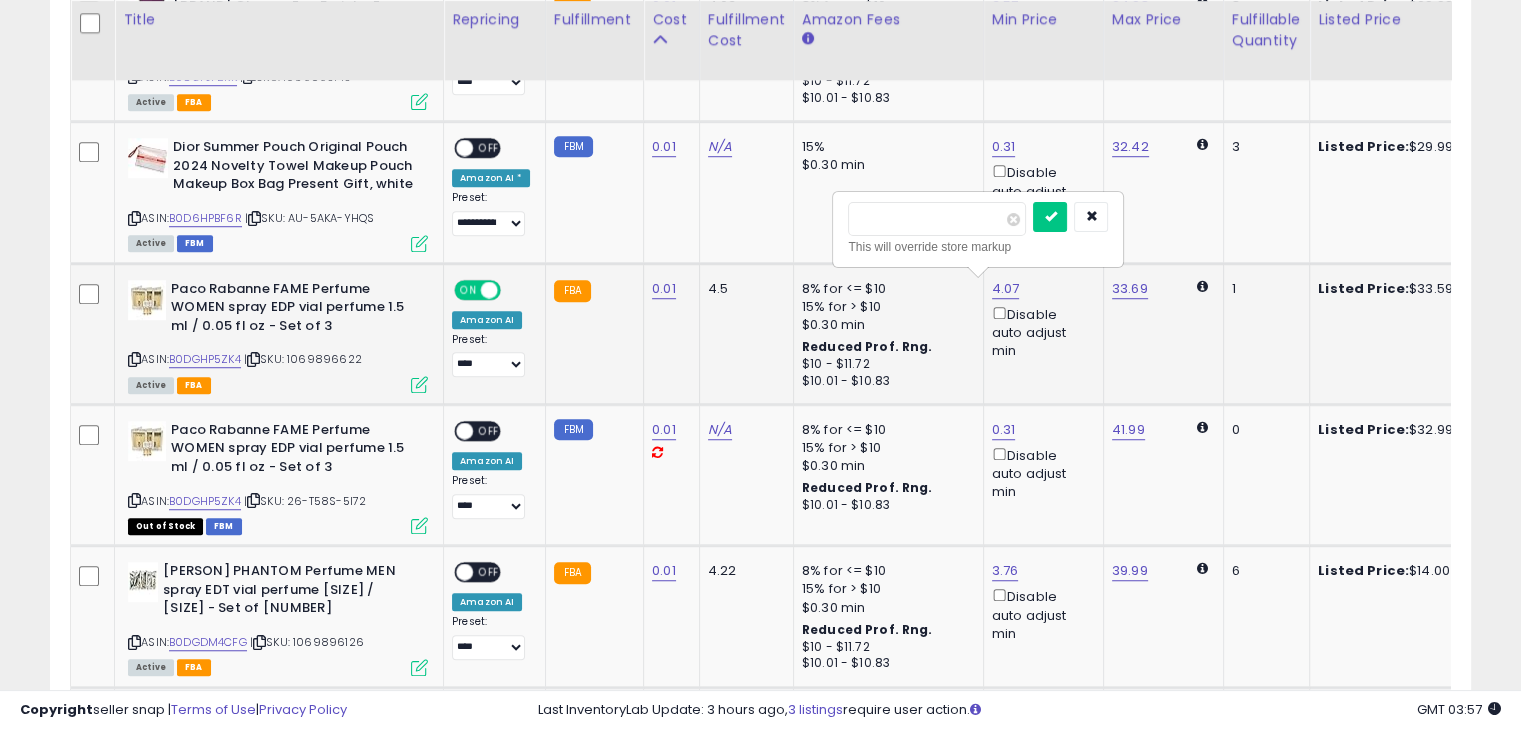 click on "****" at bounding box center (937, 219) 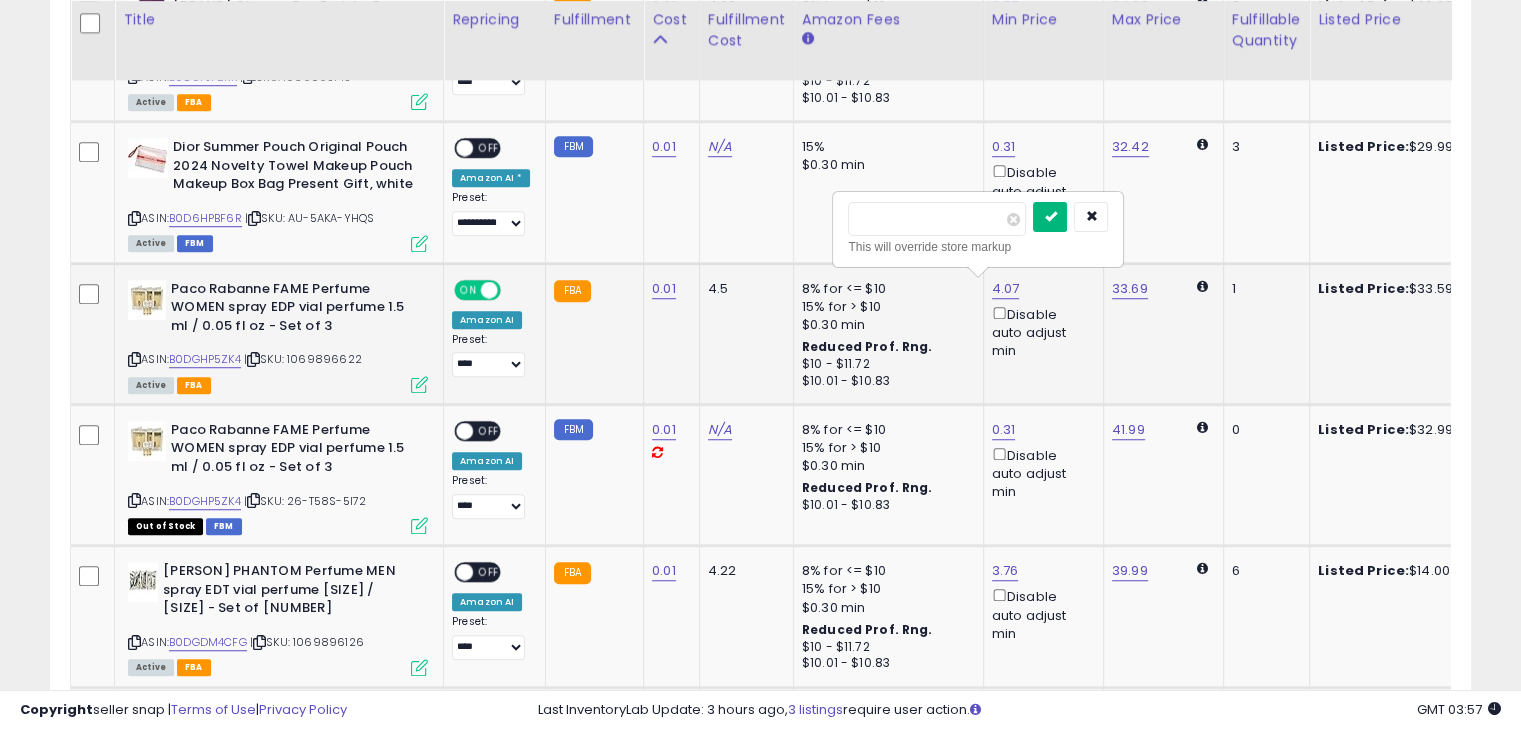 type on "**" 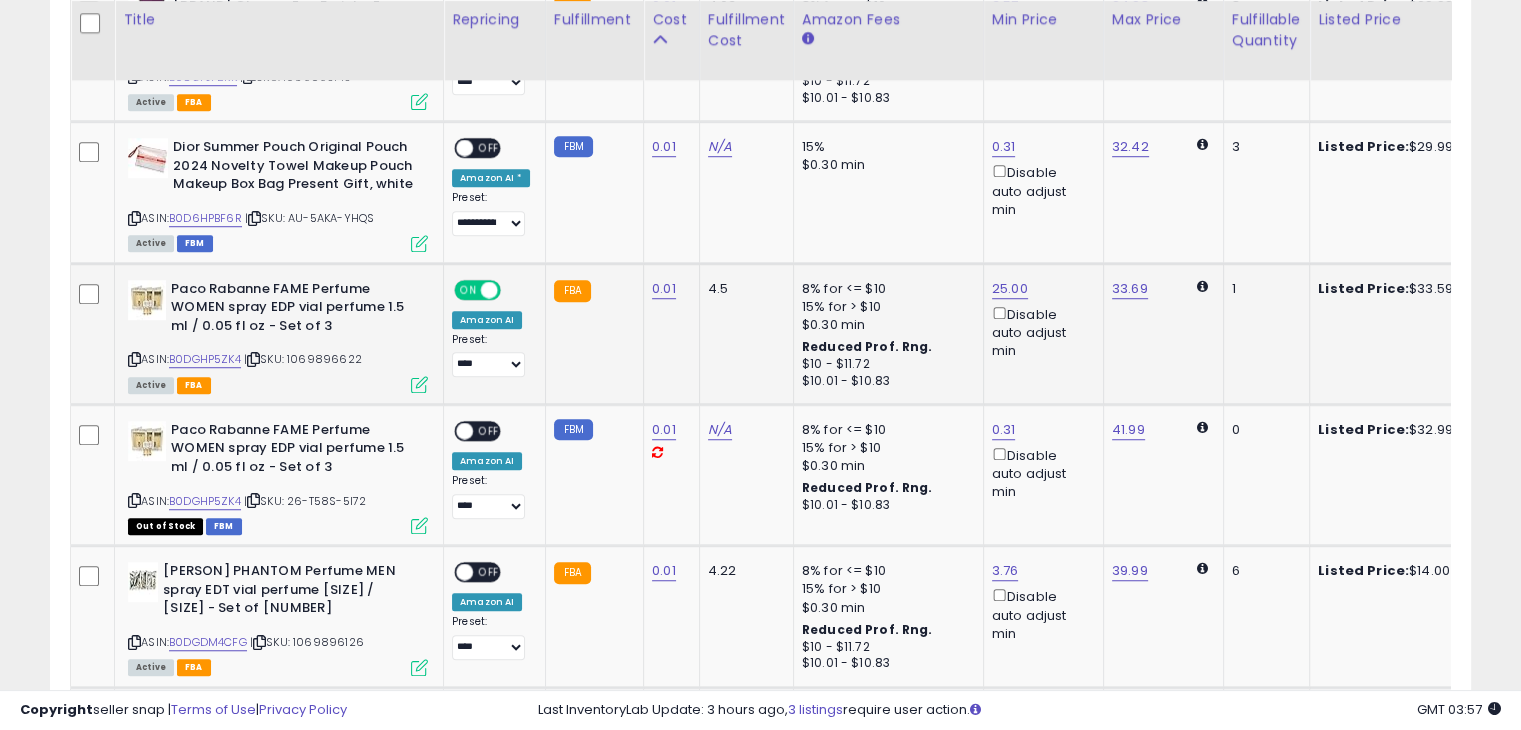 click on "ON OFF Amazon AI Preset:
[MASKED_DATA] Success
Error" 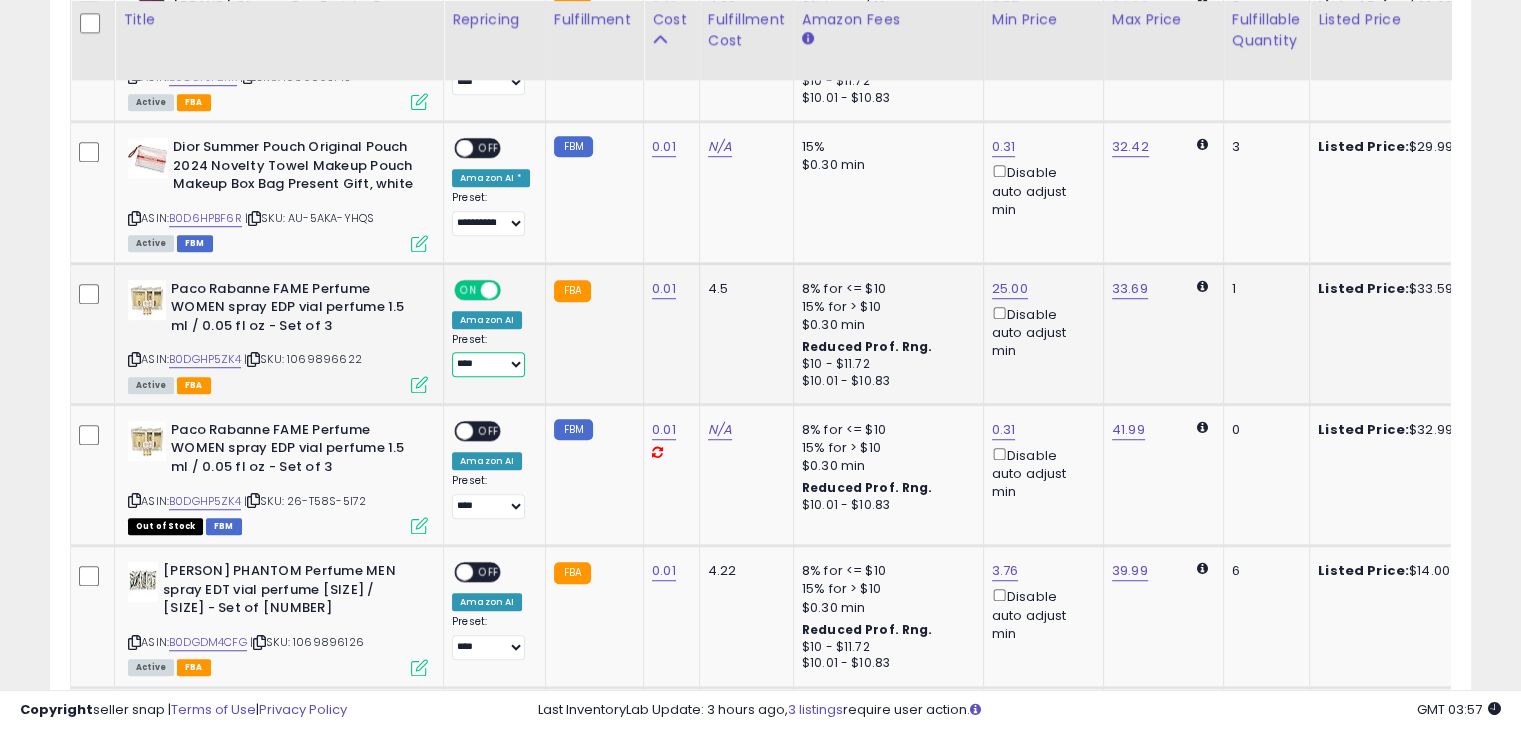 click on "**********" at bounding box center [488, 364] 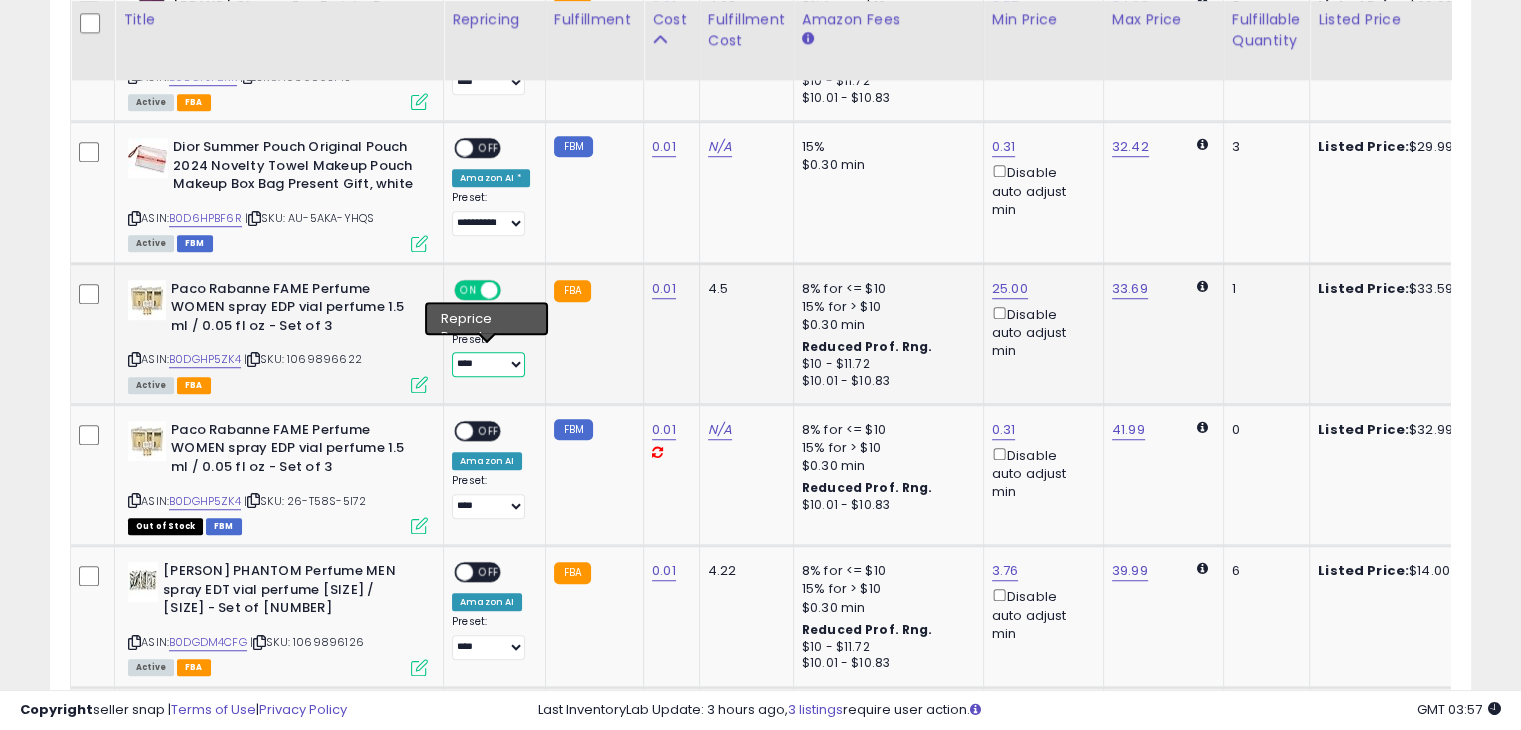 select on "**********" 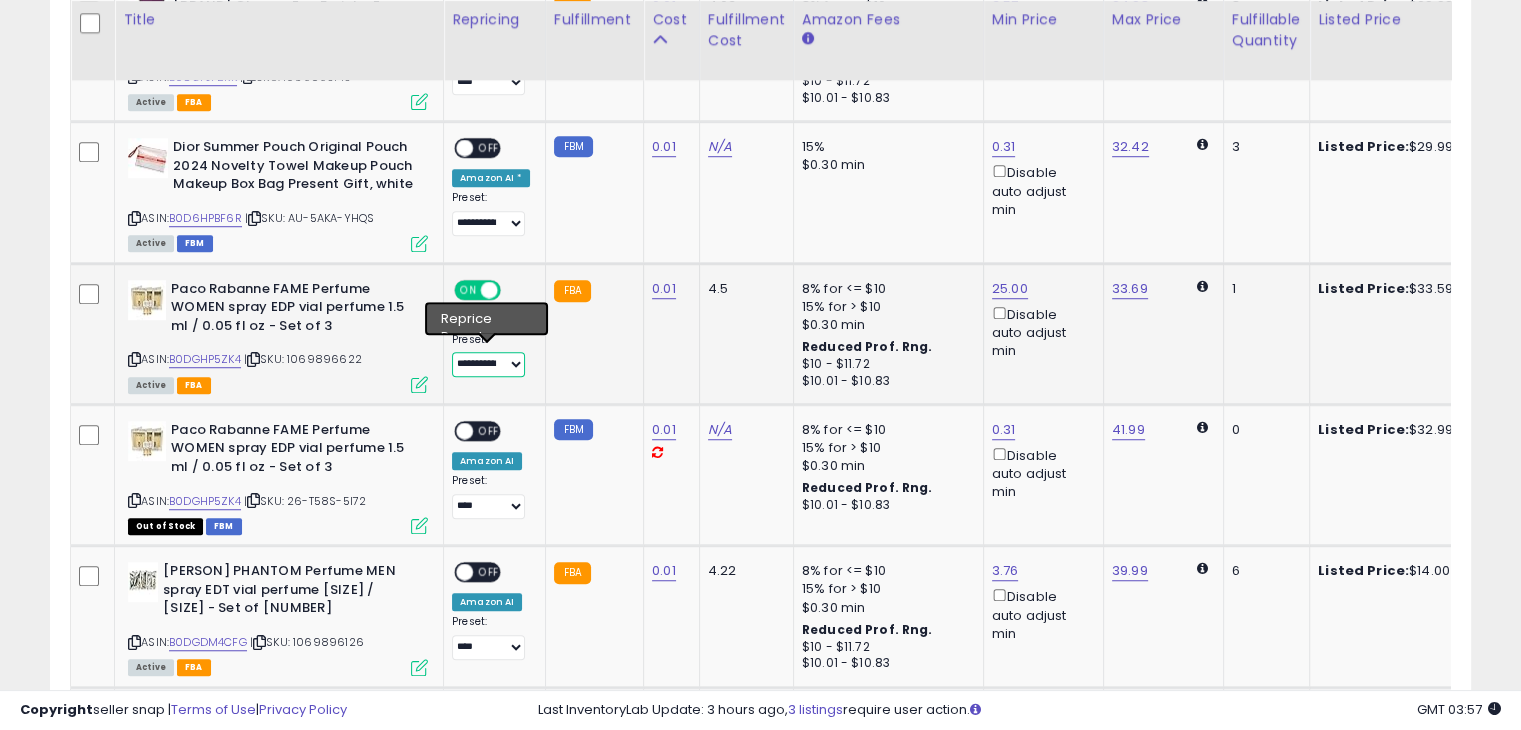 click on "**********" at bounding box center (488, 364) 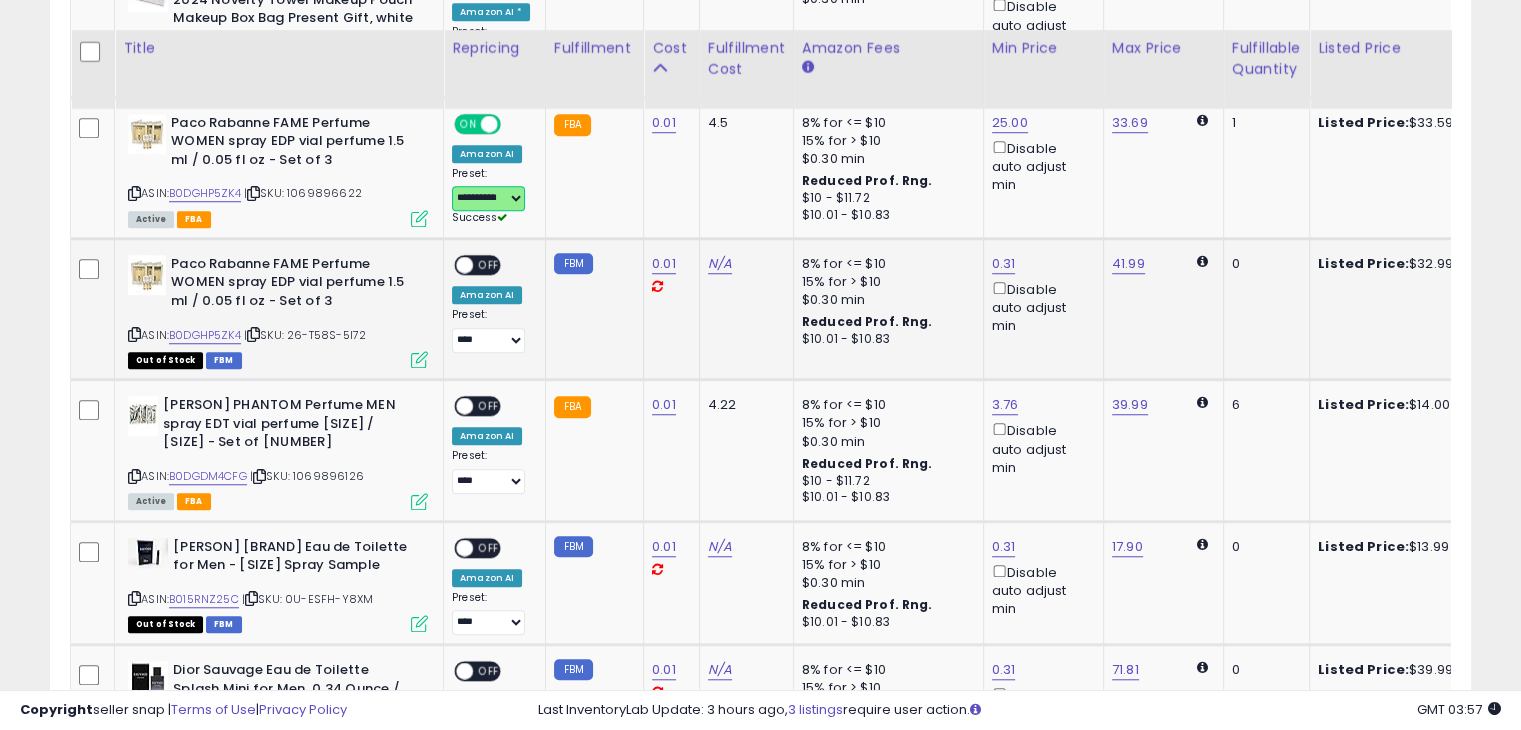 scroll, scrollTop: 1589, scrollLeft: 0, axis: vertical 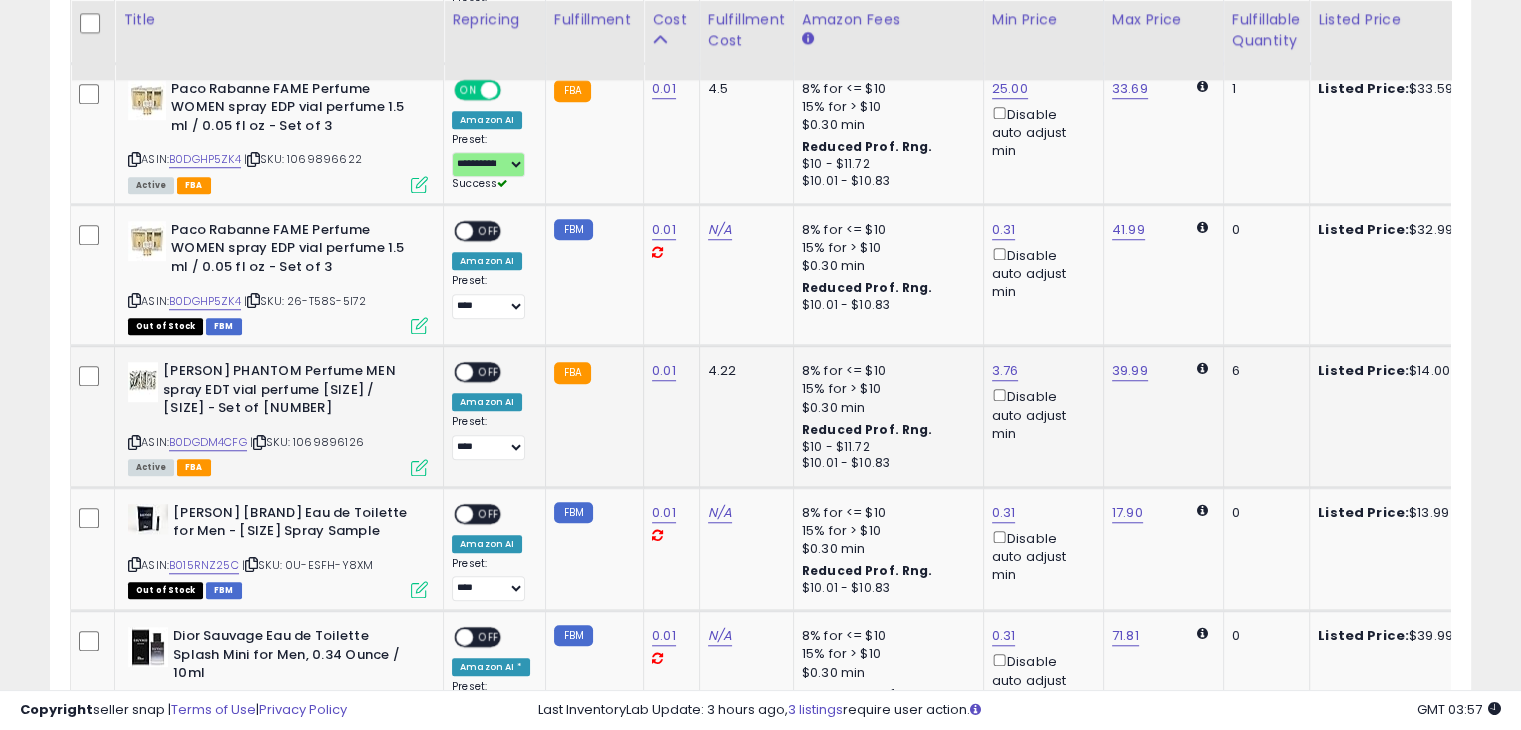 click on "ON   OFF" at bounding box center [477, 372] 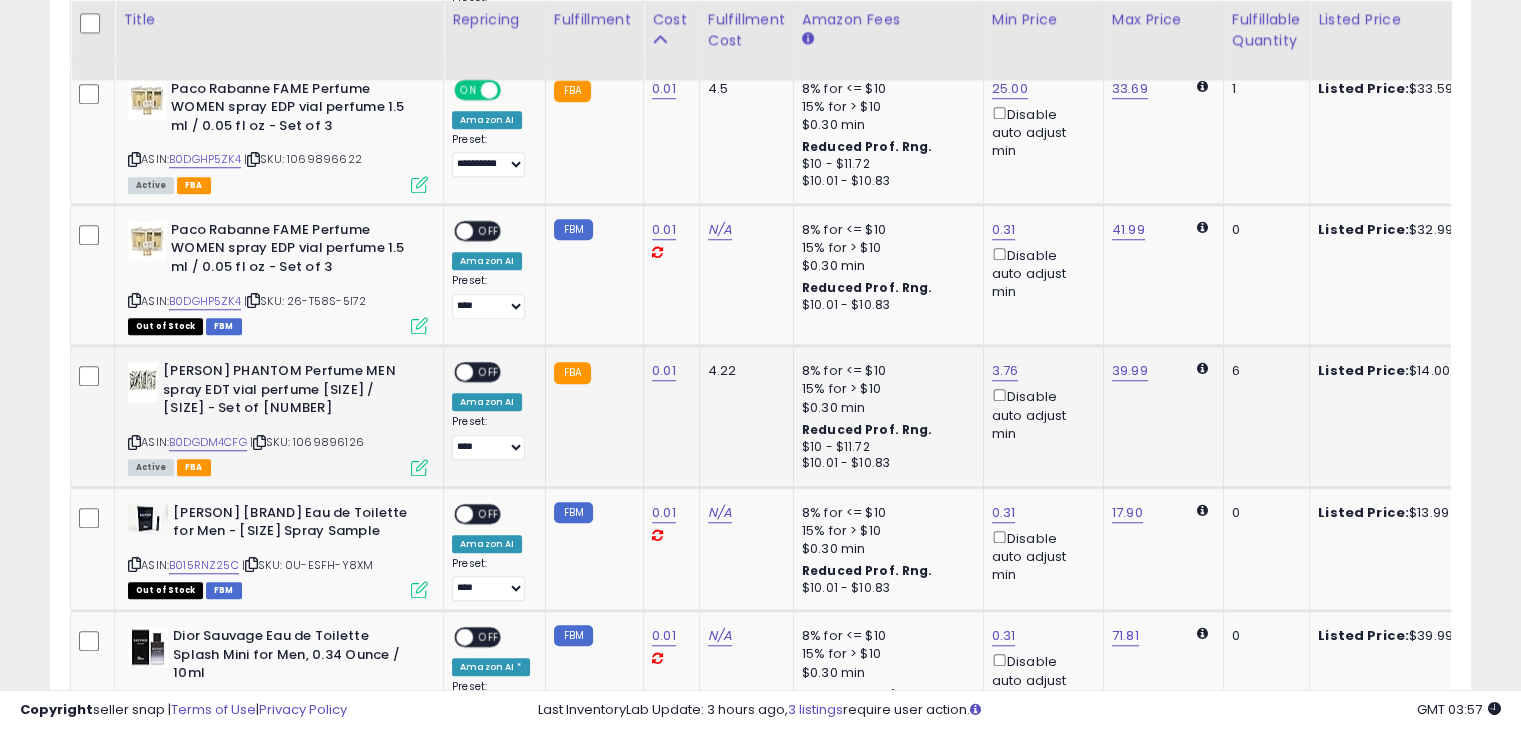 click on "ON   OFF" at bounding box center (455, 372) 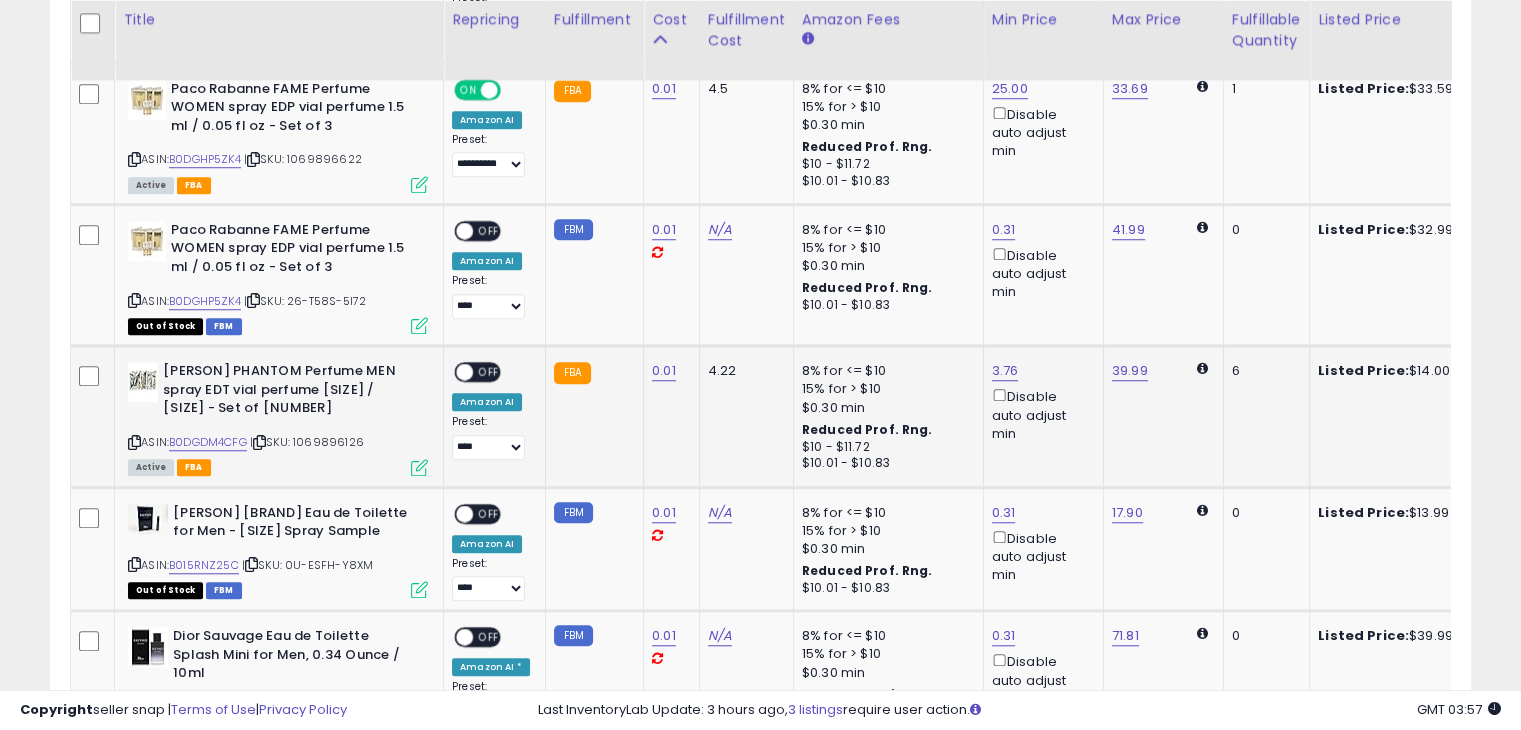 click on "OFF" at bounding box center (489, 372) 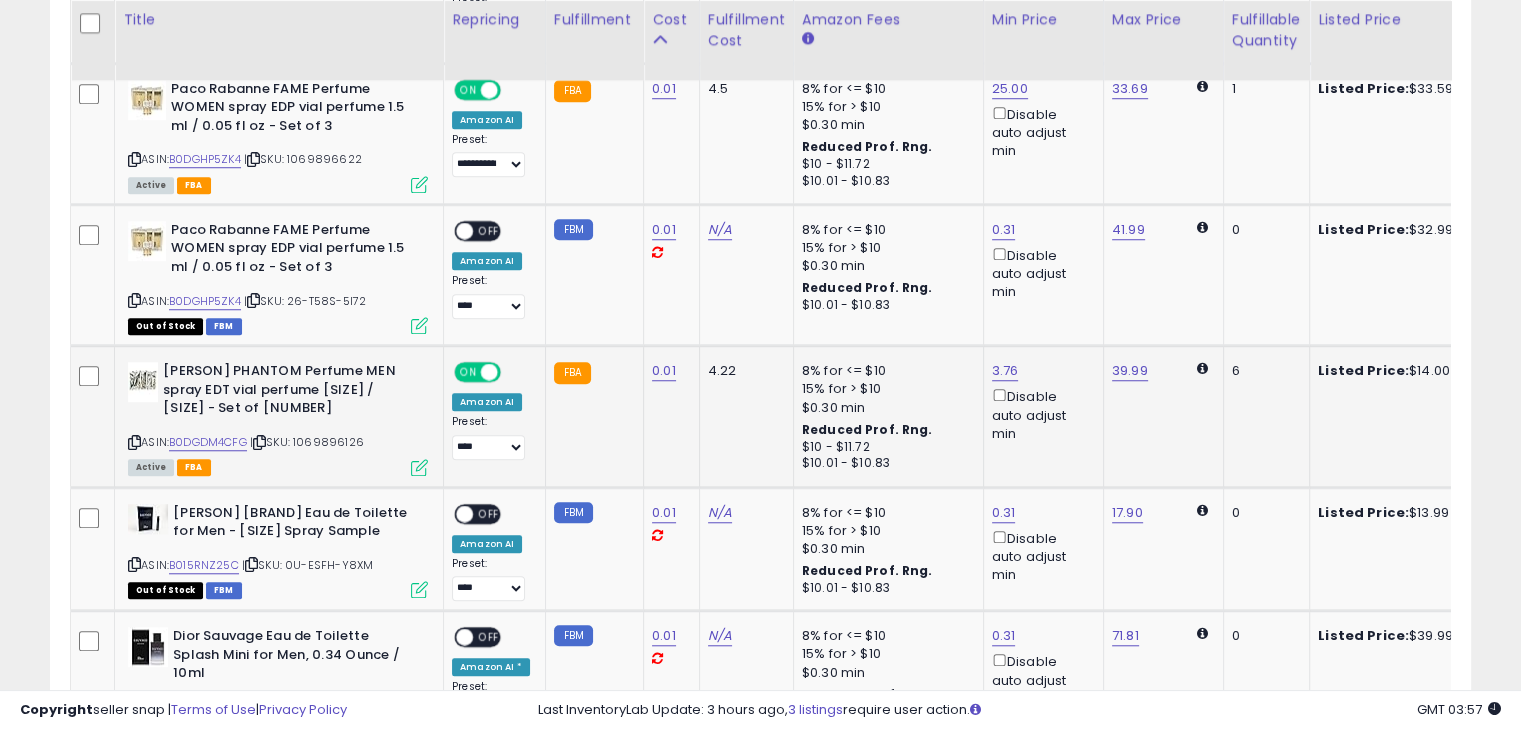 click on "ON OFF Amazon AI Preset:
[MASKED_DATA] Success
Error" 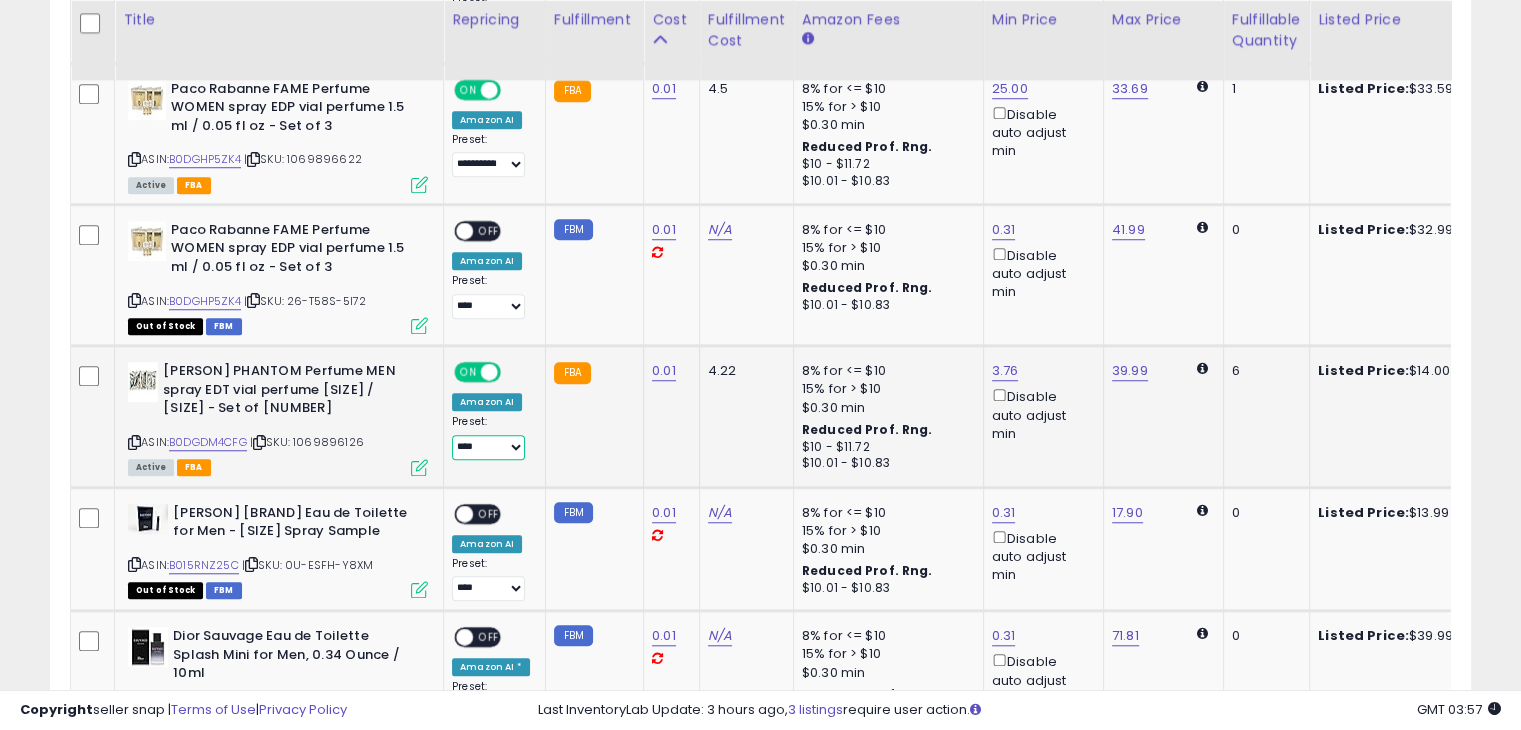 click on "**********" at bounding box center [488, 447] 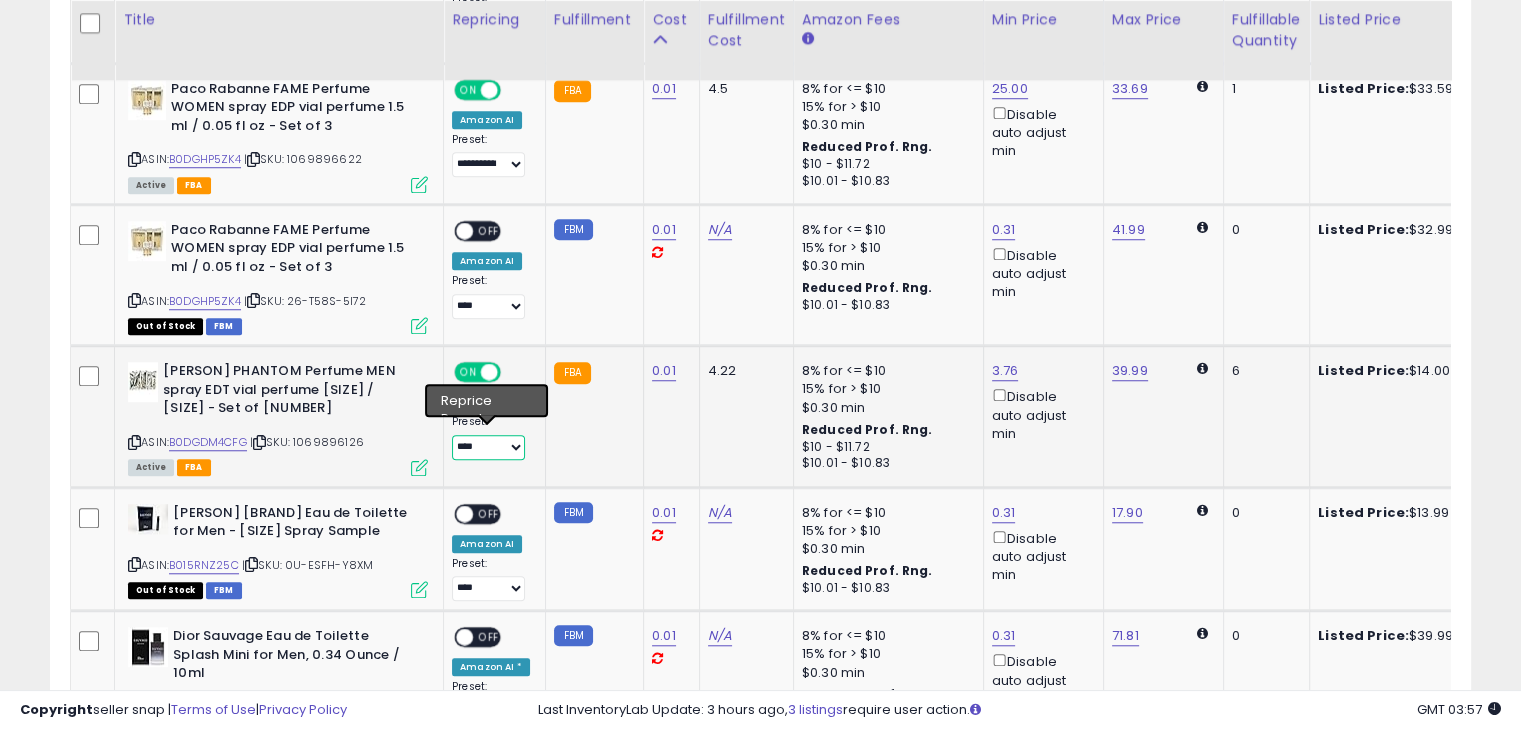 select on "**********" 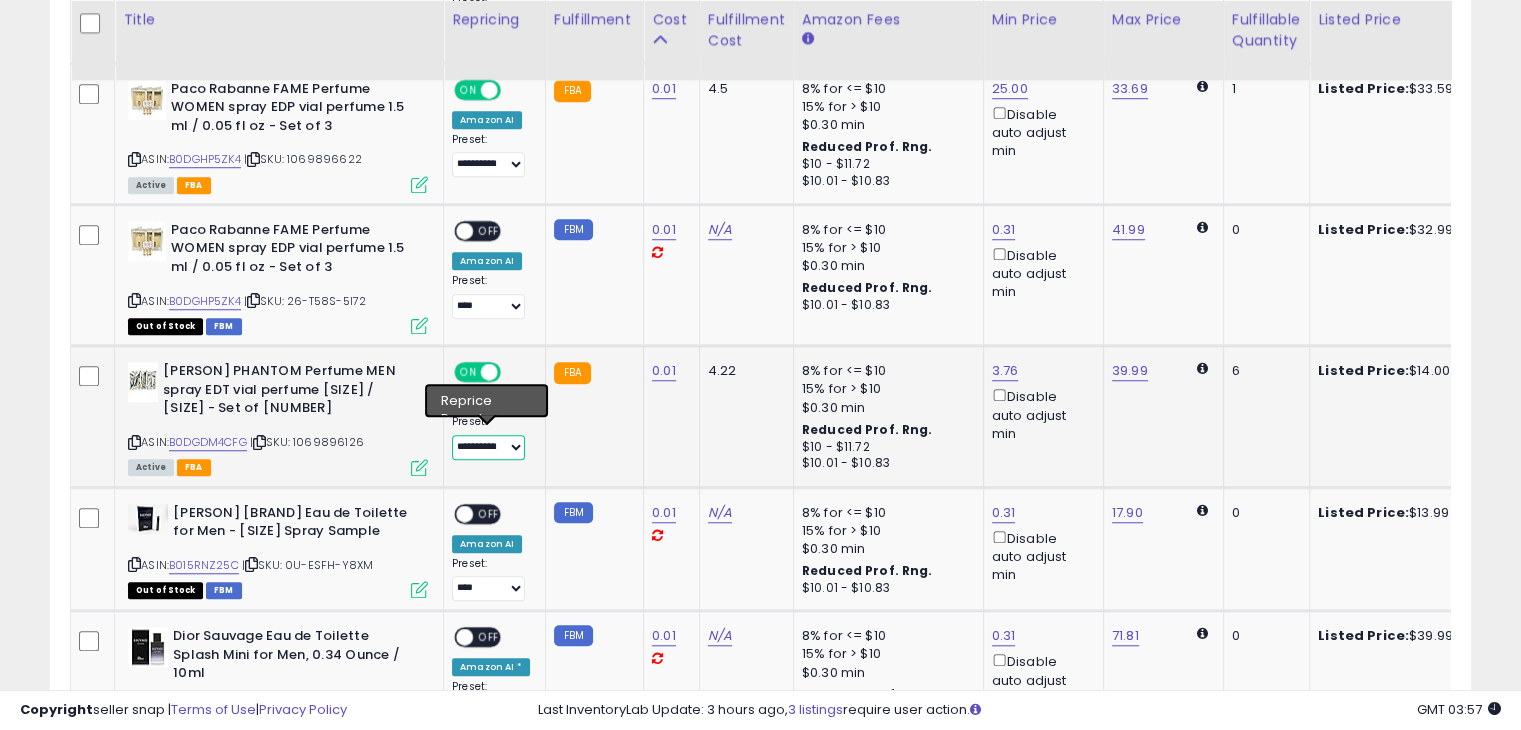 click on "**********" at bounding box center (488, 447) 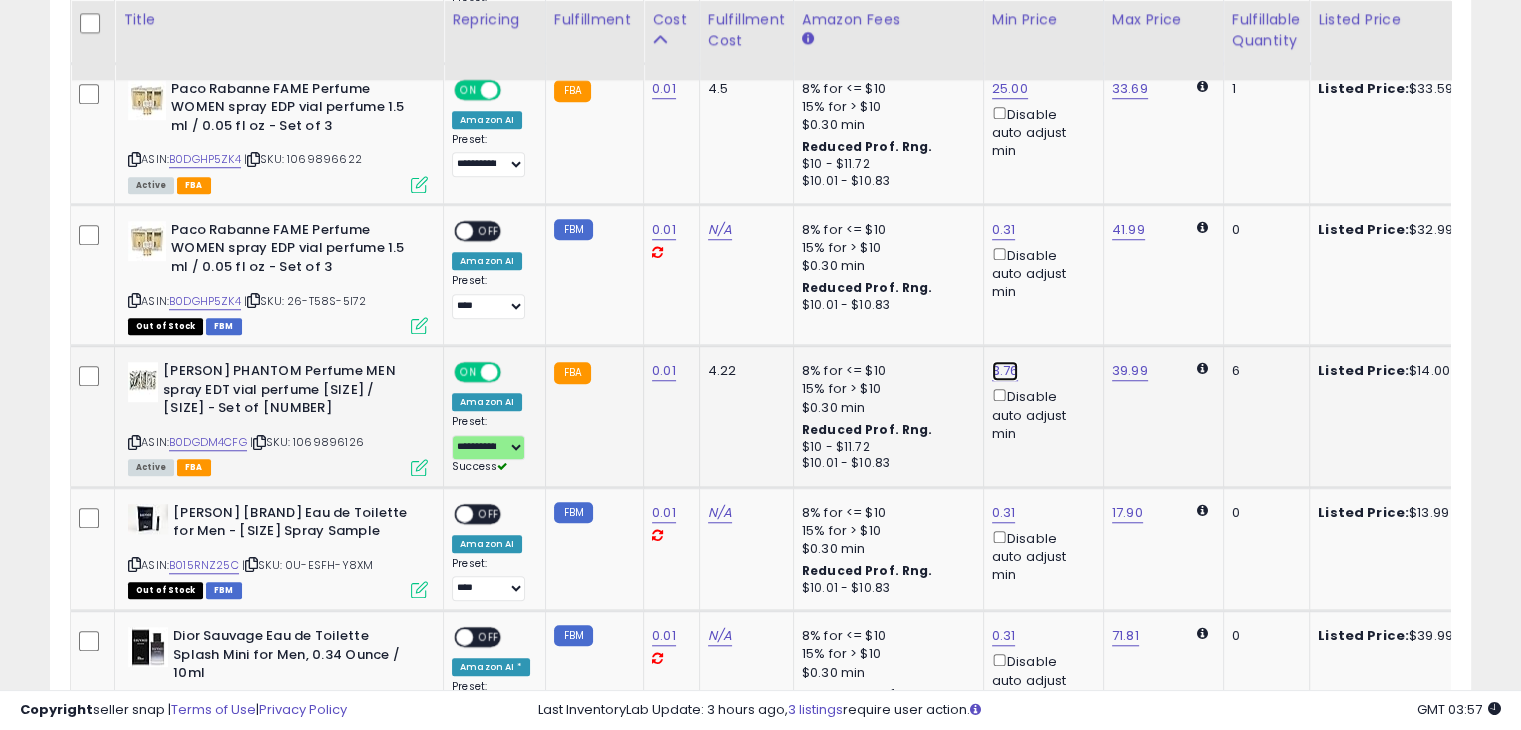 click on "3.76" at bounding box center (1005, -515) 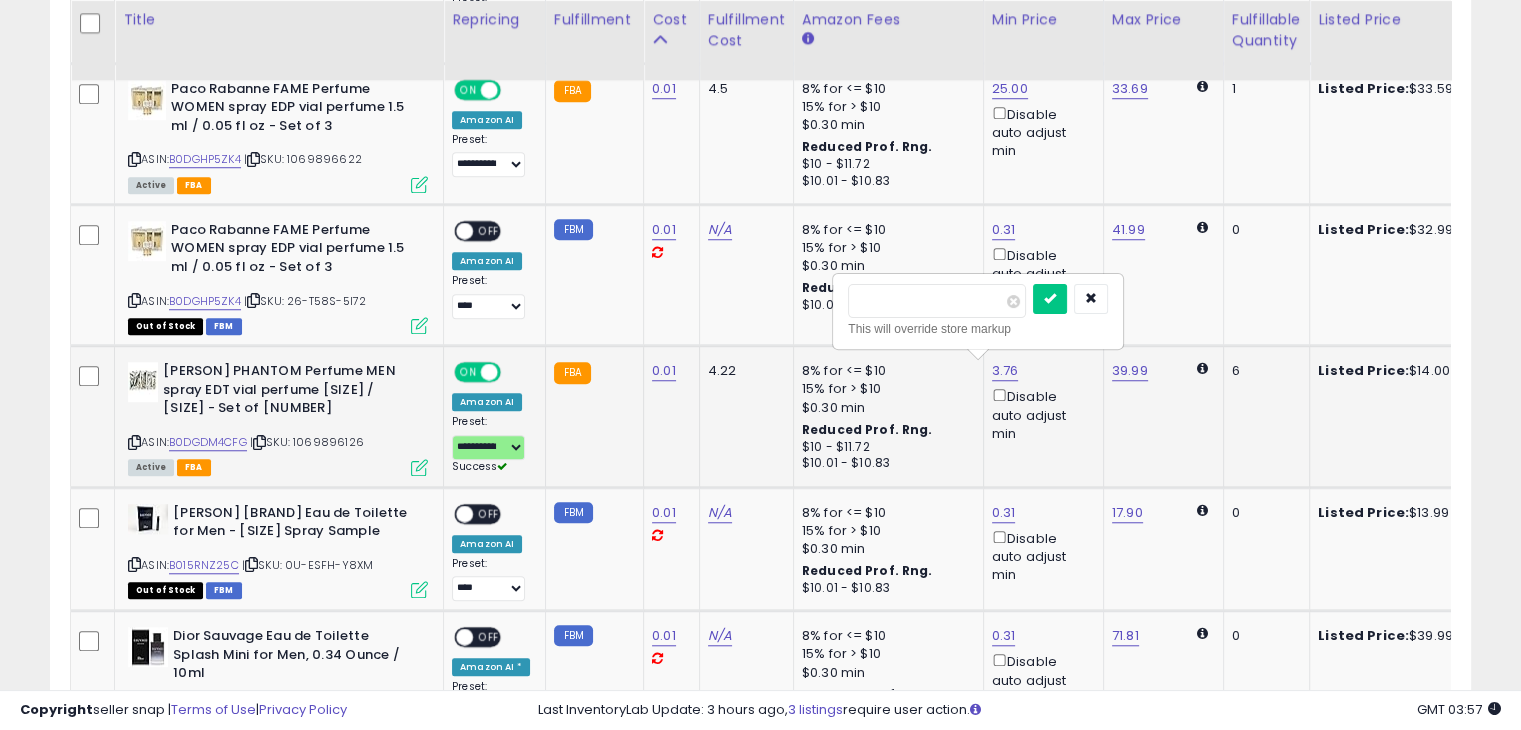 click on "****" at bounding box center [937, 301] 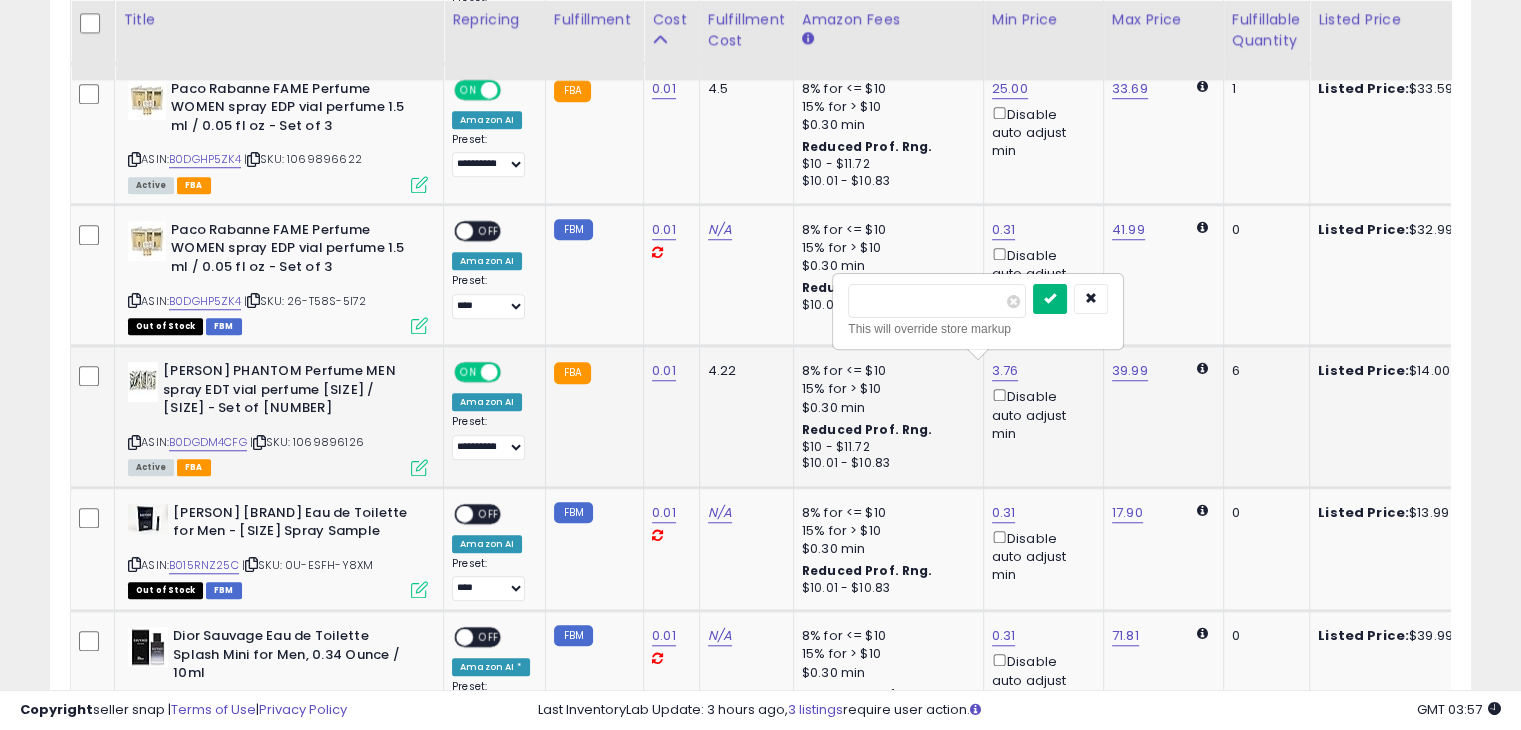 type on "****" 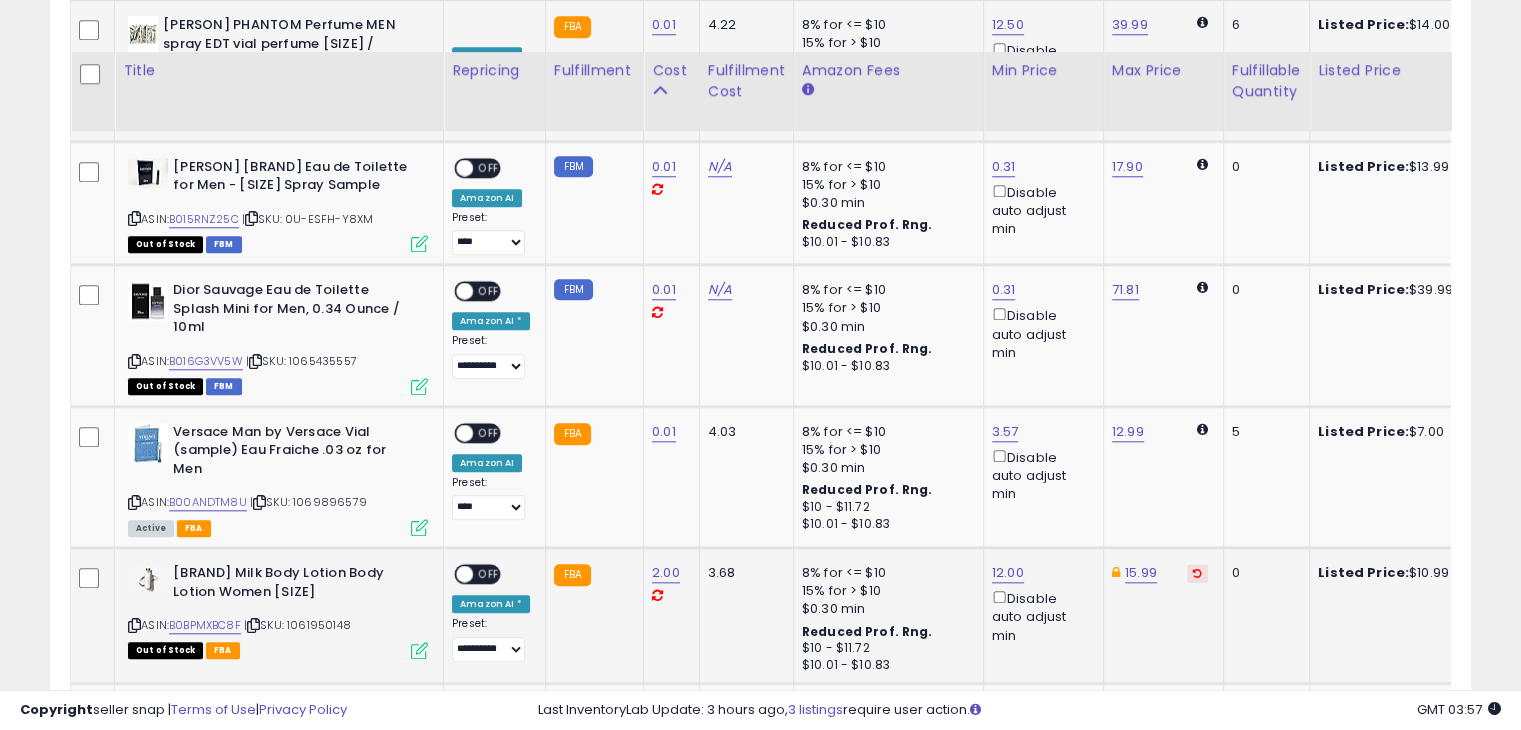 scroll, scrollTop: 1989, scrollLeft: 0, axis: vertical 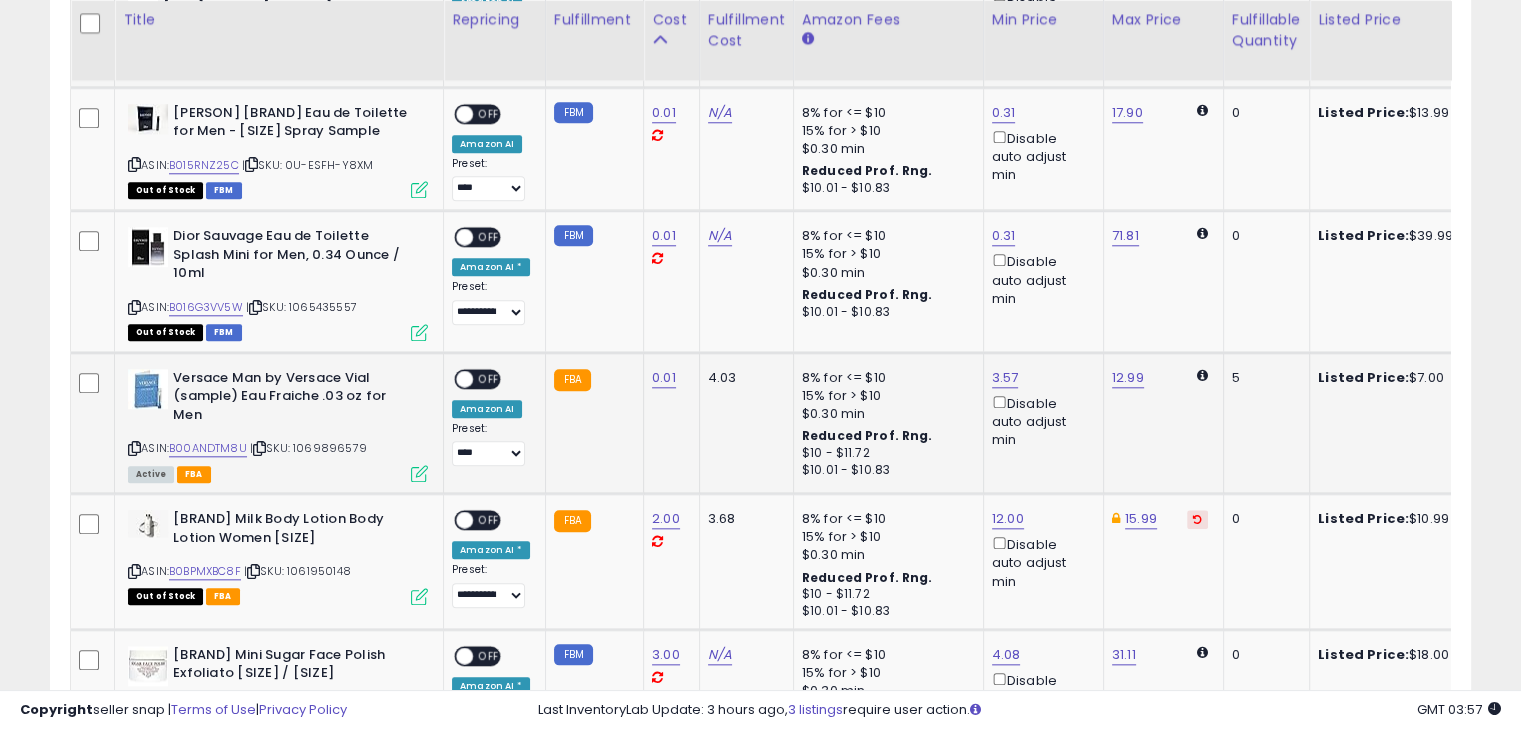 click on "ON   OFF" at bounding box center [455, 378] 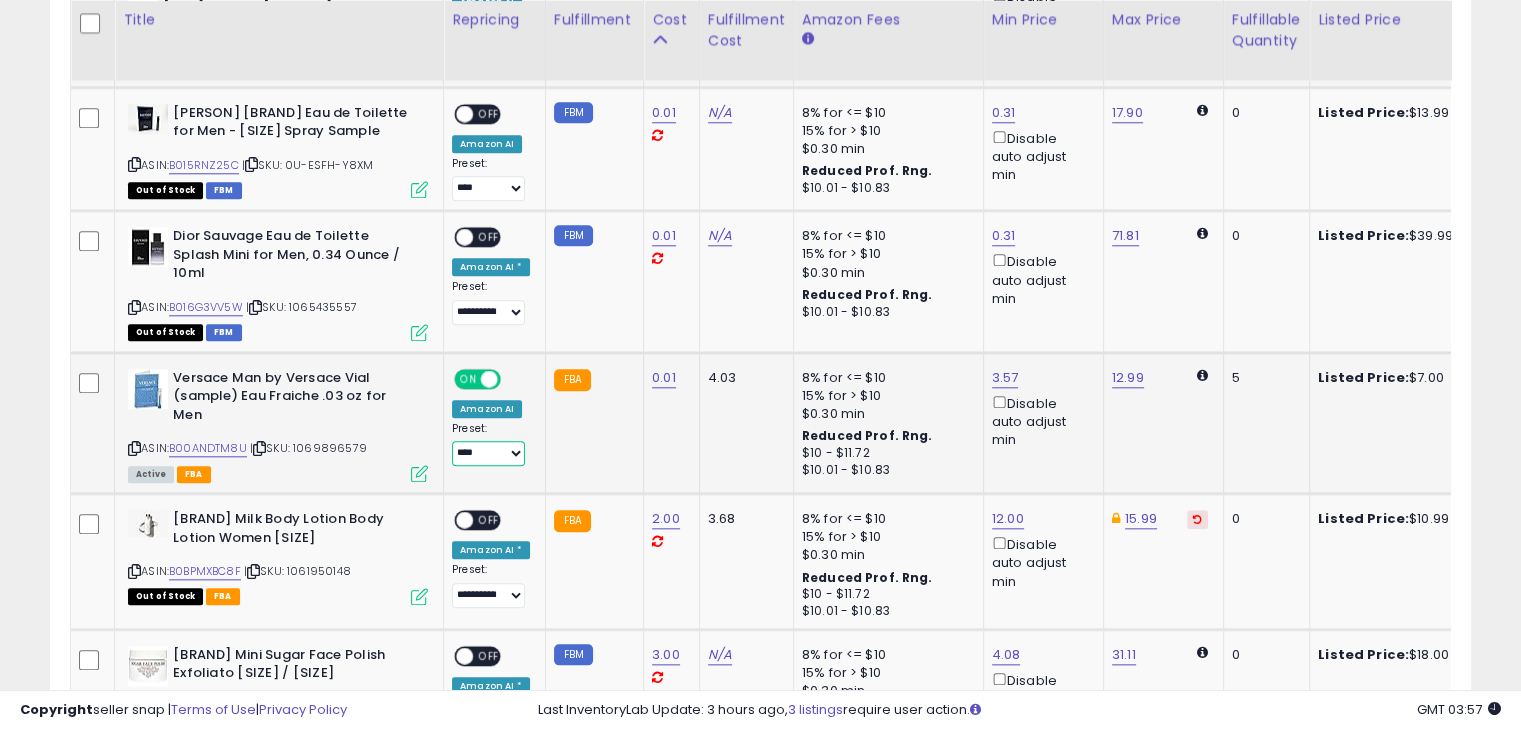 click on "**********" at bounding box center (488, 453) 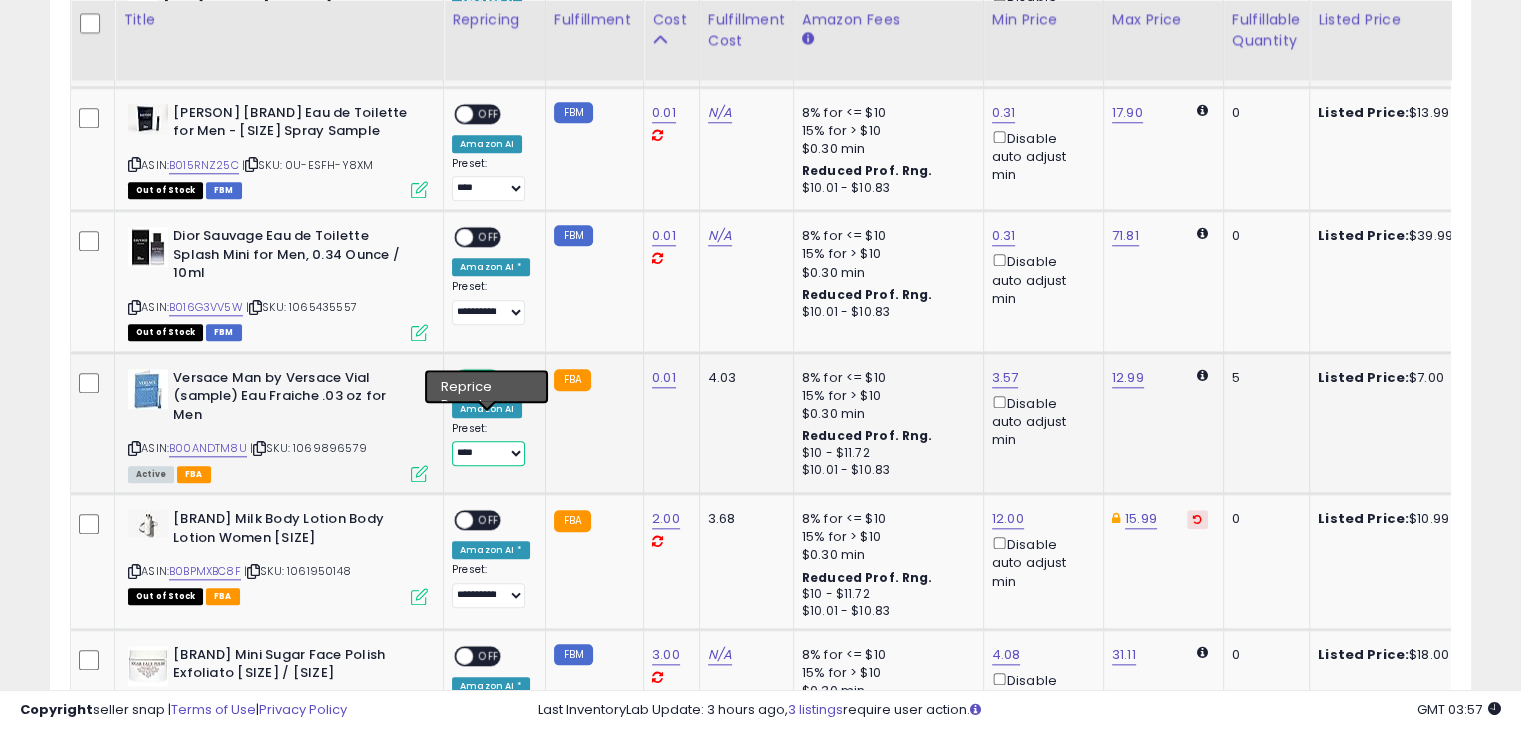 select on "**********" 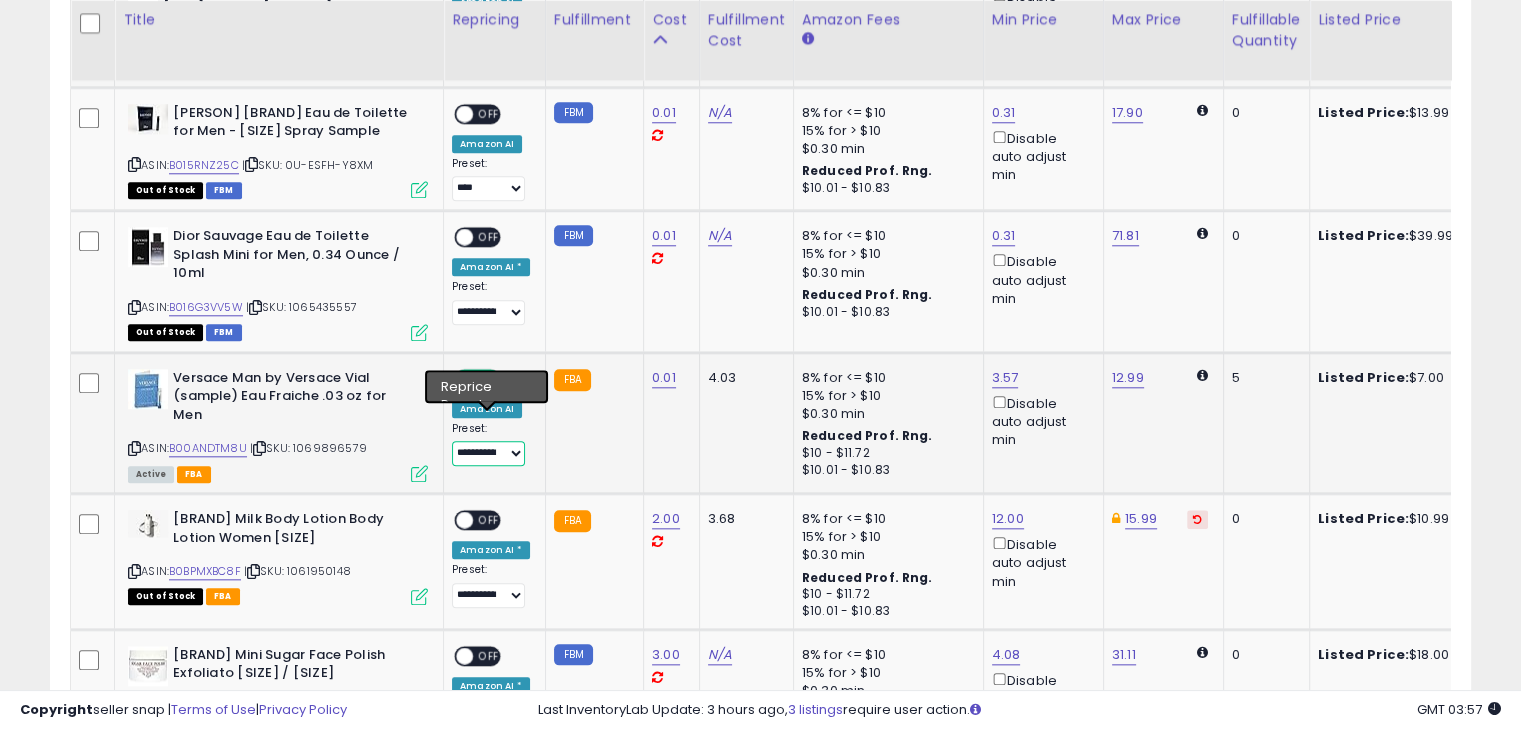 click on "**********" at bounding box center (488, 453) 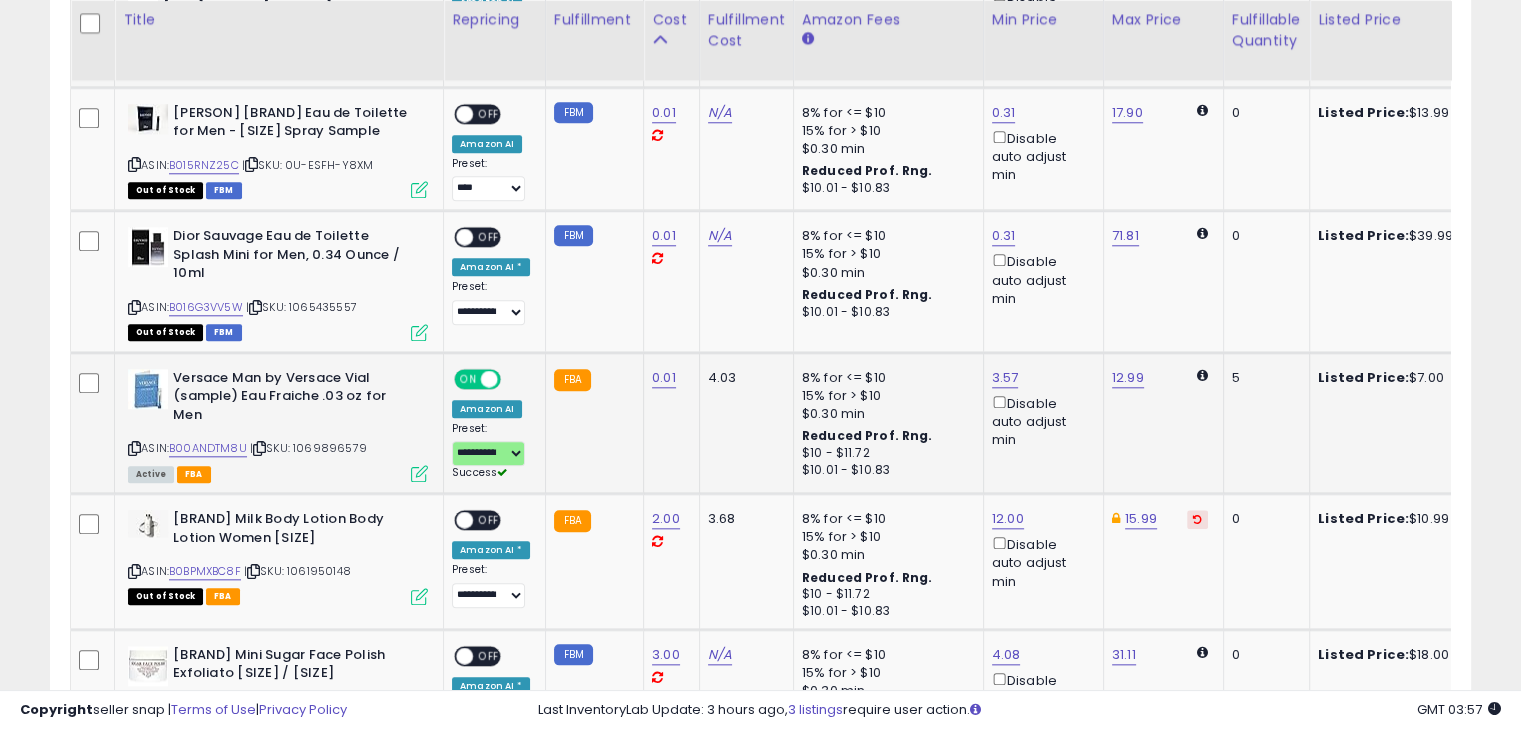 click on "3.57  Disable auto adjust min" 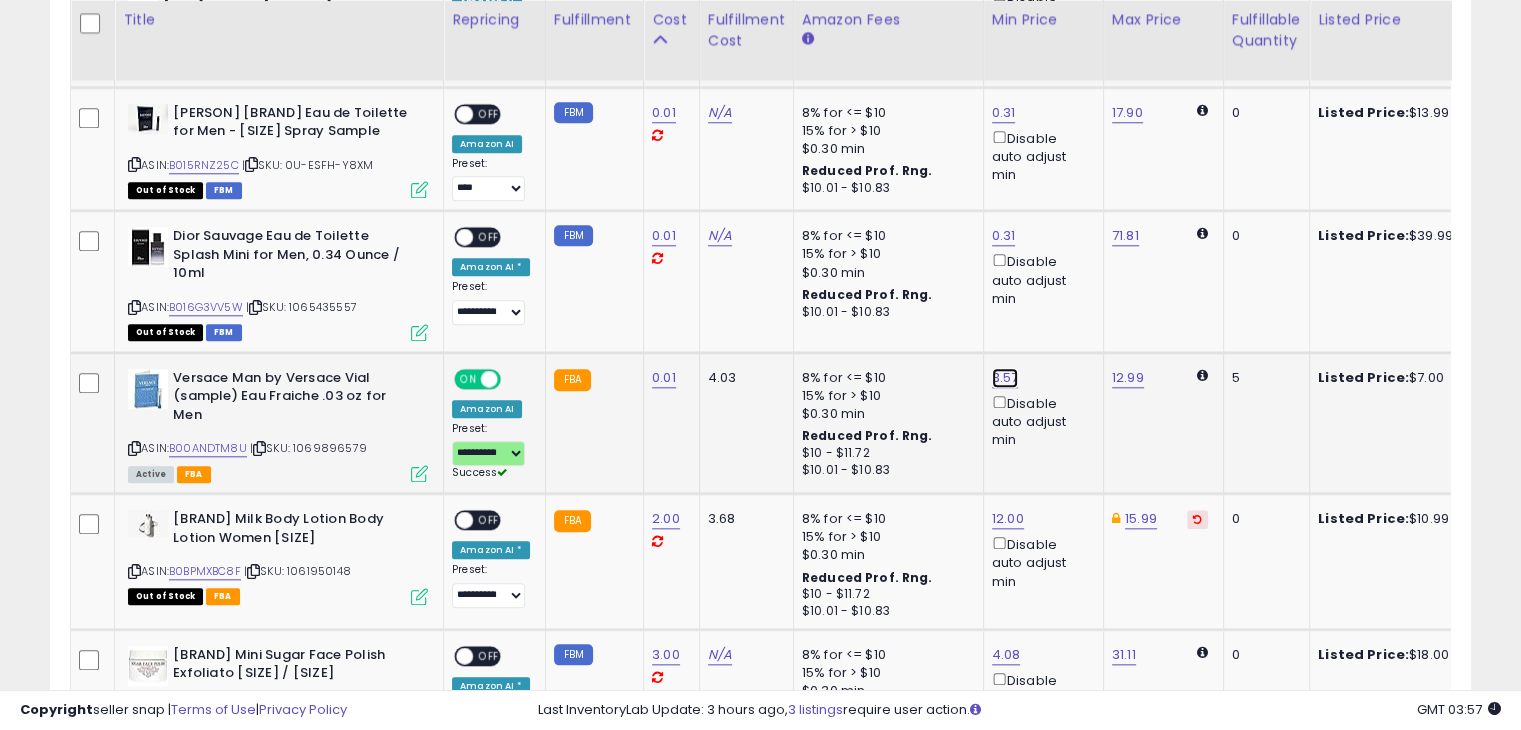 click on "3.57" at bounding box center [1005, -915] 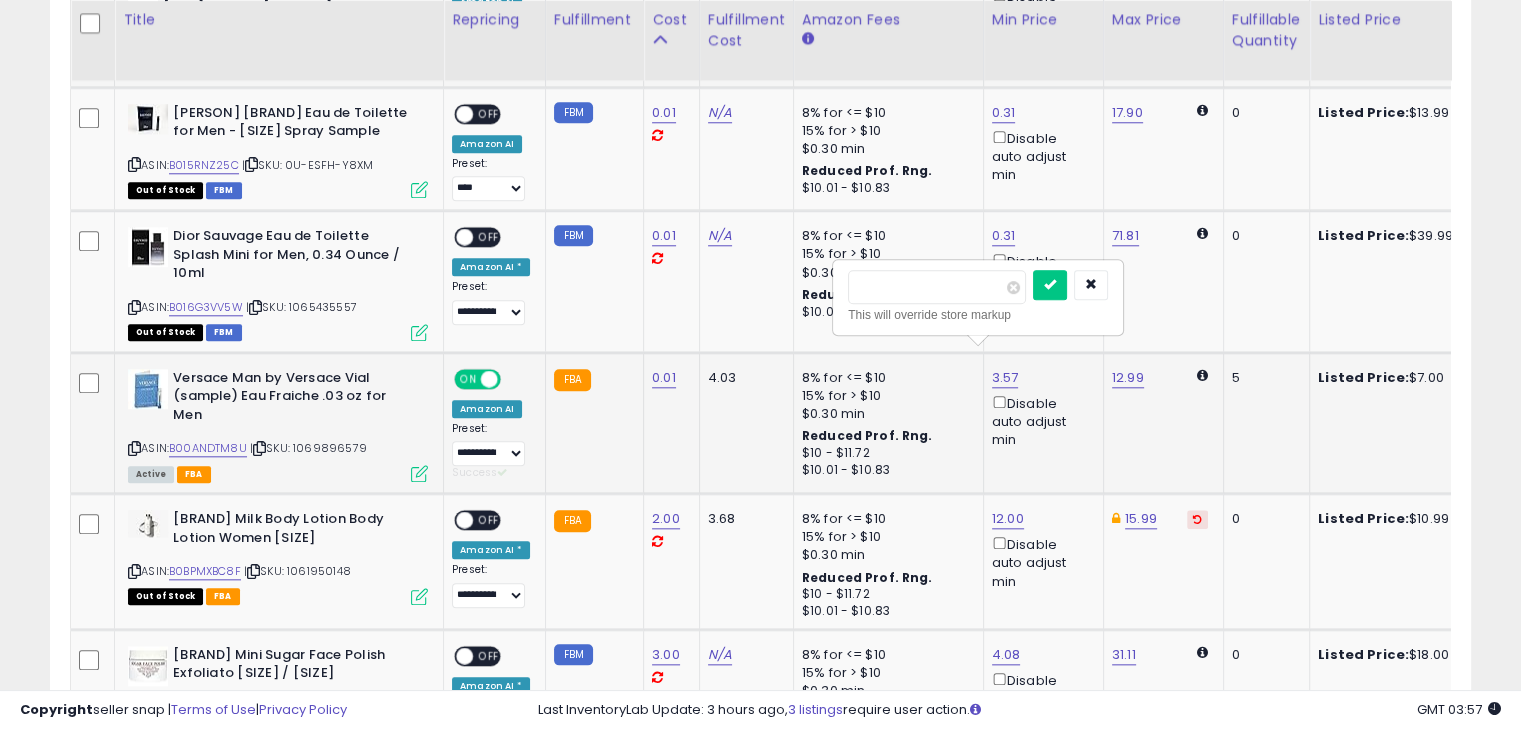 click on "****" at bounding box center [937, 287] 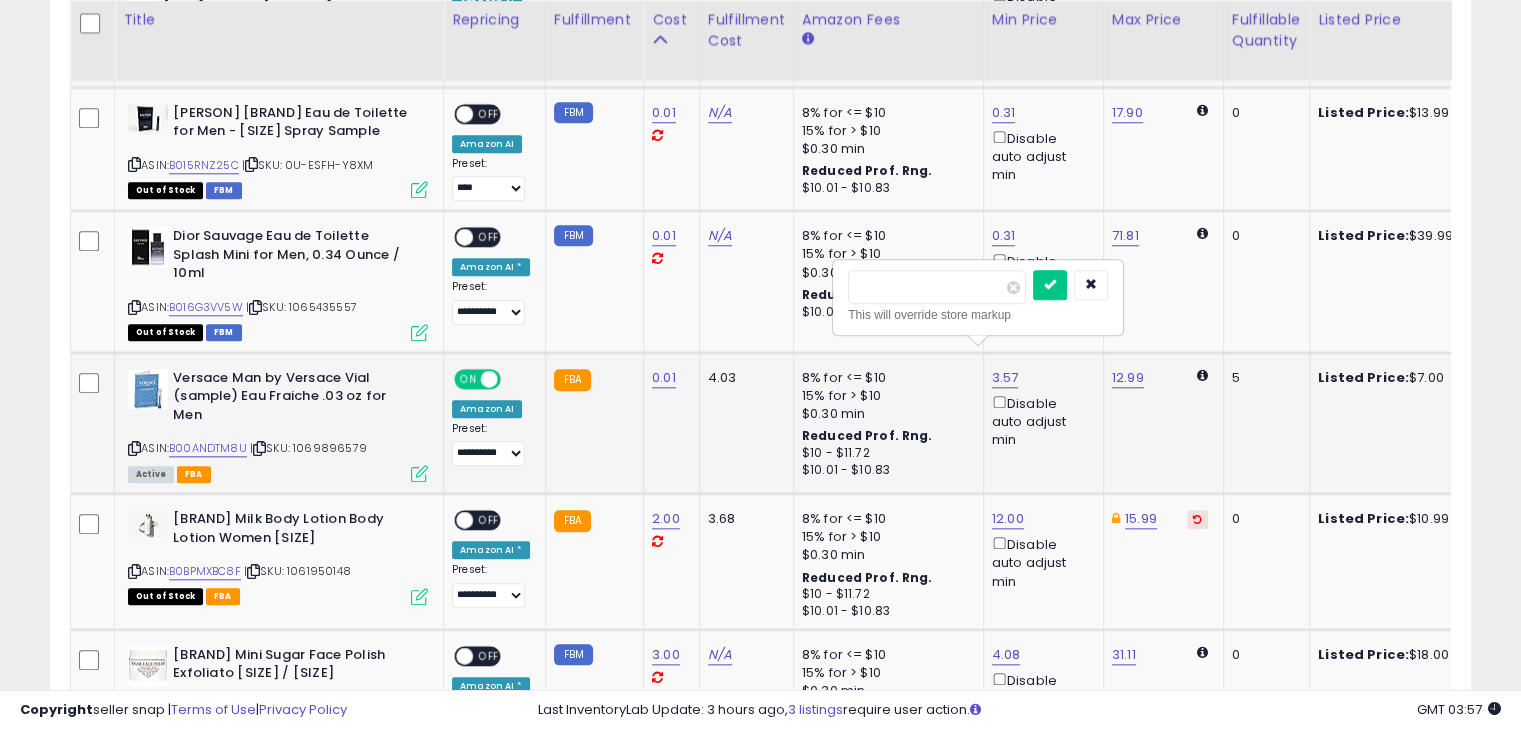 click on "****" at bounding box center [937, 287] 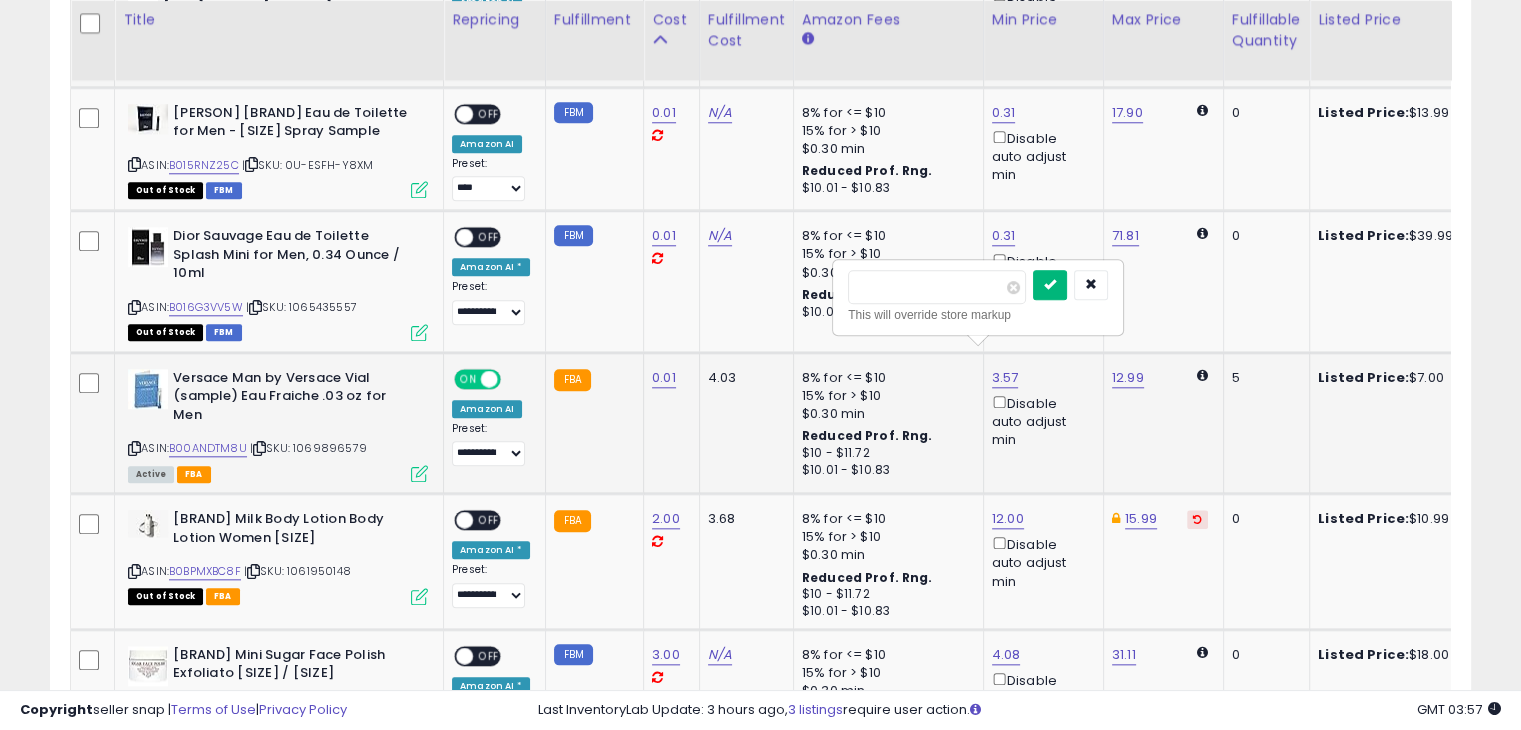 type on "***" 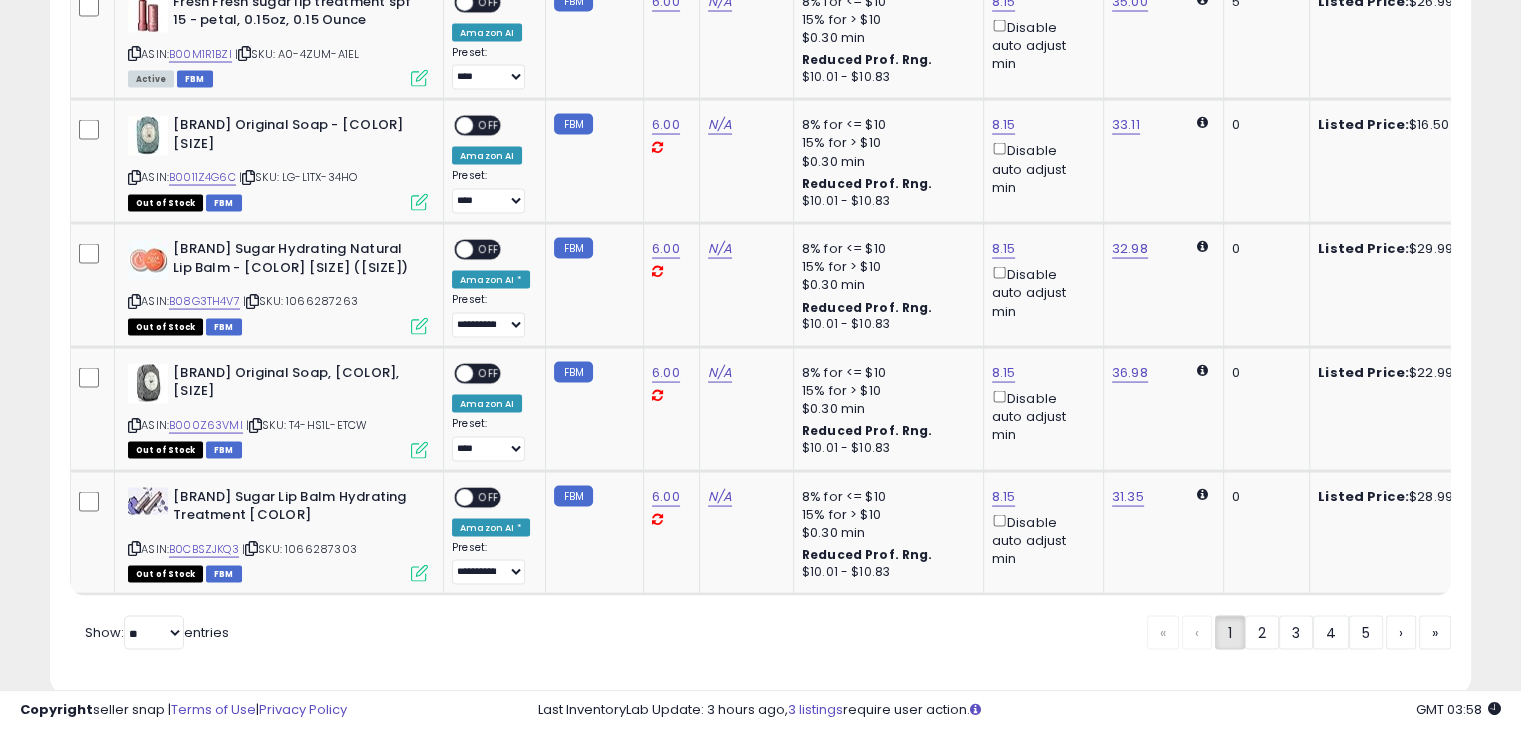 scroll, scrollTop: 3857, scrollLeft: 0, axis: vertical 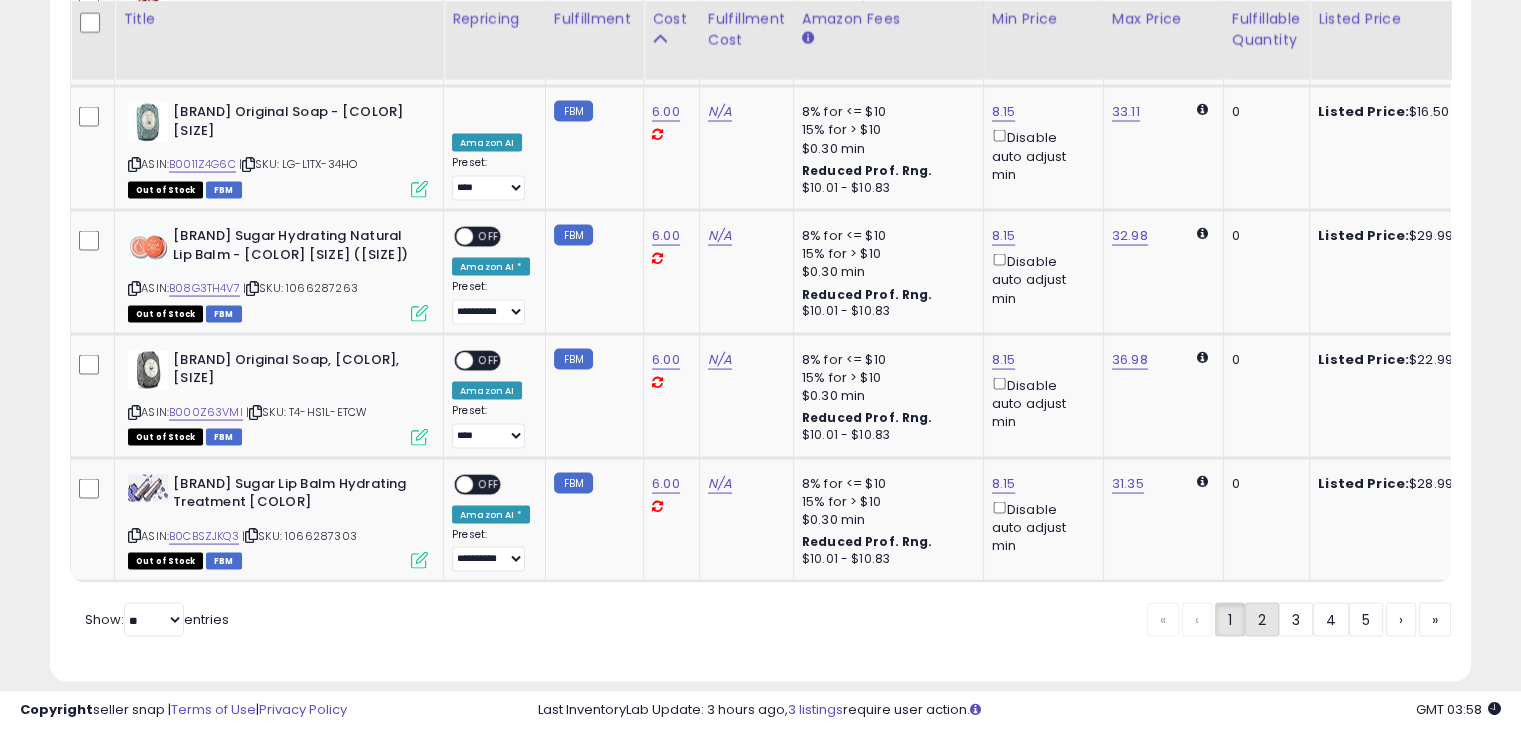 click on "2" 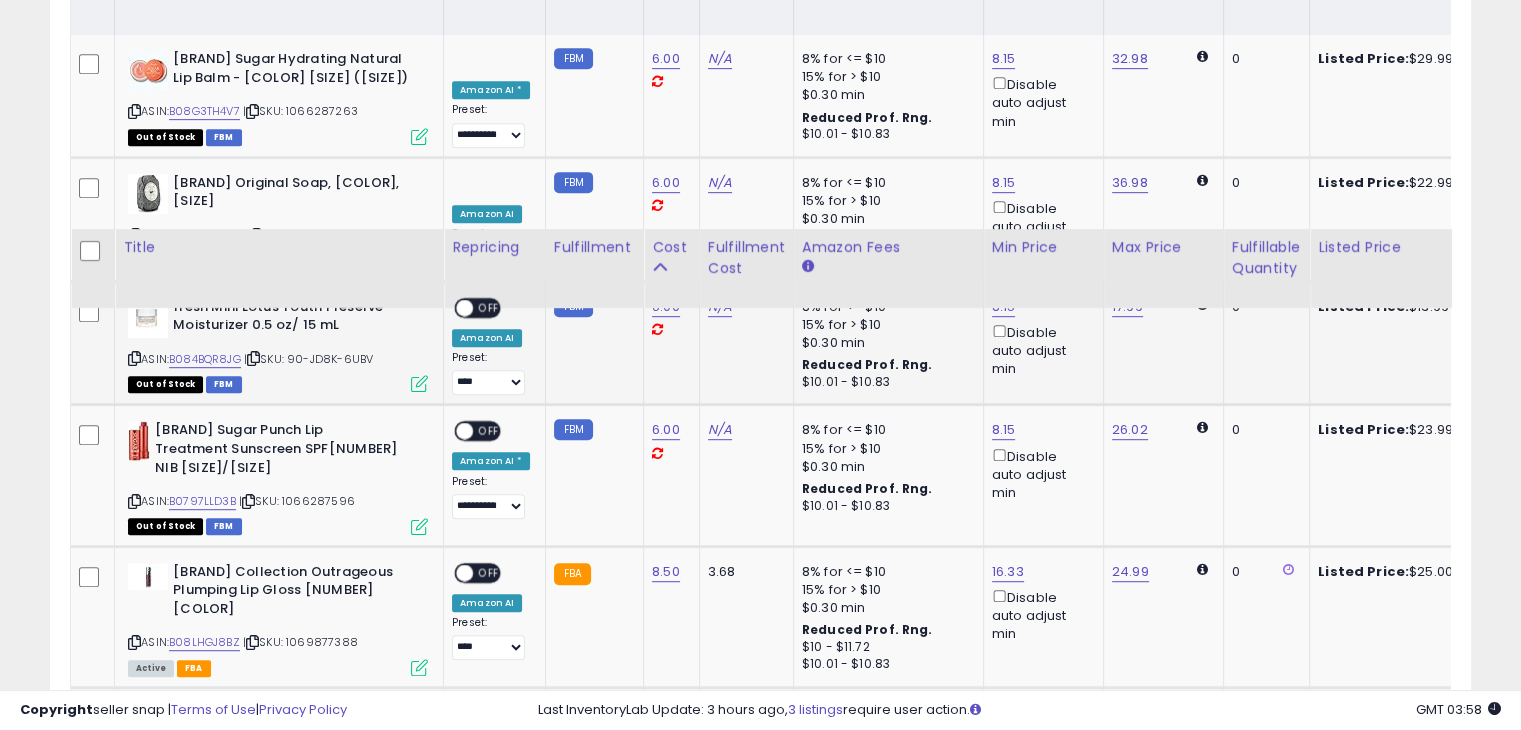 scroll, scrollTop: 1309, scrollLeft: 0, axis: vertical 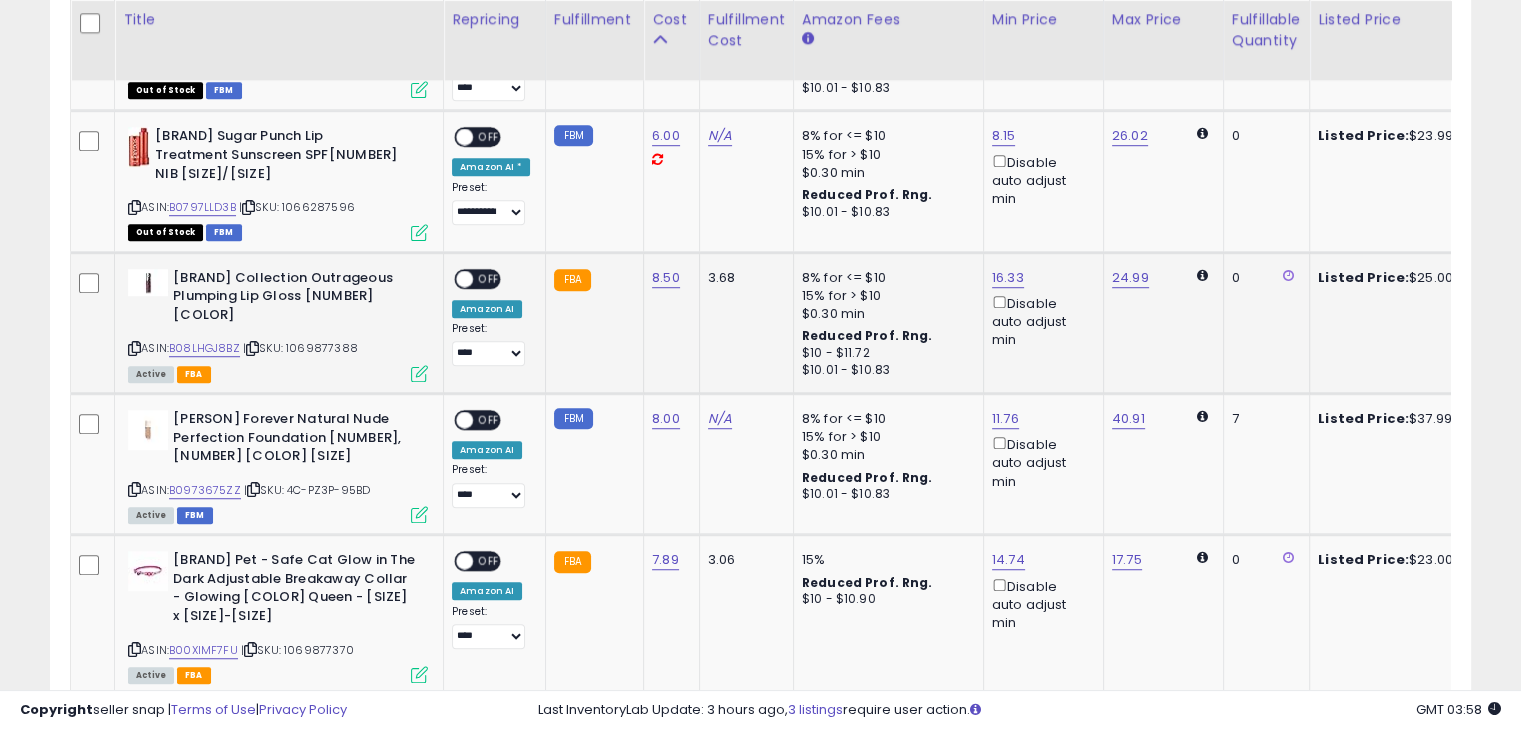 click on "OFF" at bounding box center [489, 278] 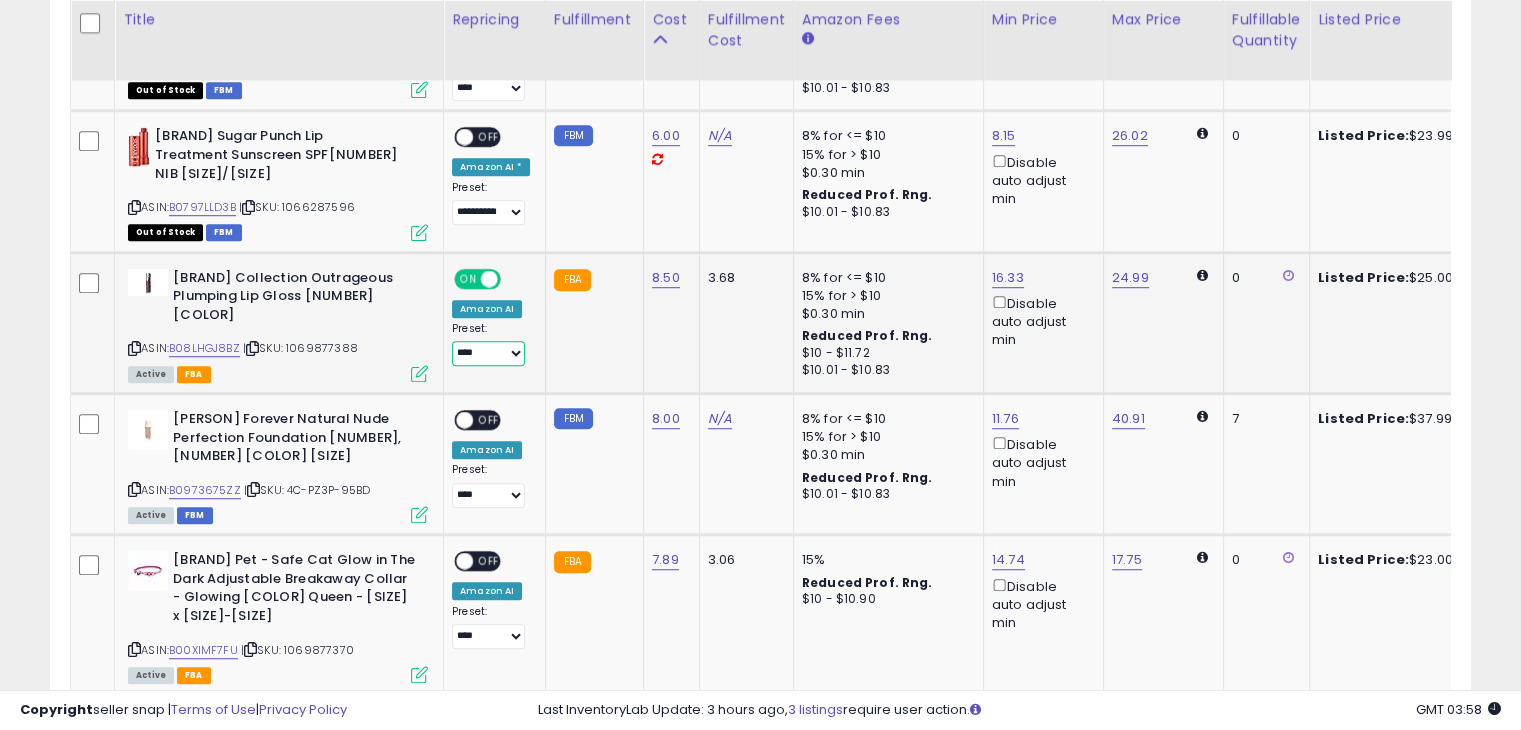 click on "**********" at bounding box center [488, 353] 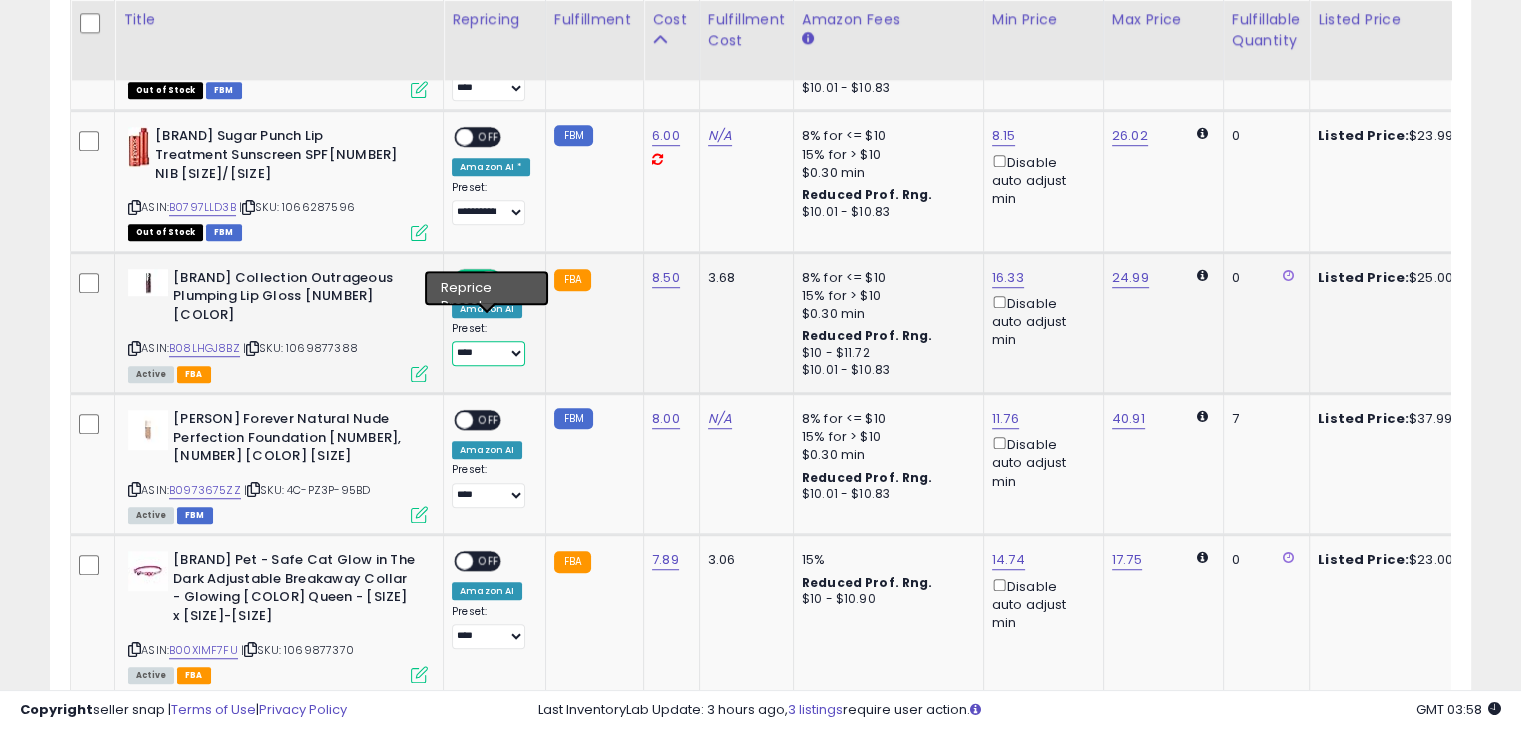 select on "**********" 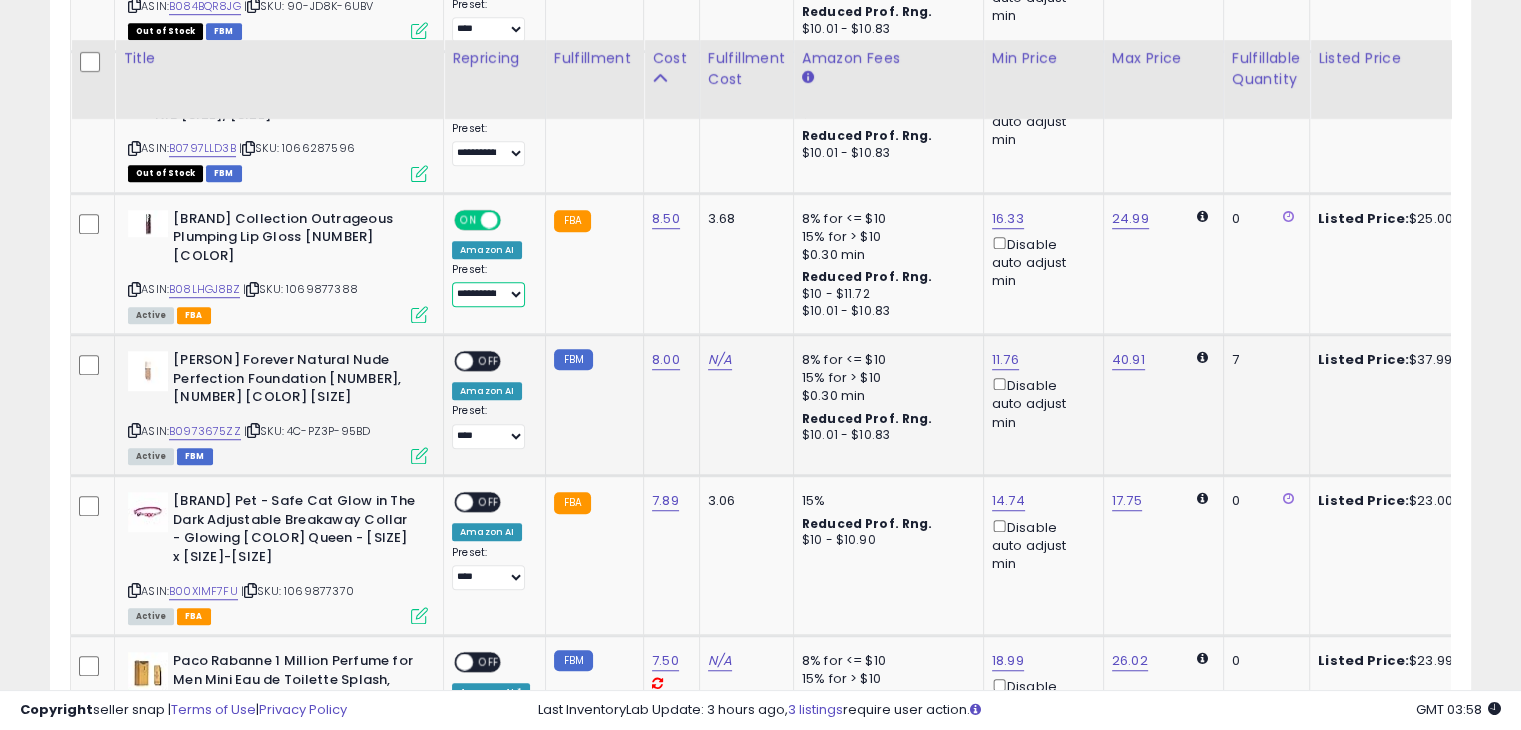 scroll, scrollTop: 1409, scrollLeft: 0, axis: vertical 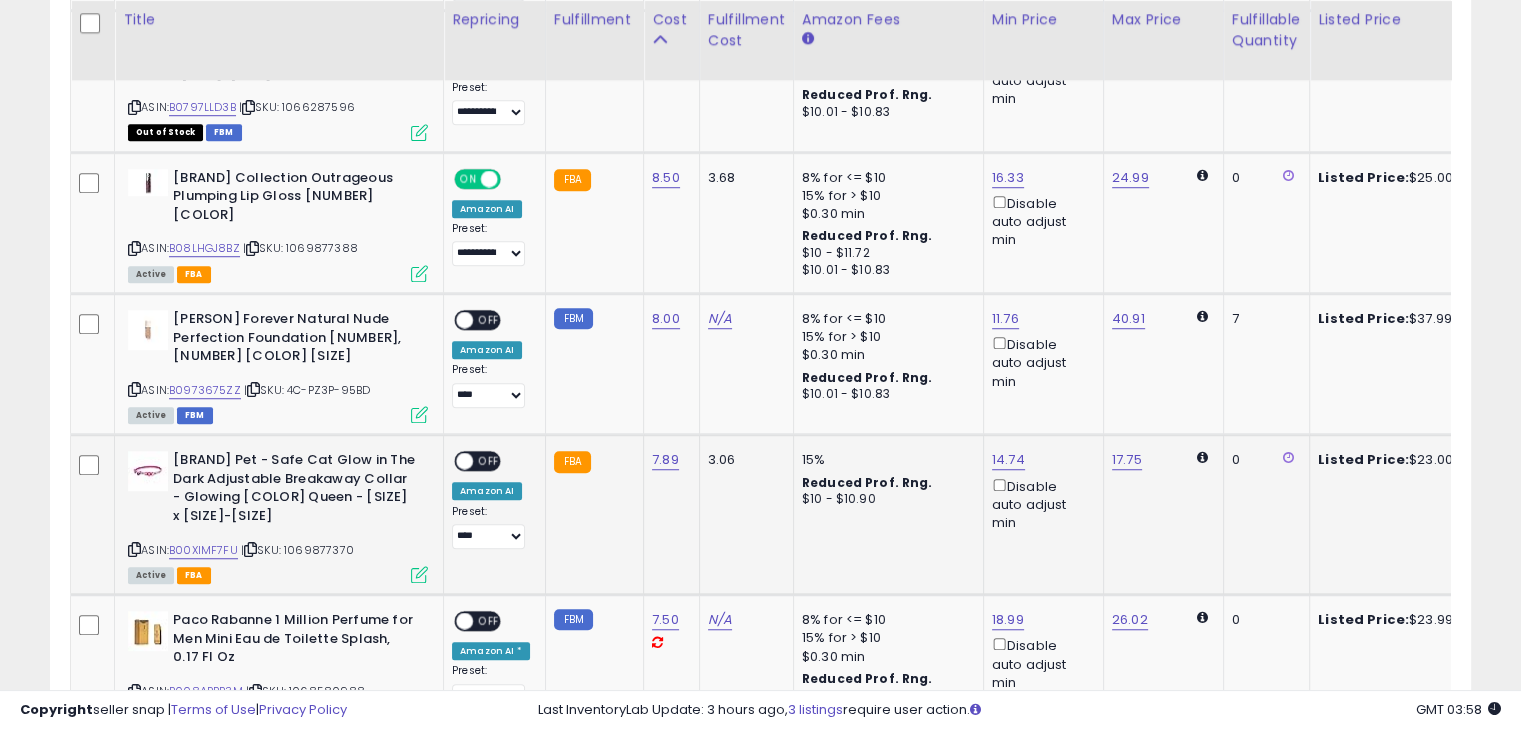 click on "OFF" at bounding box center (489, 461) 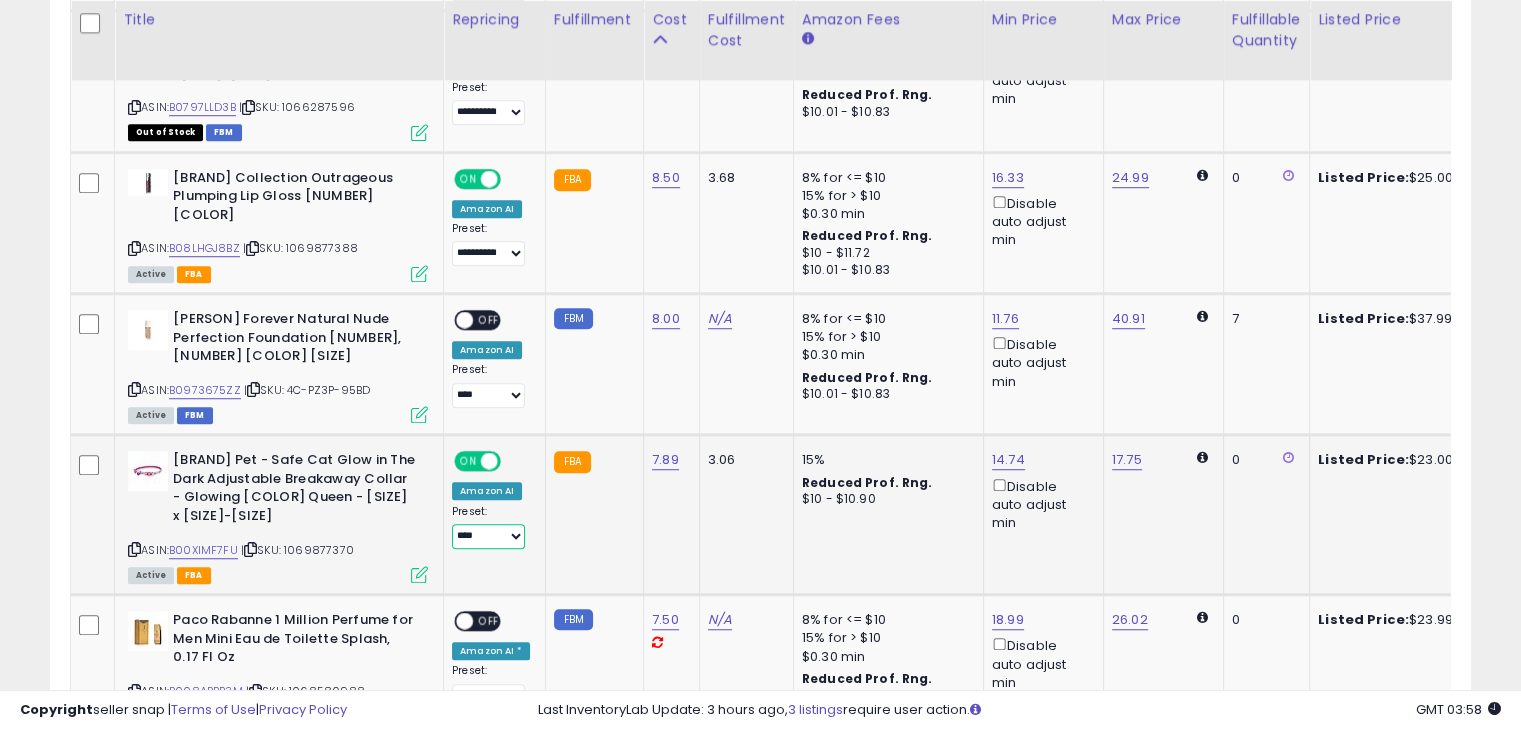 click on "**********" at bounding box center (488, 536) 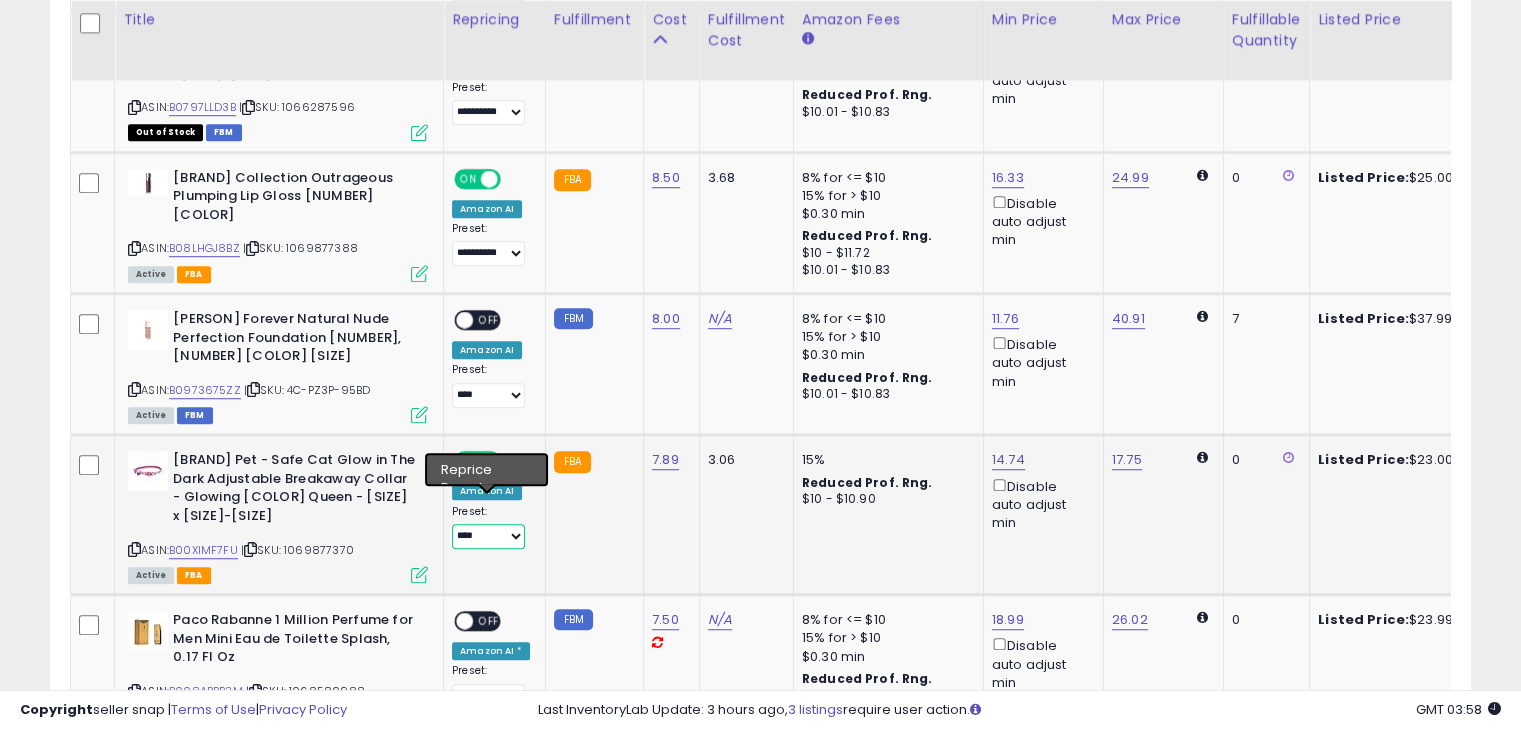 select on "**********" 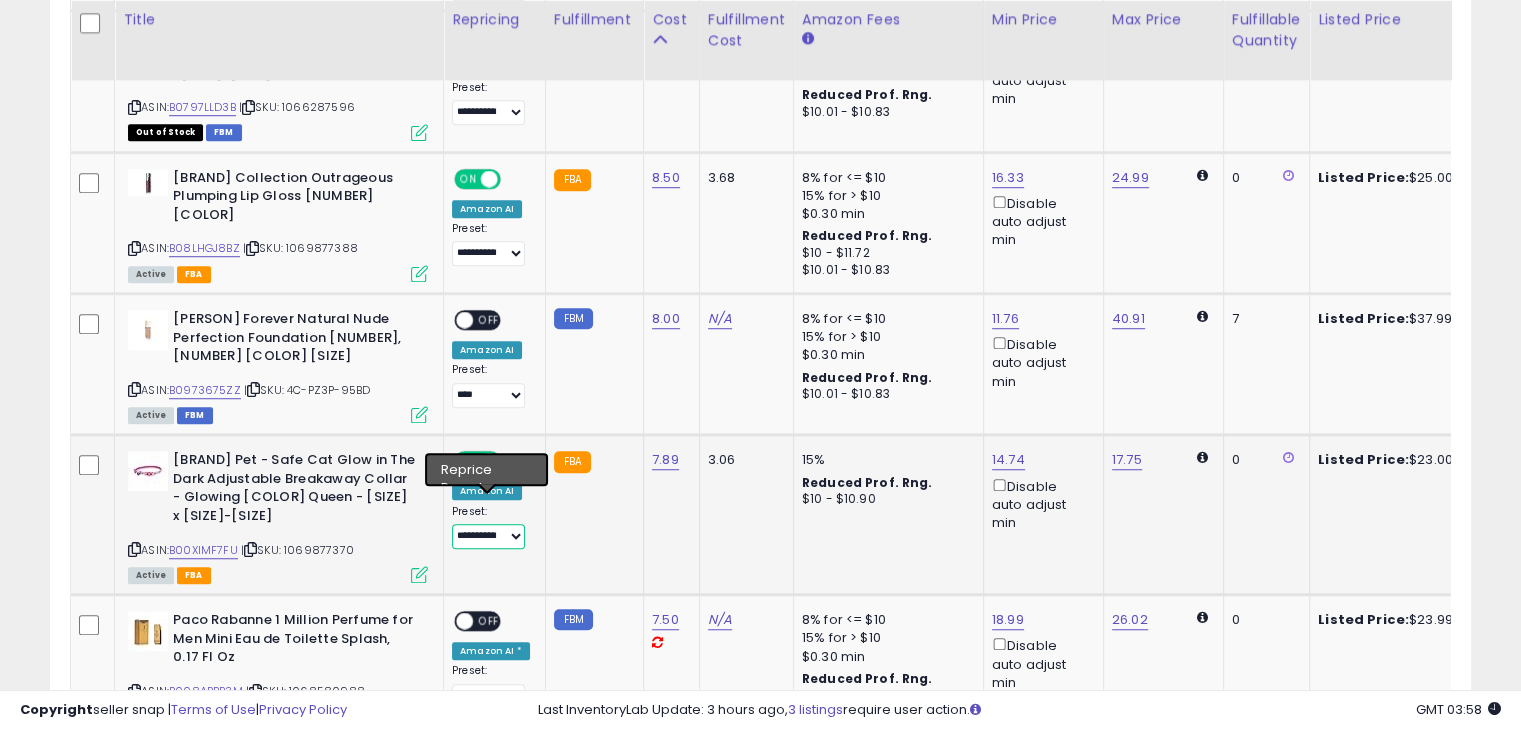 click on "**********" at bounding box center (488, 536) 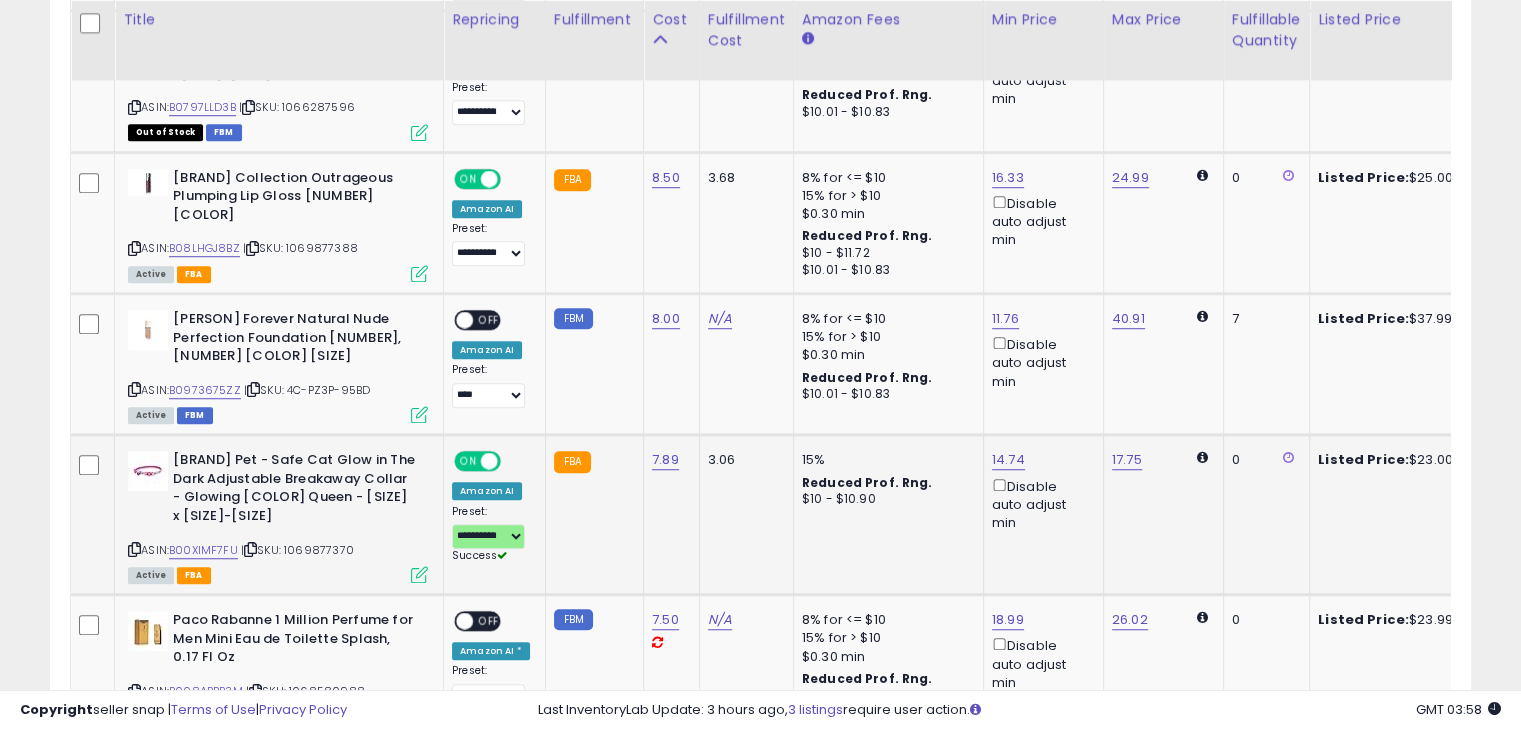 click on "17.75" 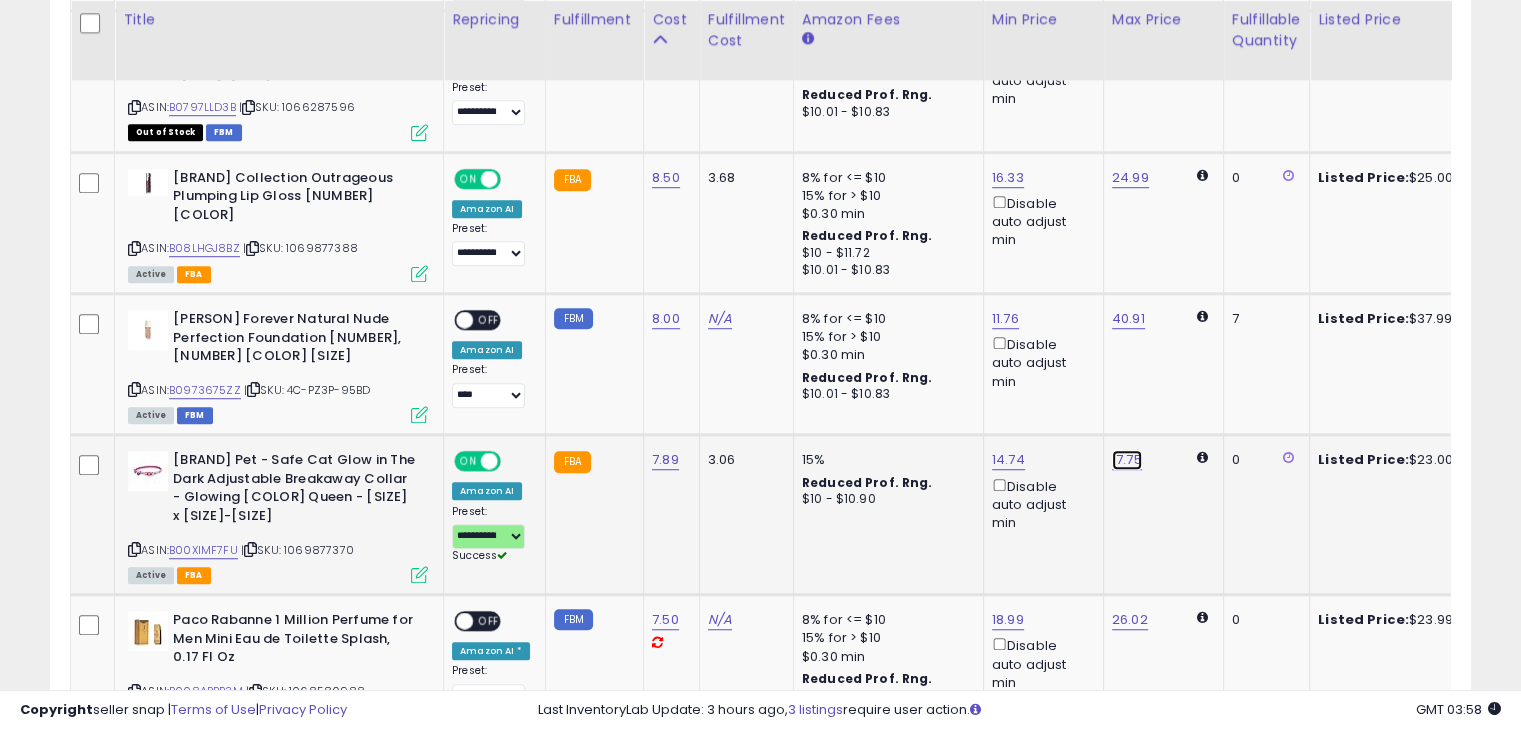 click on "17.75" at bounding box center (1130, -335) 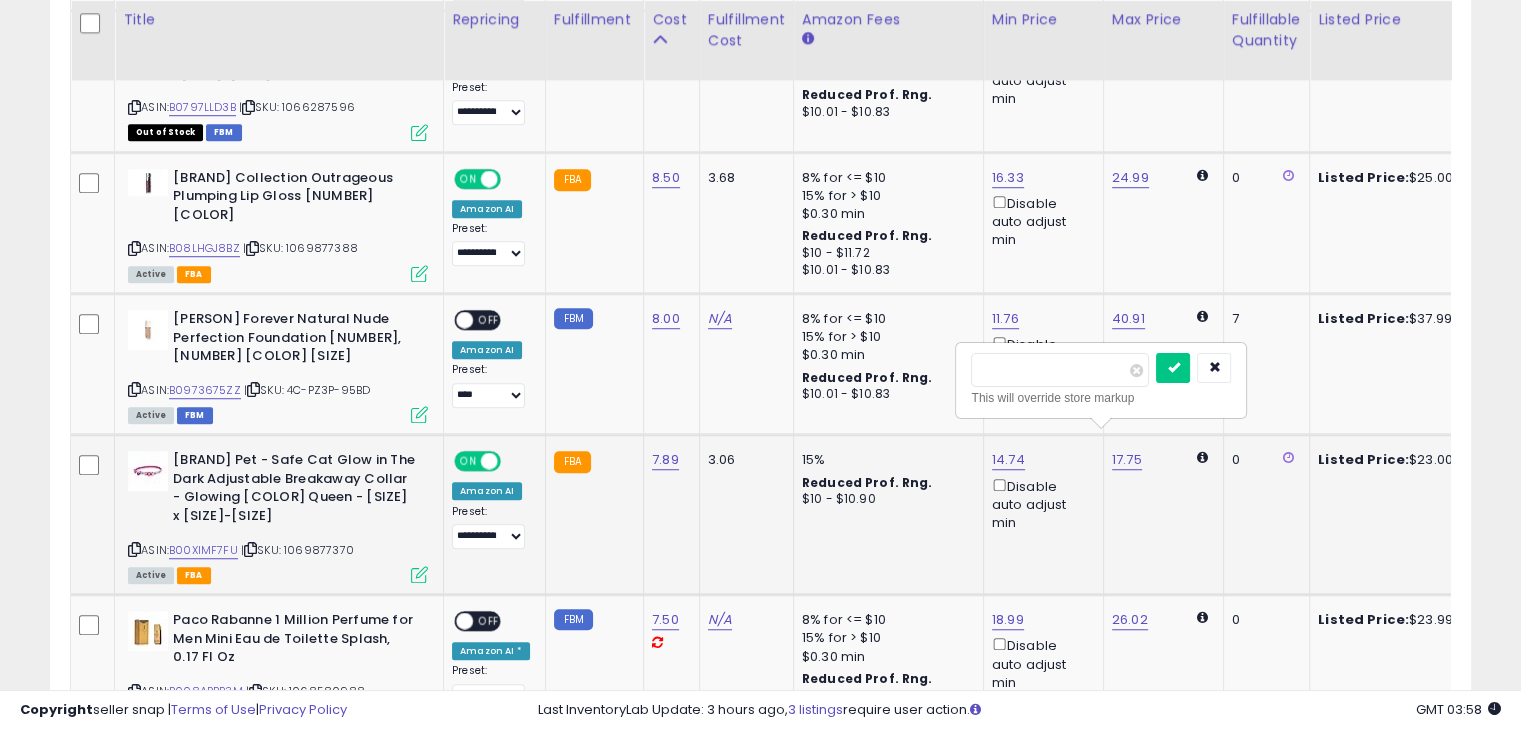click on "*****" at bounding box center (1060, 370) 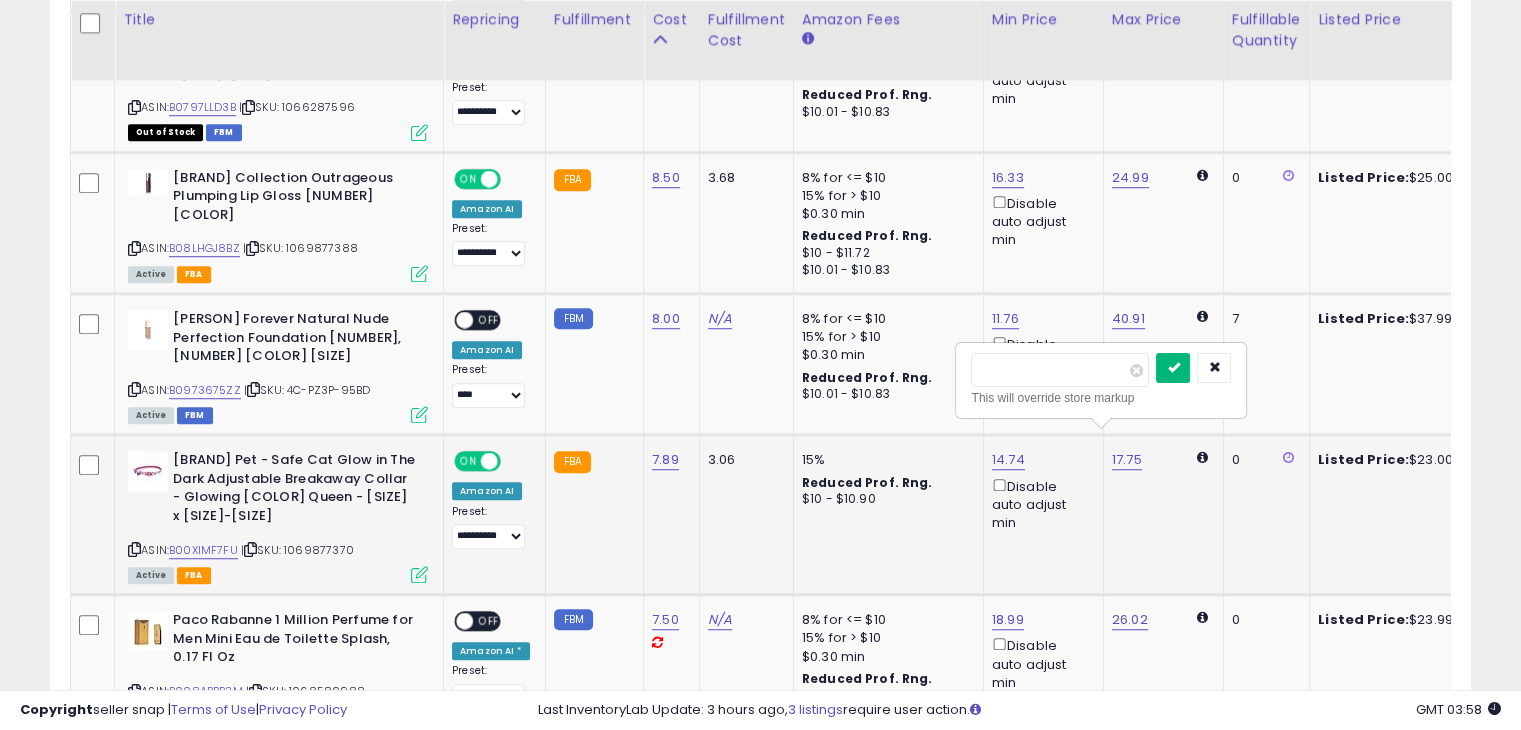 type on "**" 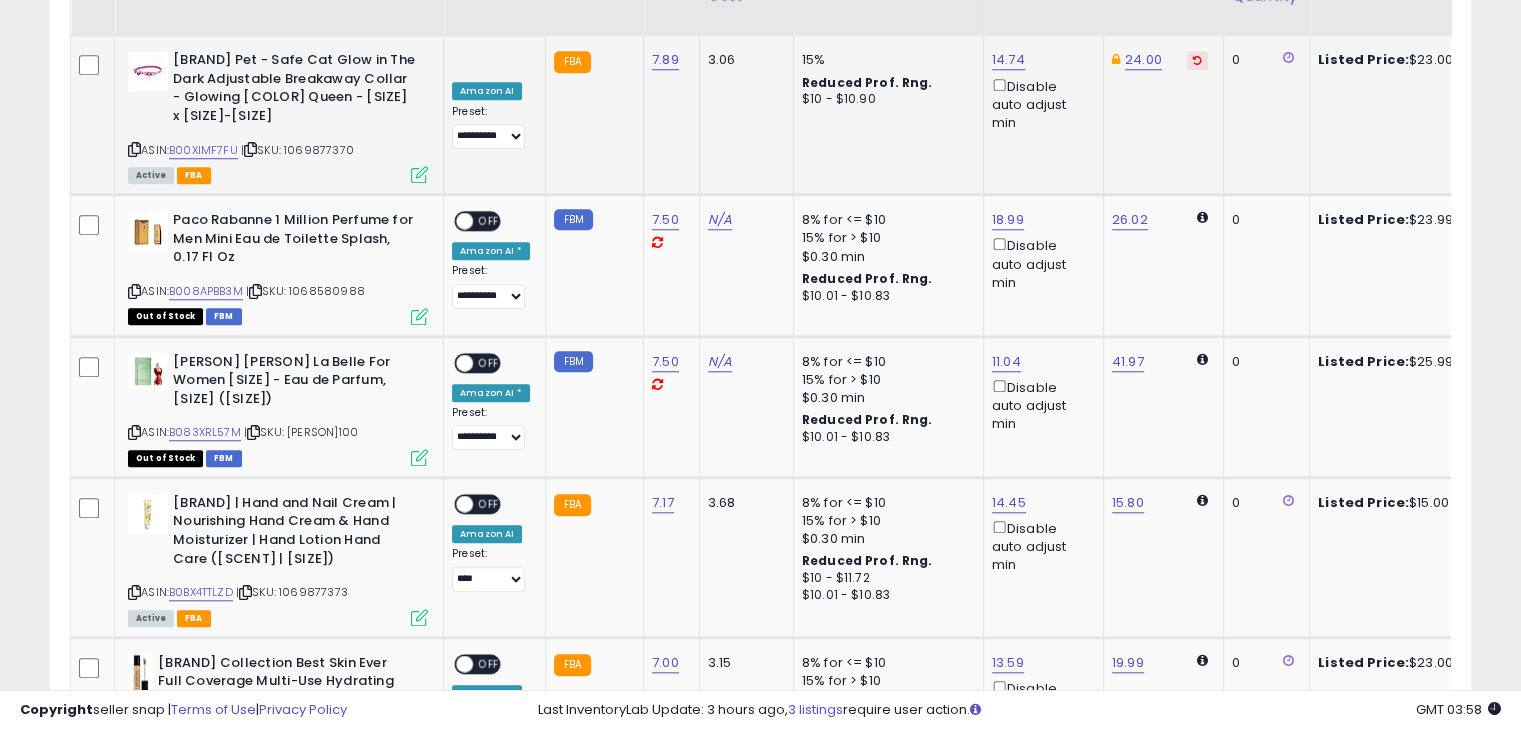 scroll, scrollTop: 1709, scrollLeft: 0, axis: vertical 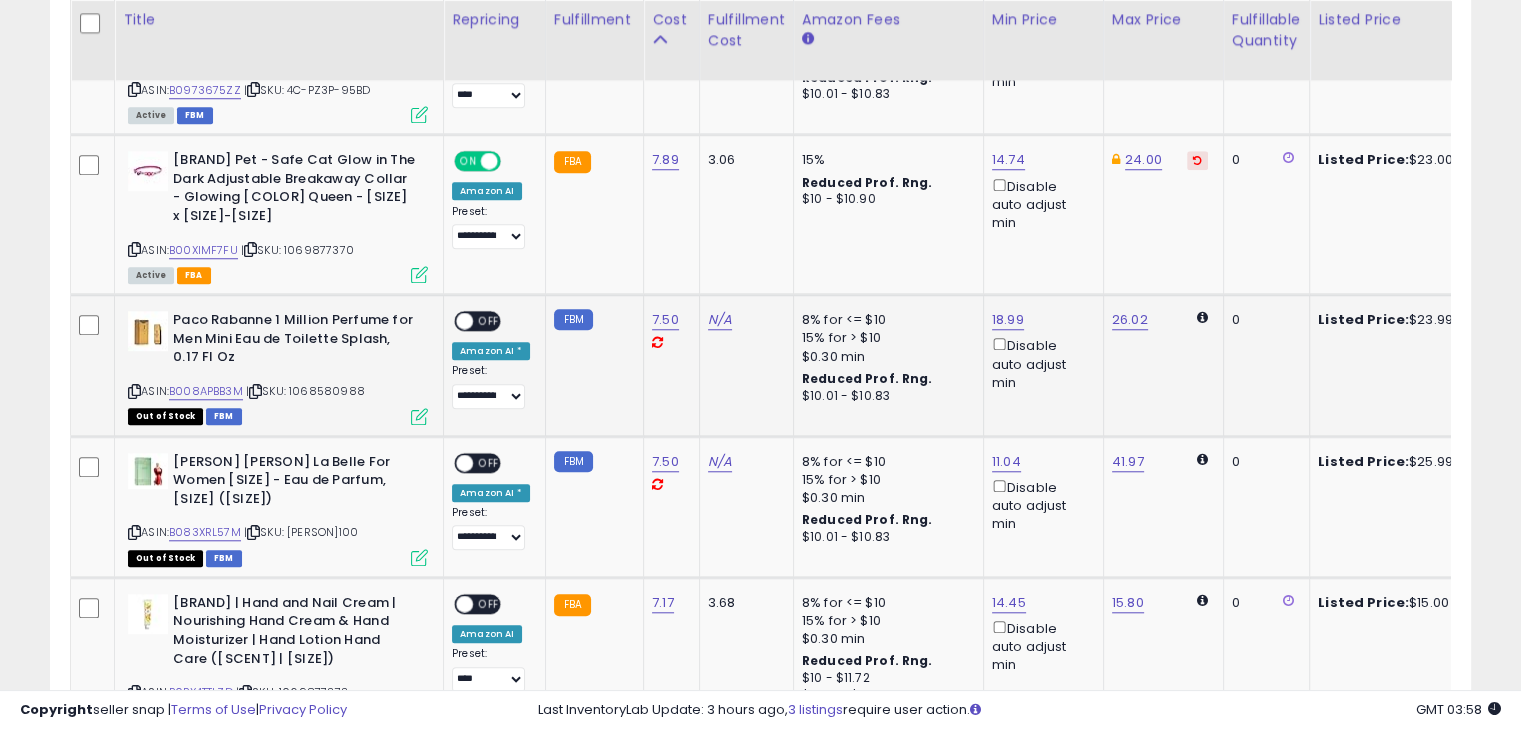 click at bounding box center (134, 391) 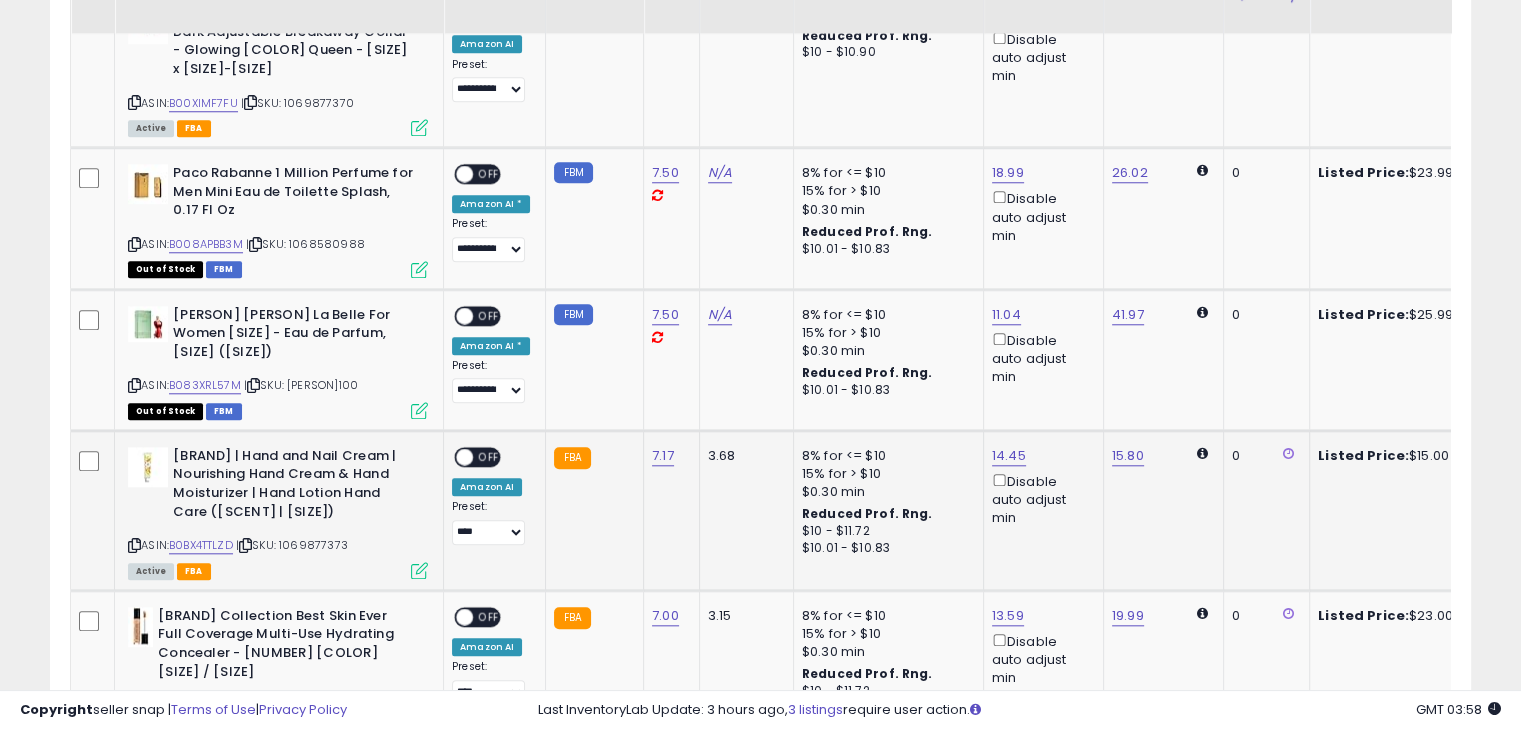 scroll, scrollTop: 1909, scrollLeft: 0, axis: vertical 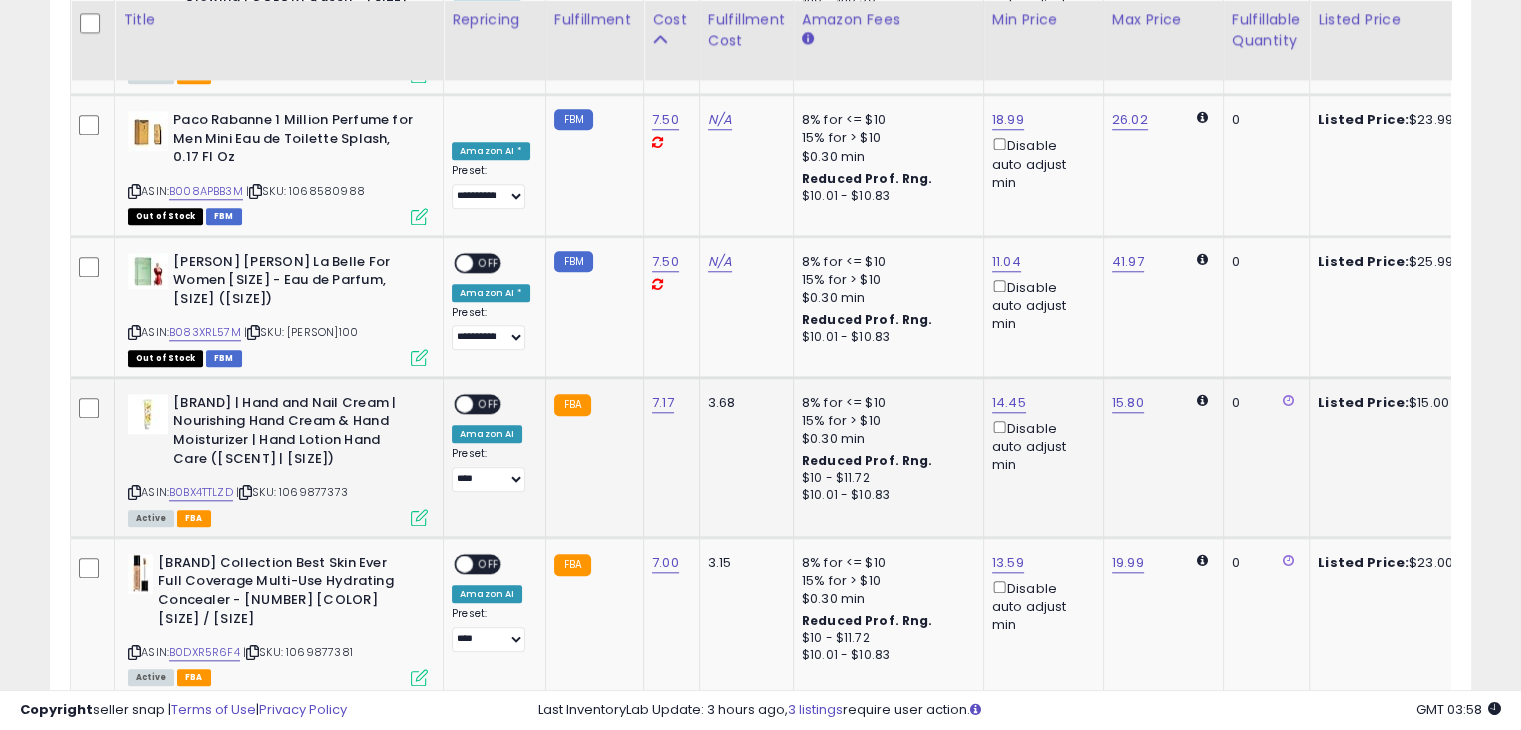 click on "OFF" at bounding box center [489, 403] 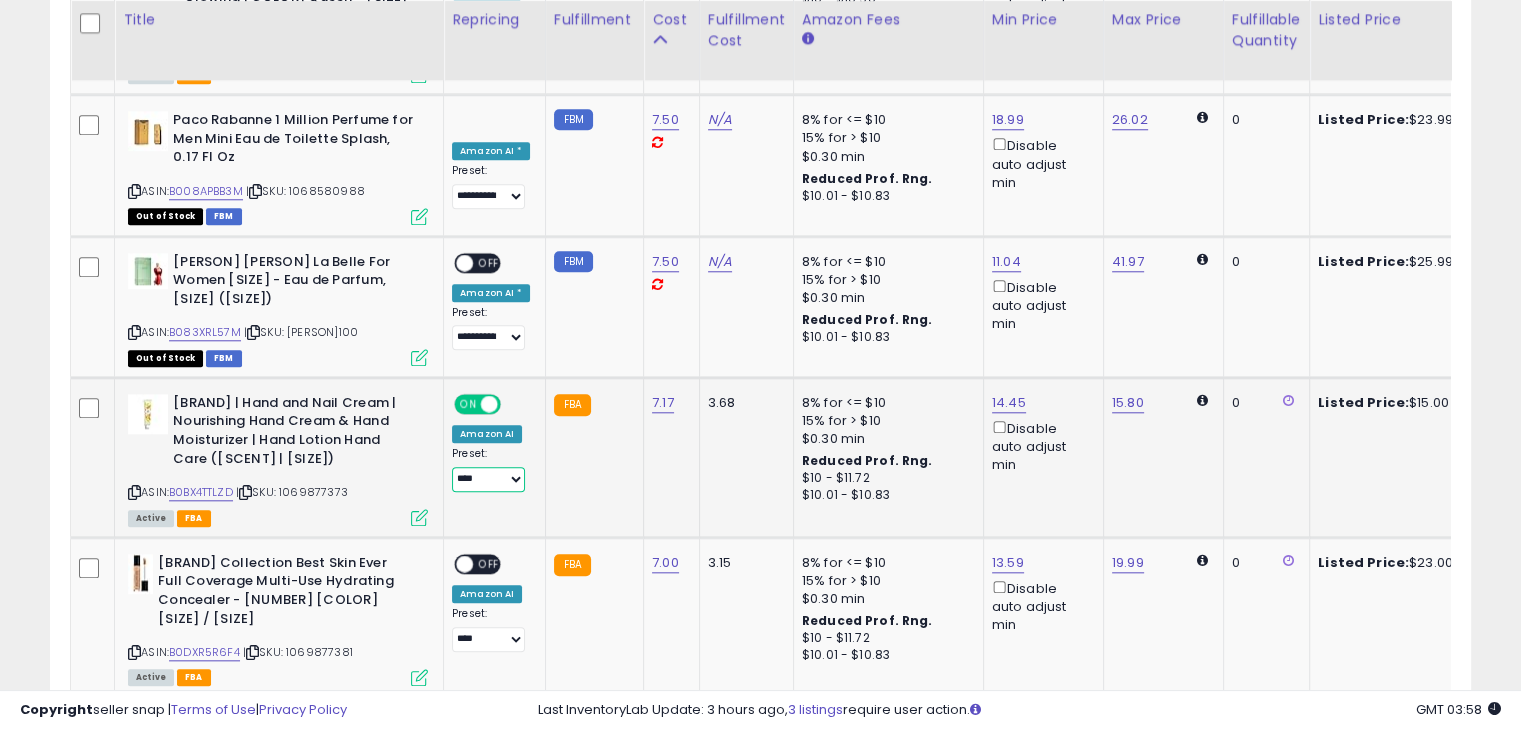 click on "**********" at bounding box center [488, 479] 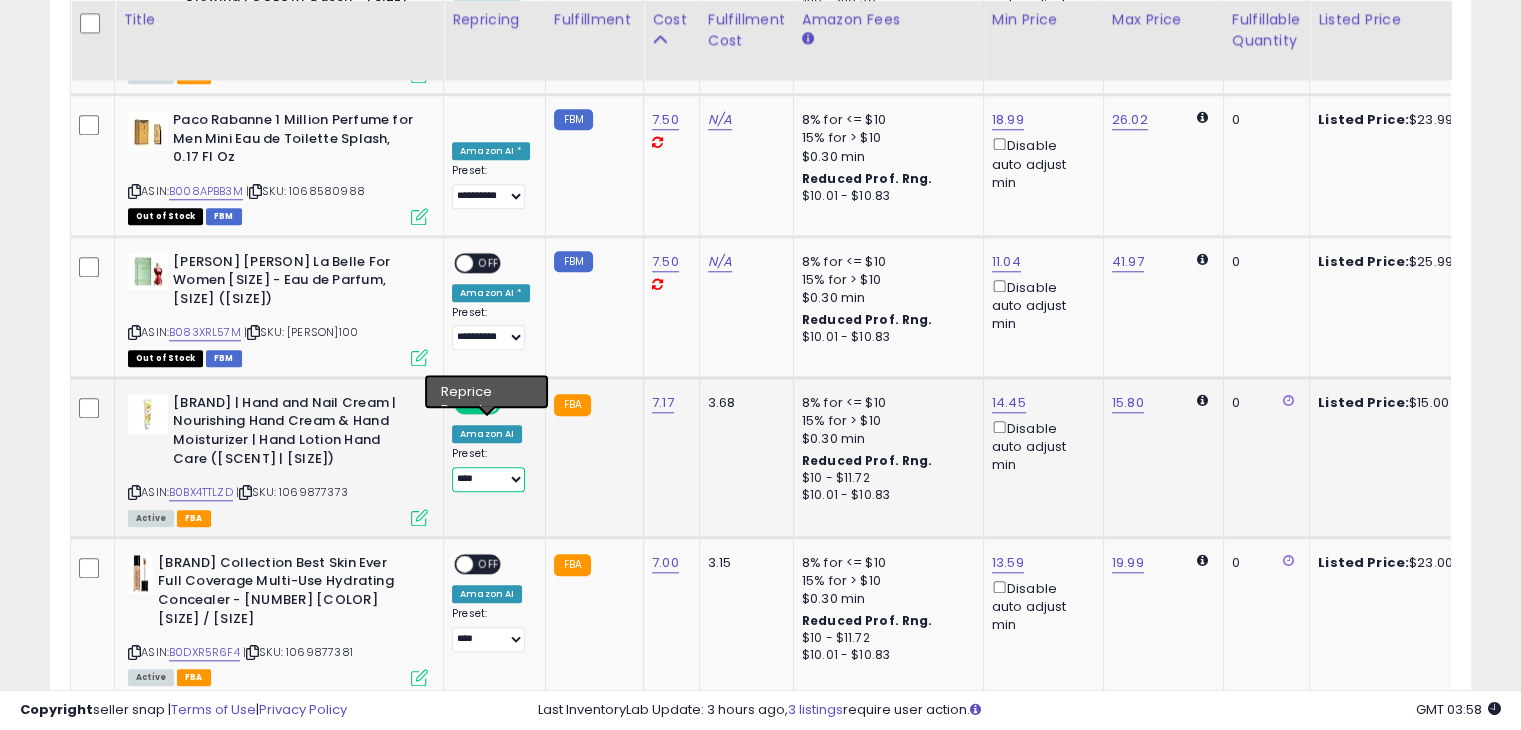 select on "**********" 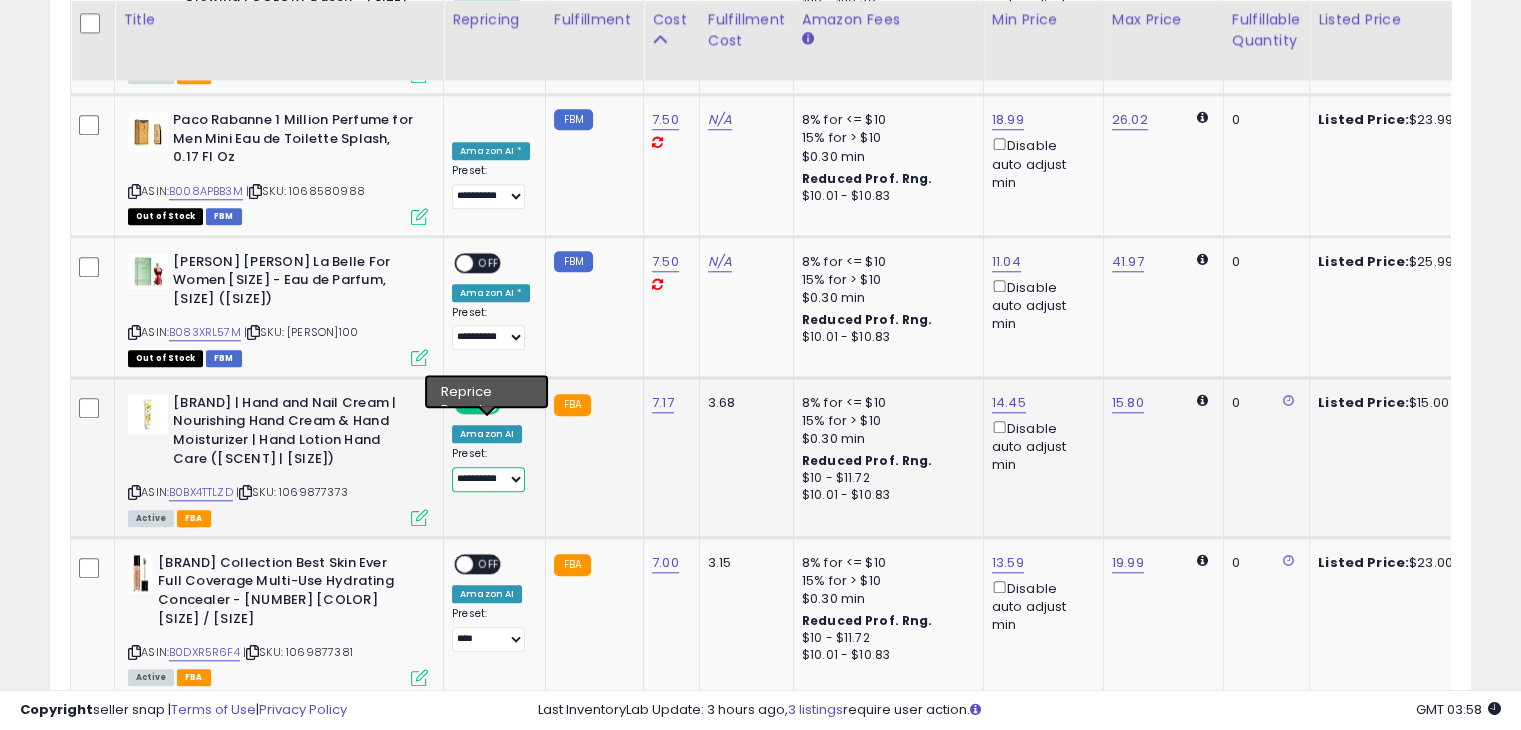 click on "**********" at bounding box center (488, 479) 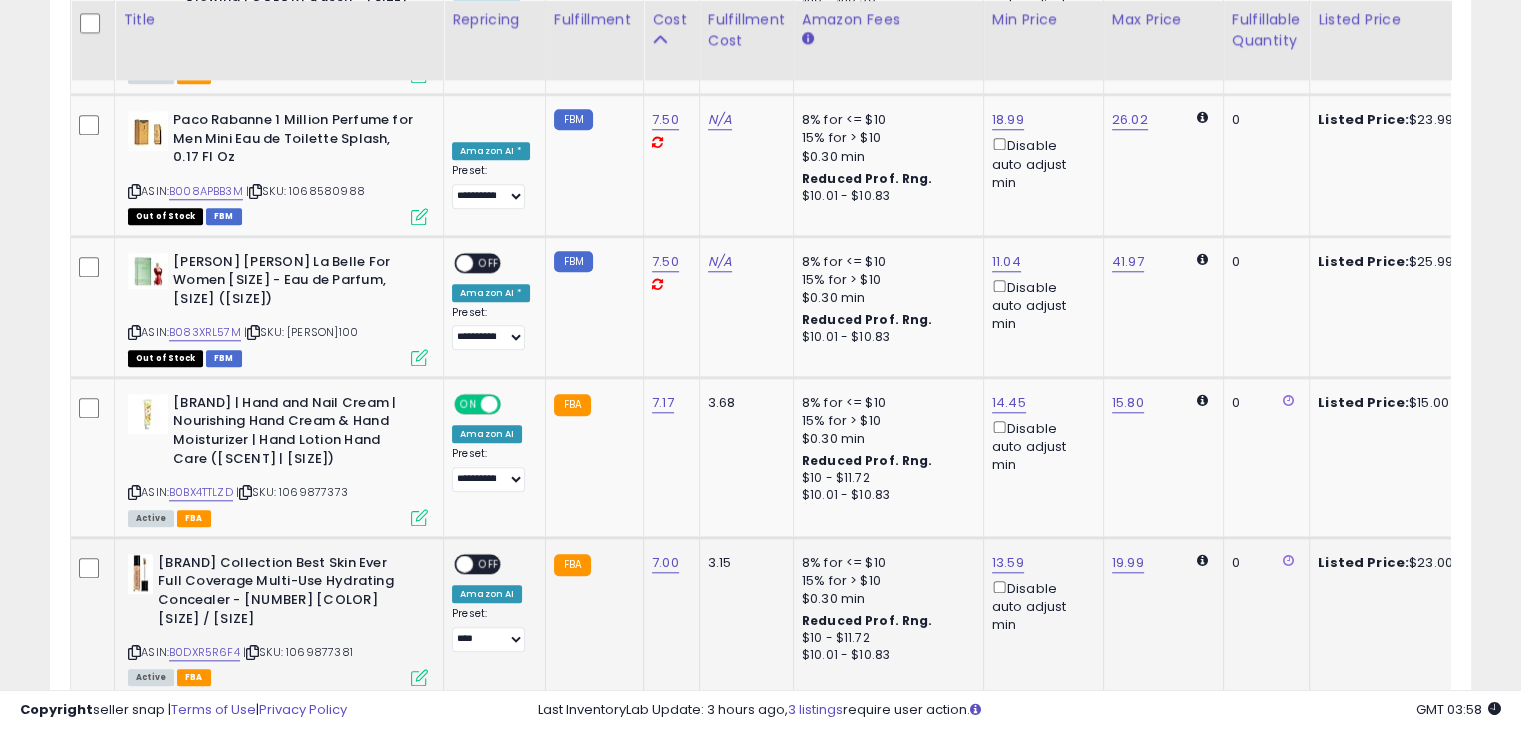 click on "Amazon AI" at bounding box center (487, 594) 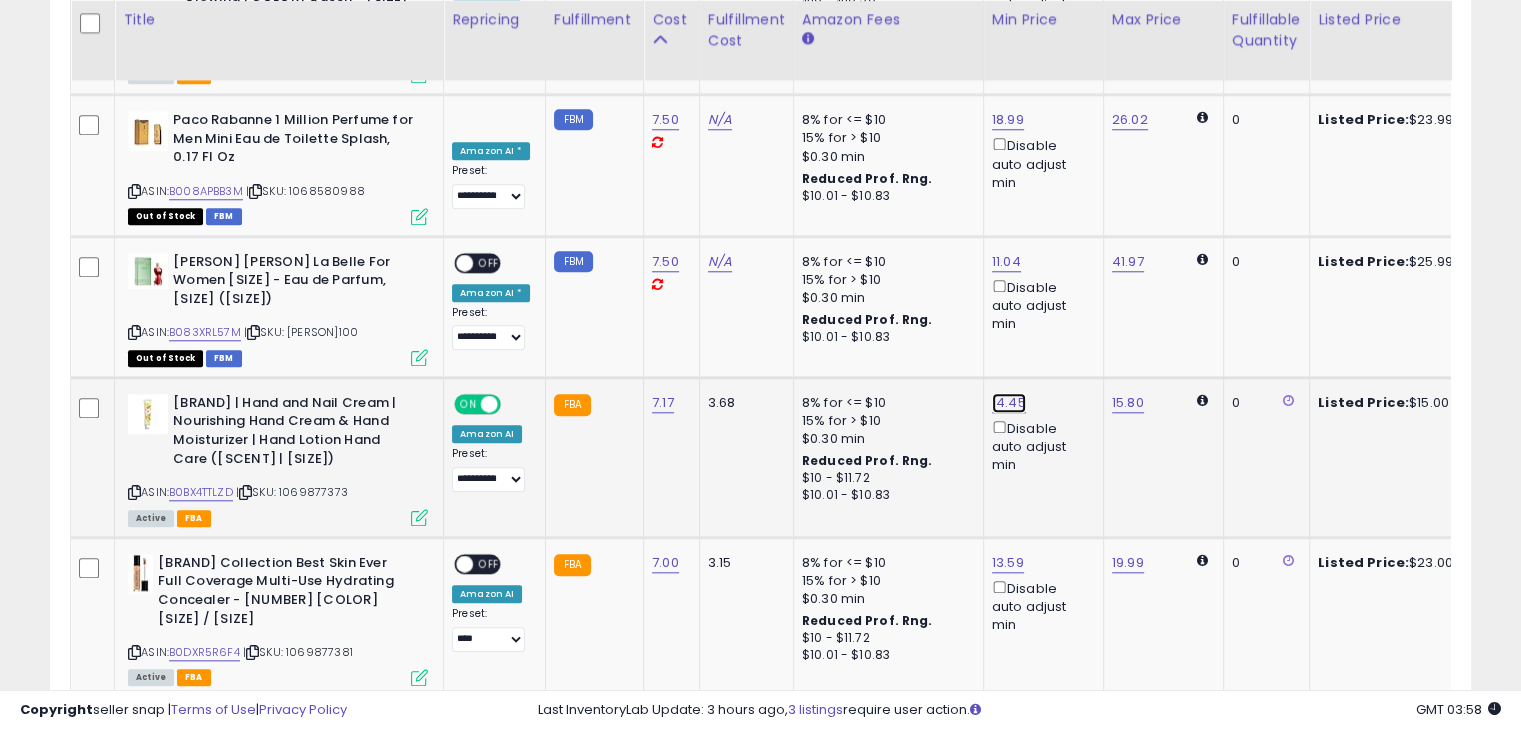 click on "14.45" at bounding box center [1004, -835] 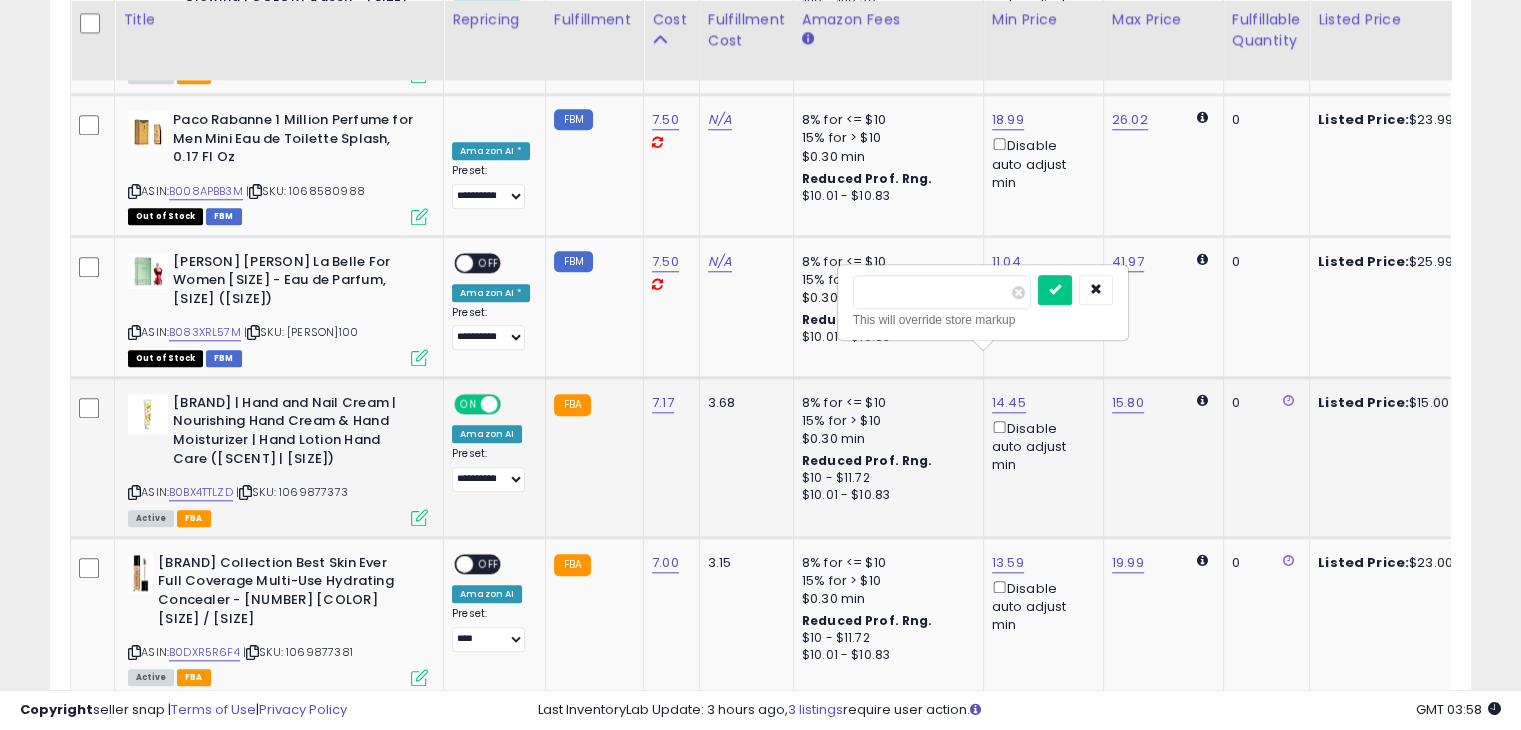 click on "*****" at bounding box center (942, 292) 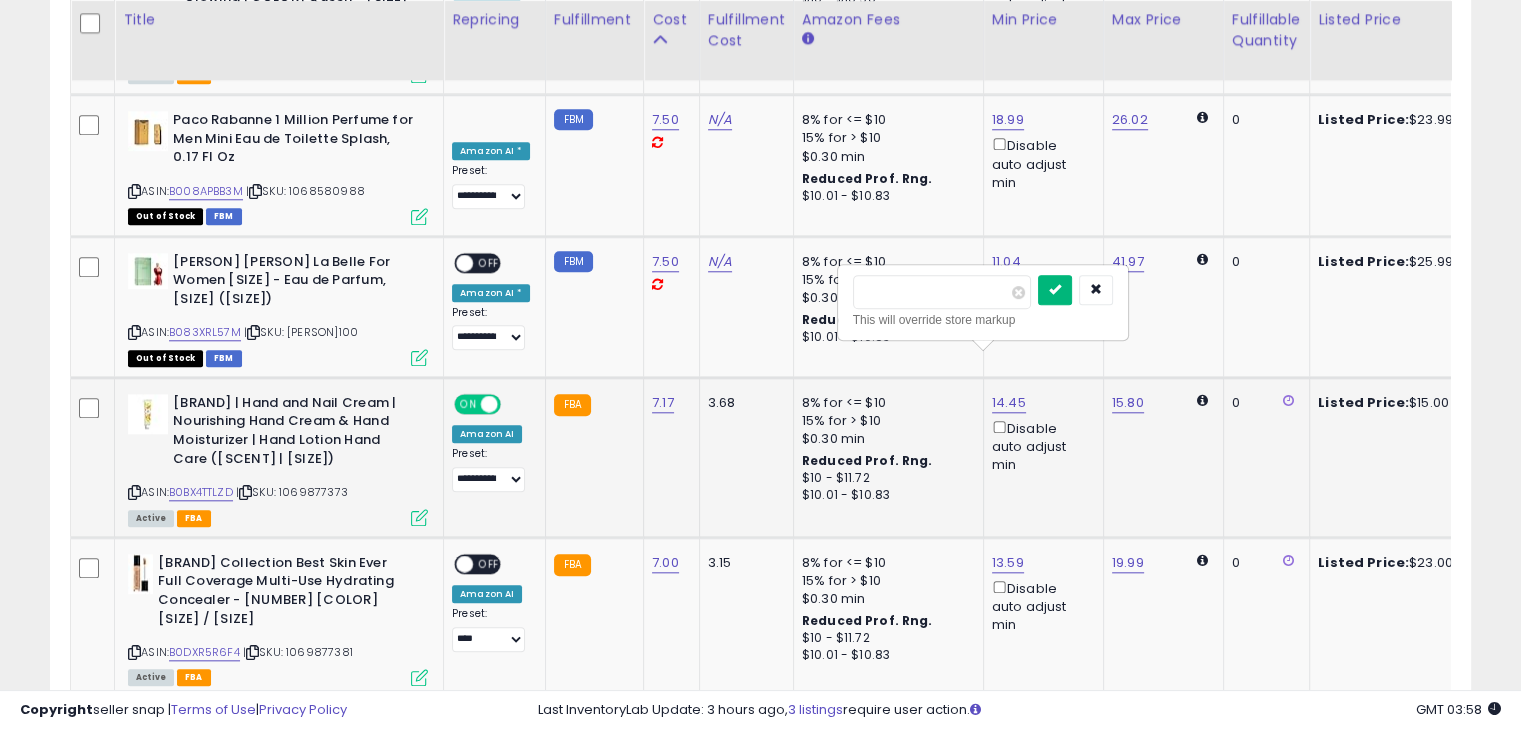 type on "****" 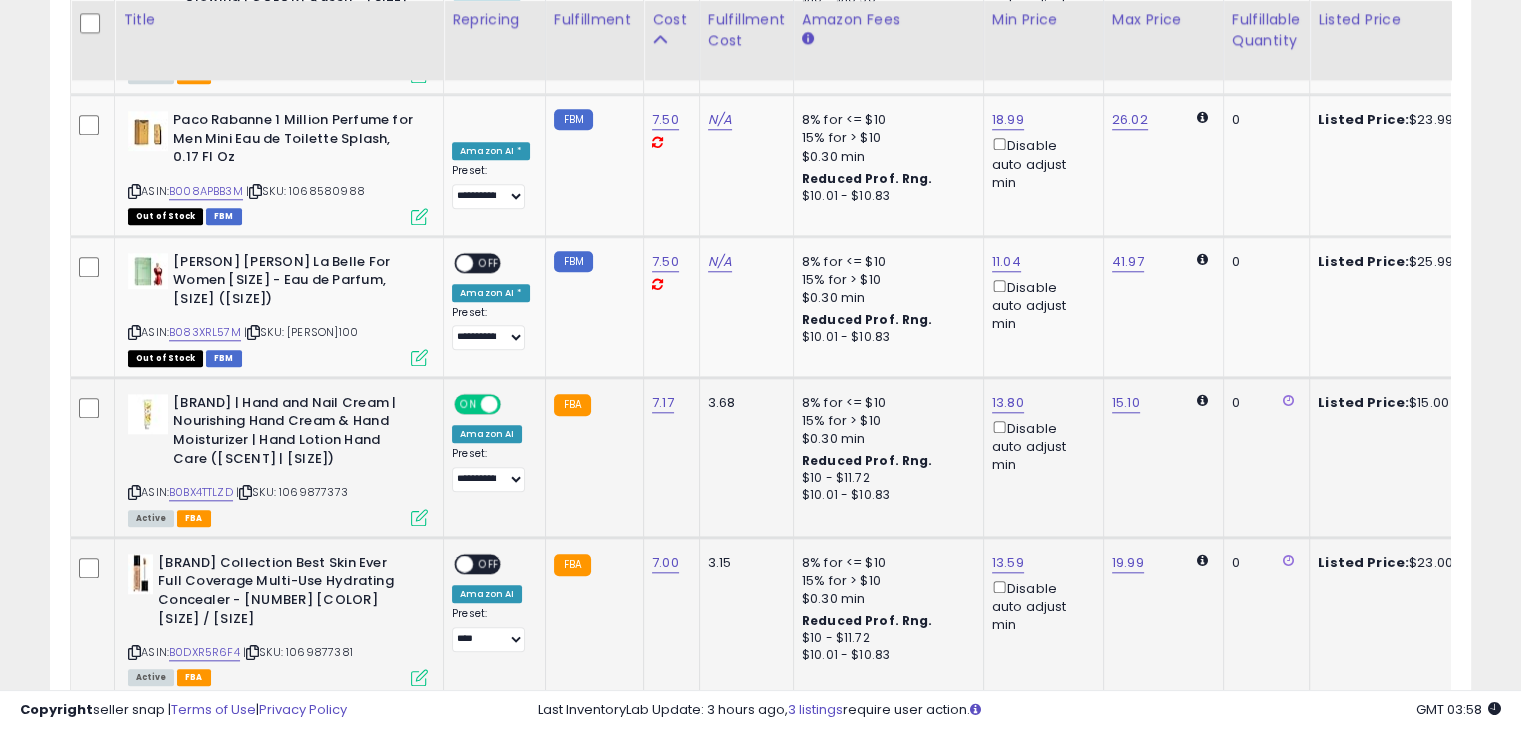 click on "OFF" at bounding box center (489, 563) 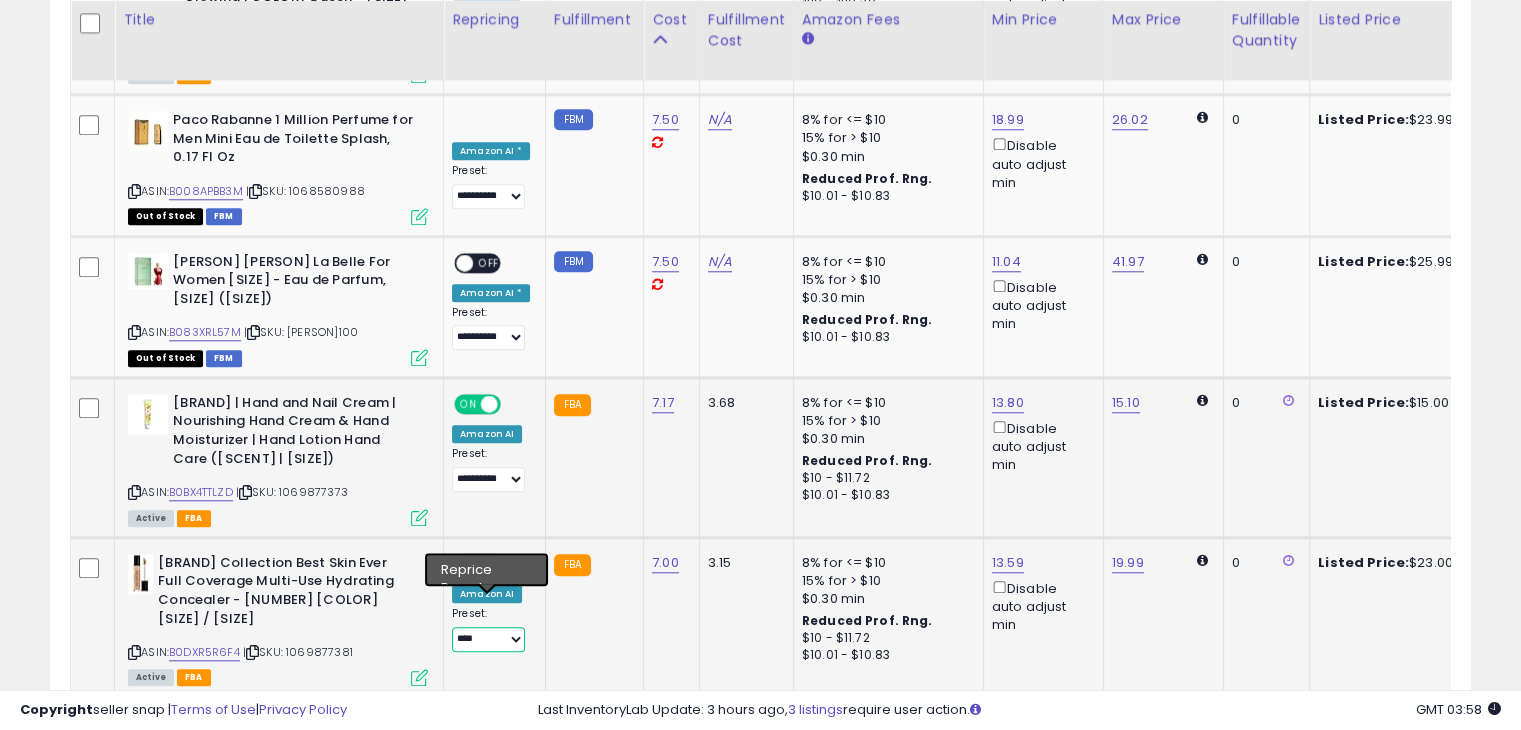 click on "**********" at bounding box center [488, 639] 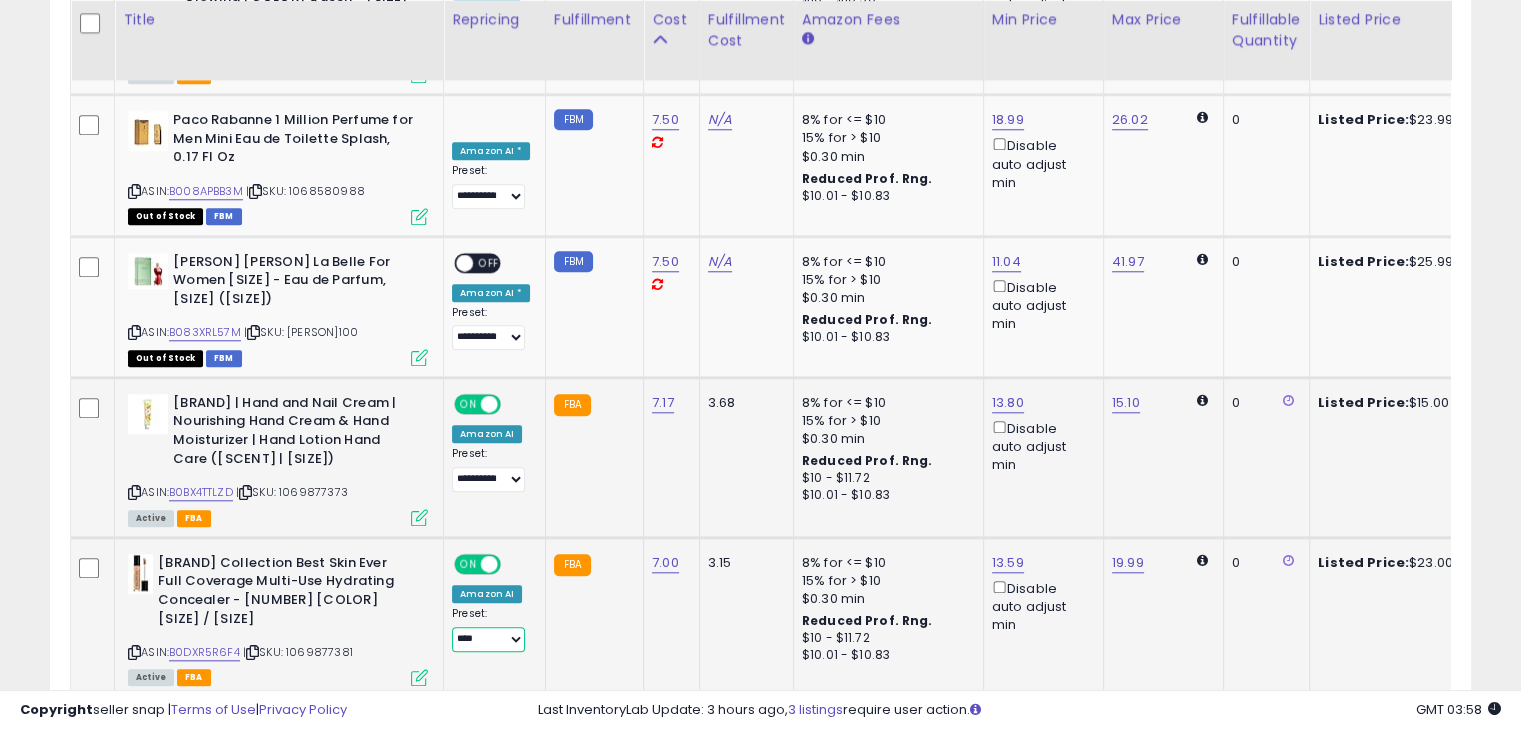 select on "**********" 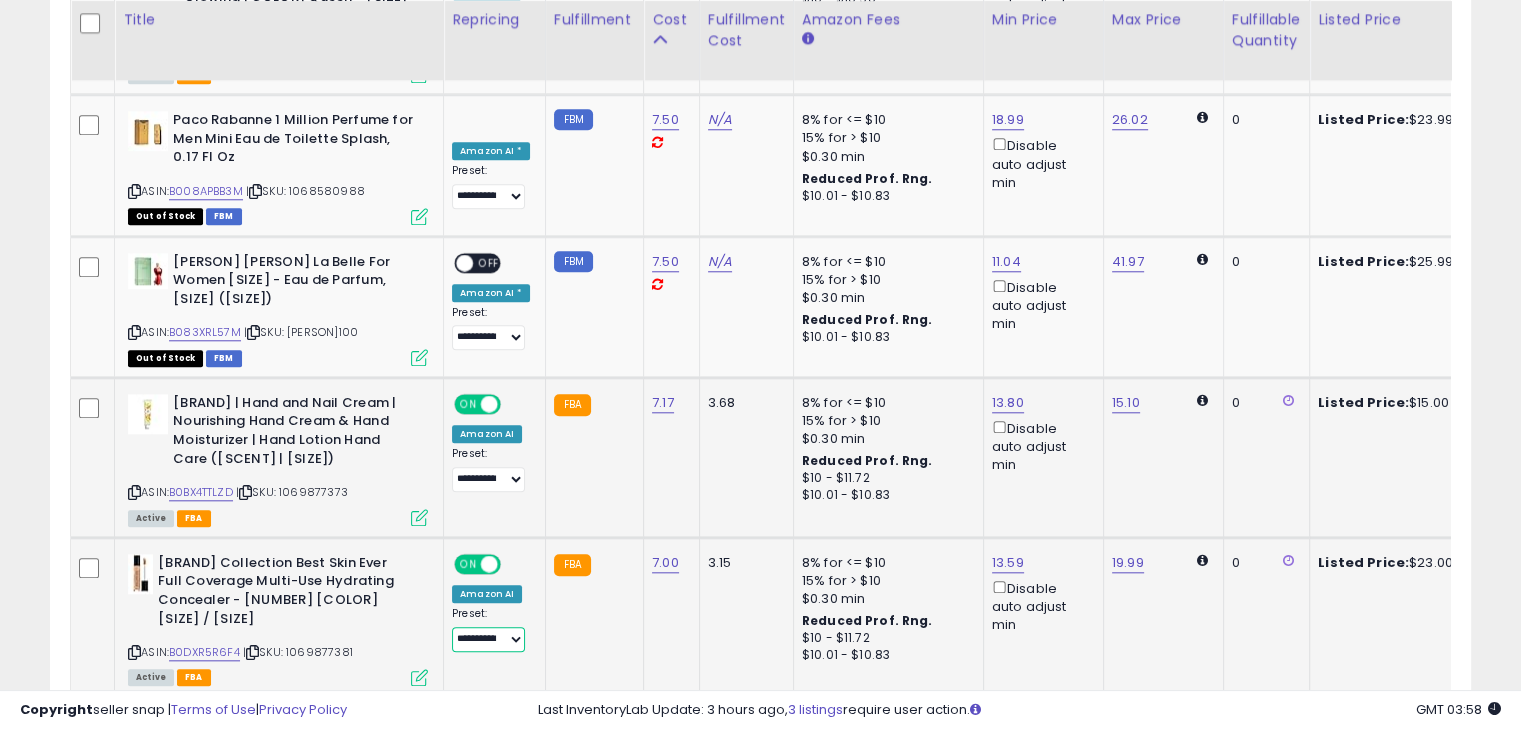 click on "**********" at bounding box center (488, 639) 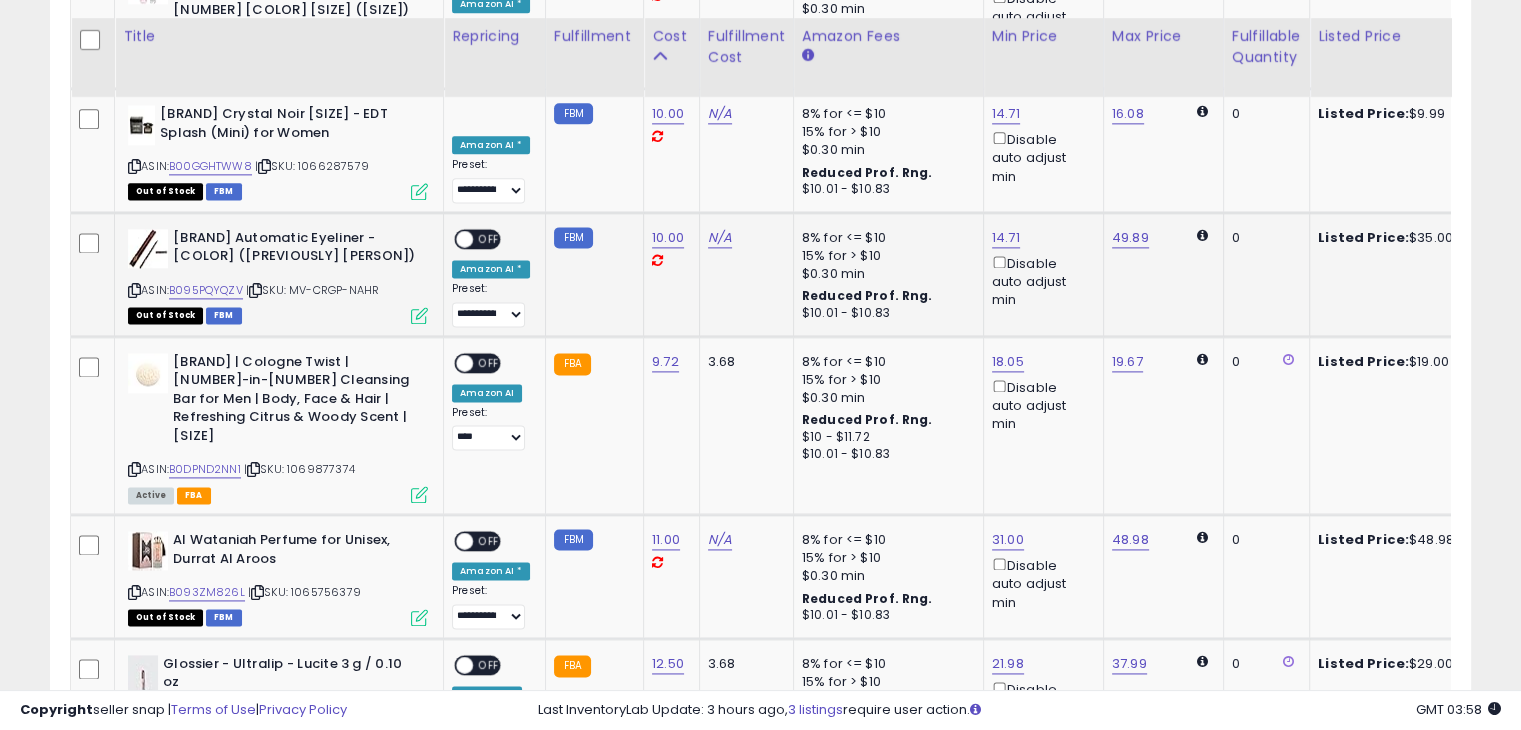 scroll, scrollTop: 2709, scrollLeft: 0, axis: vertical 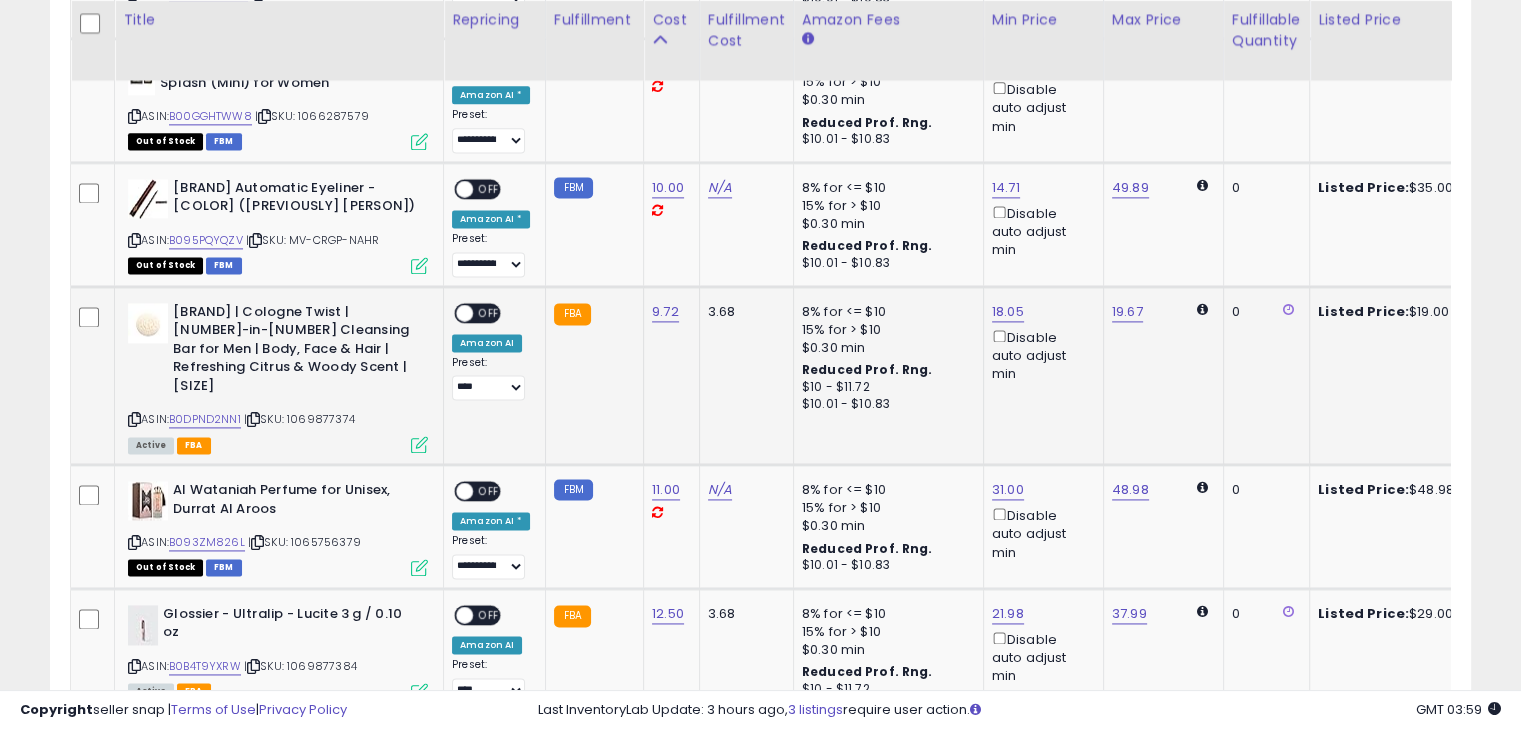 click at bounding box center (464, 312) 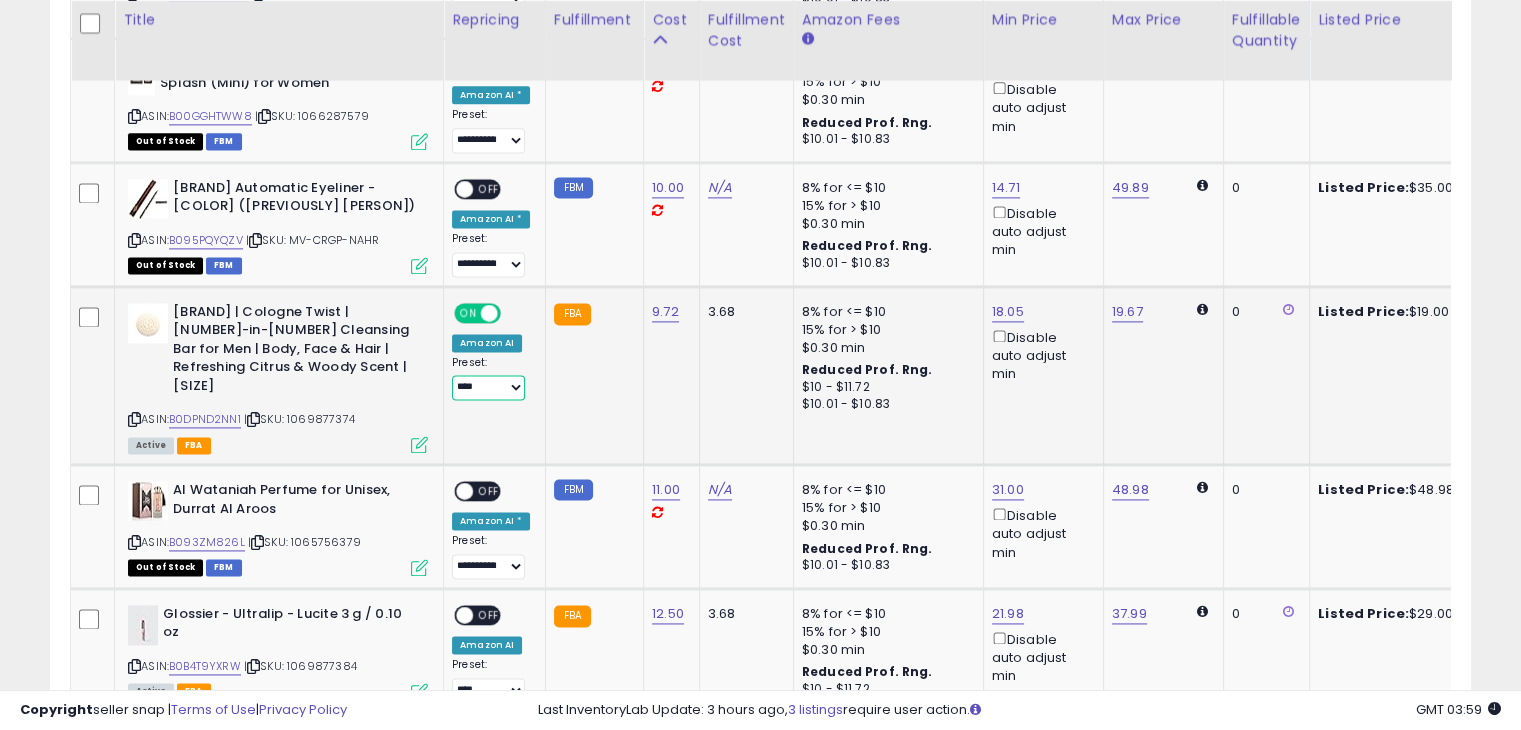 click on "**********" at bounding box center (488, 387) 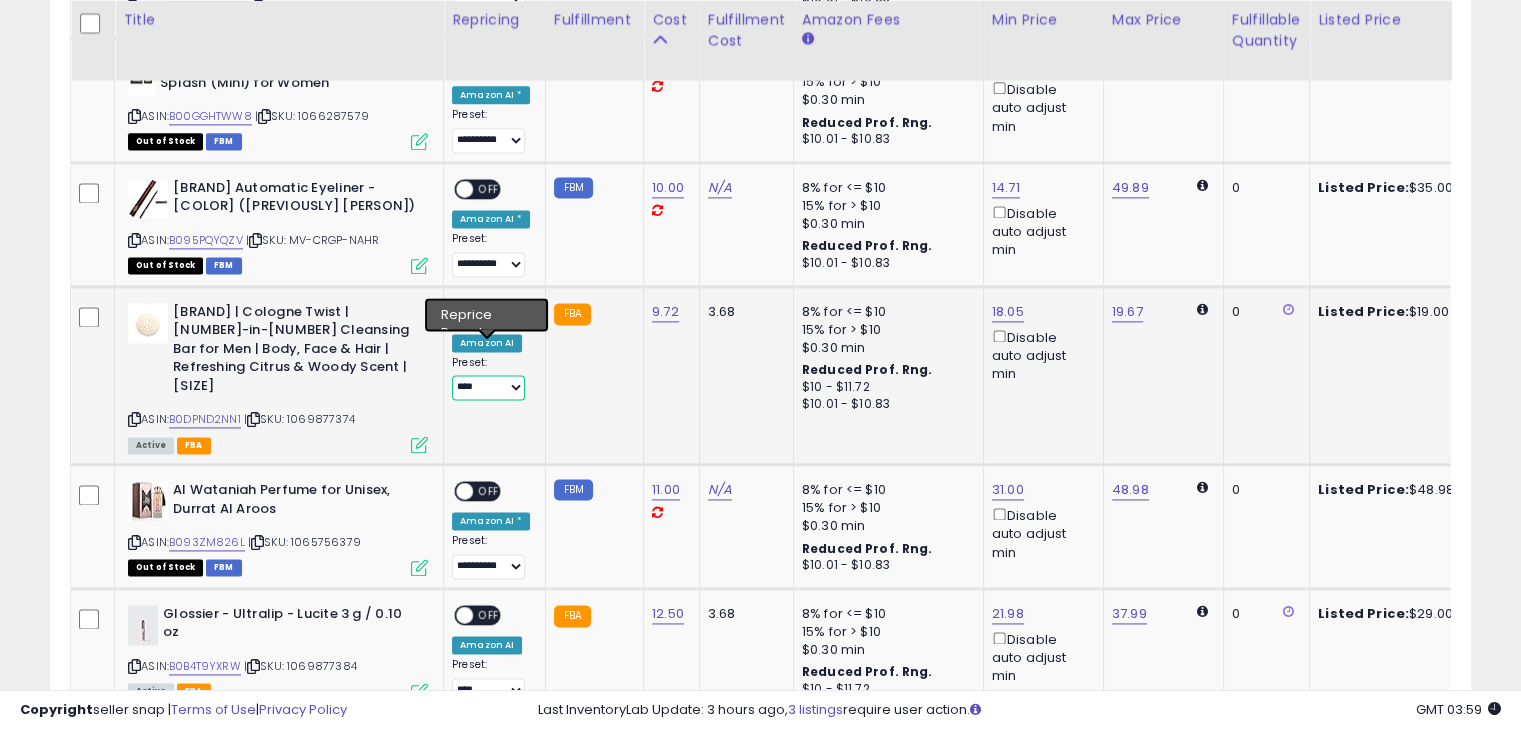 select on "**********" 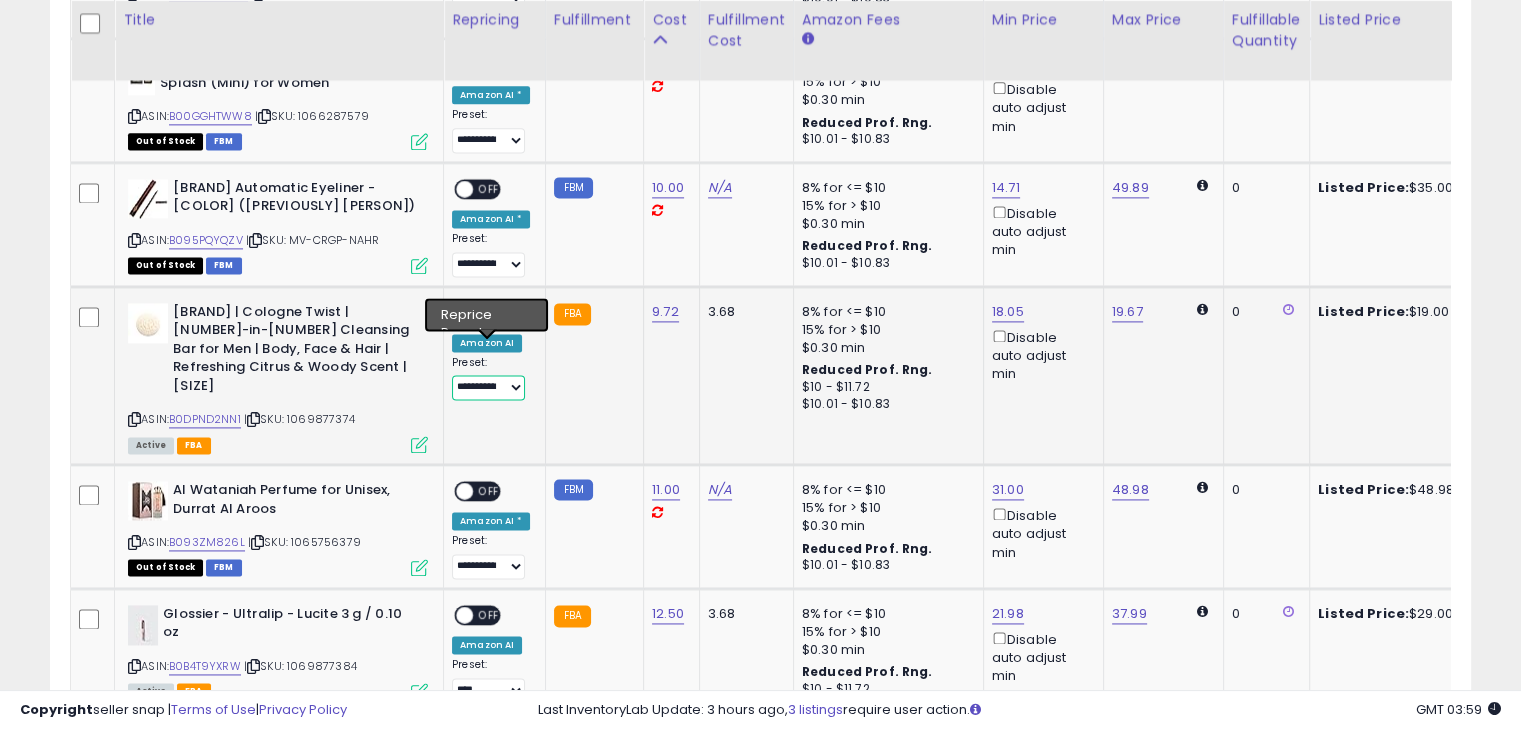 click on "**********" at bounding box center [488, 387] 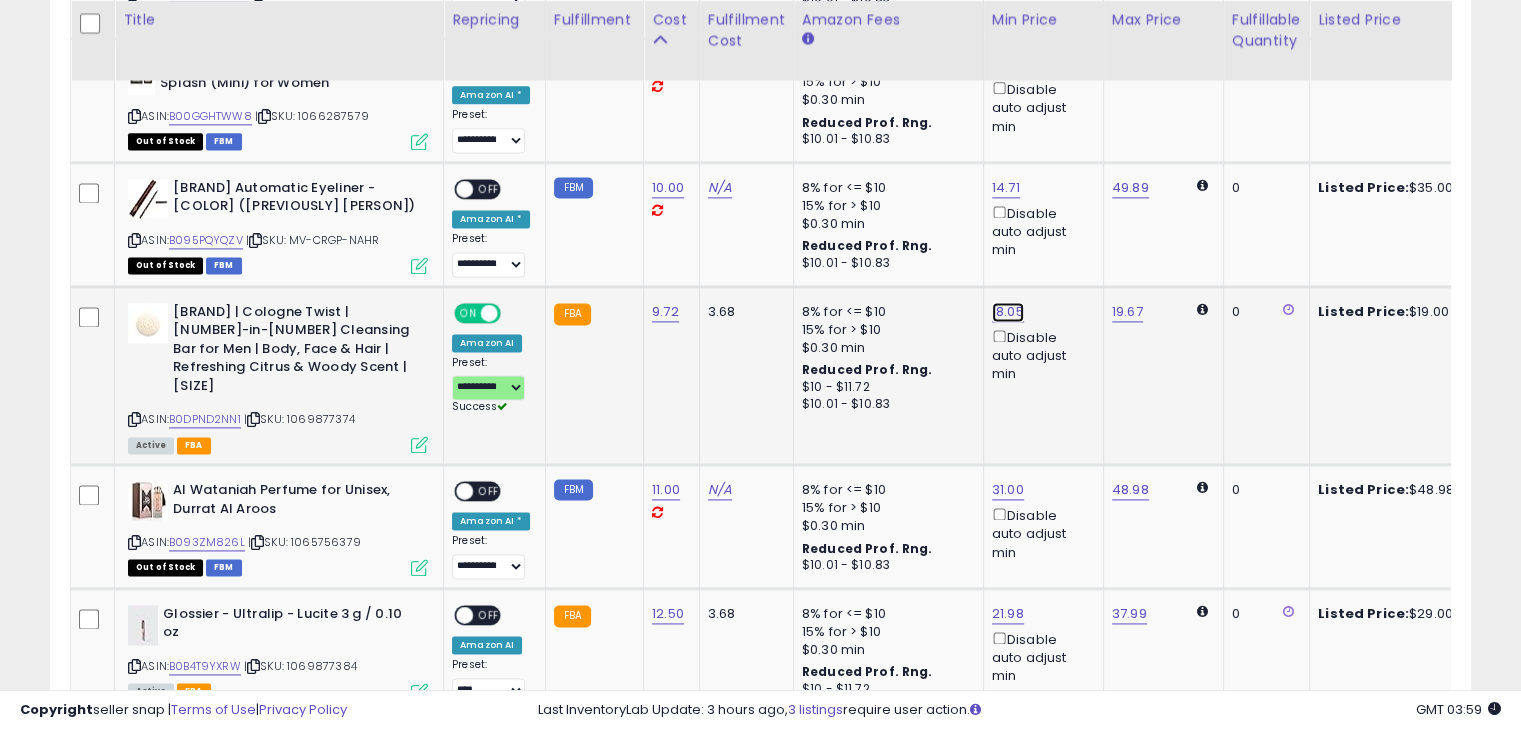 click on "18.05" at bounding box center (1004, -1635) 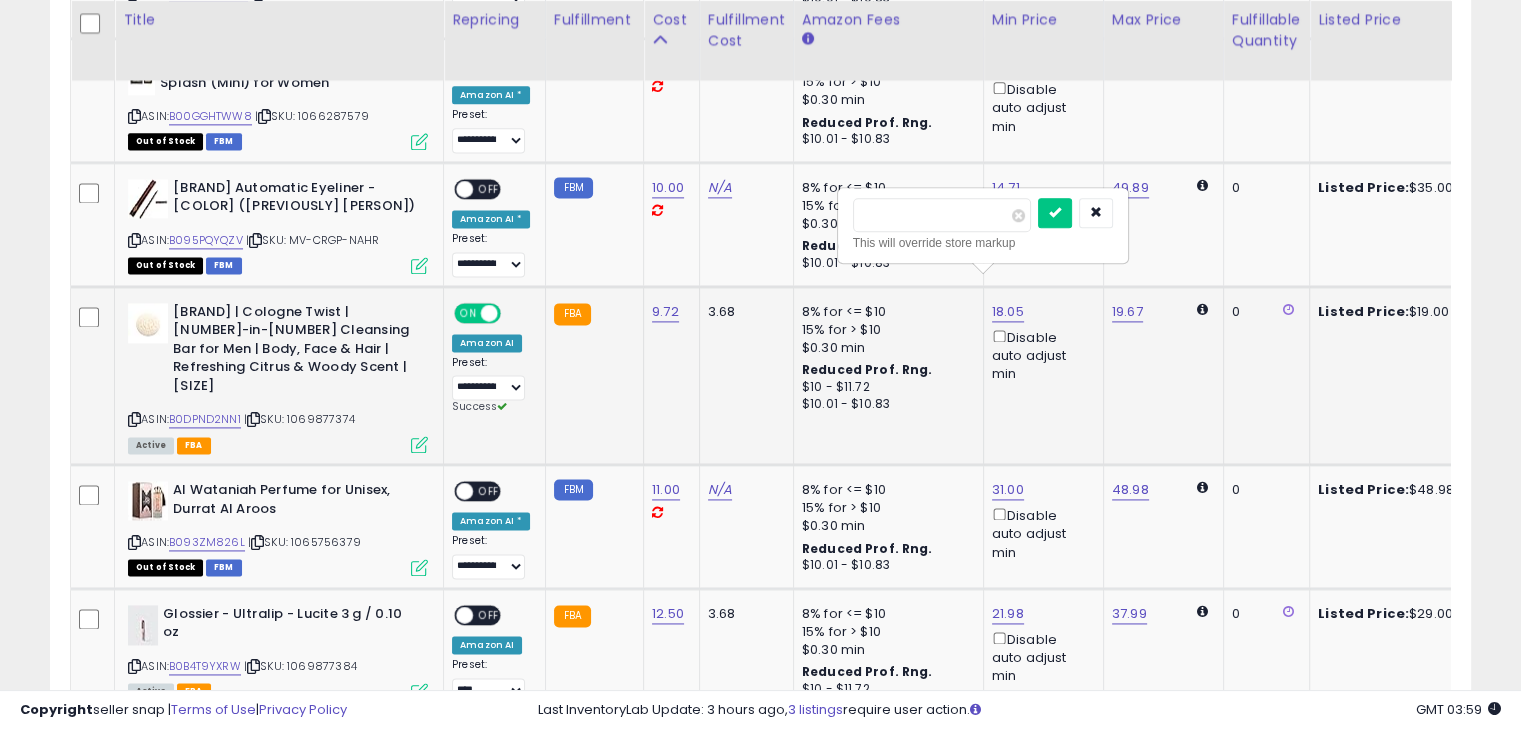 click on "*****" at bounding box center [942, 215] 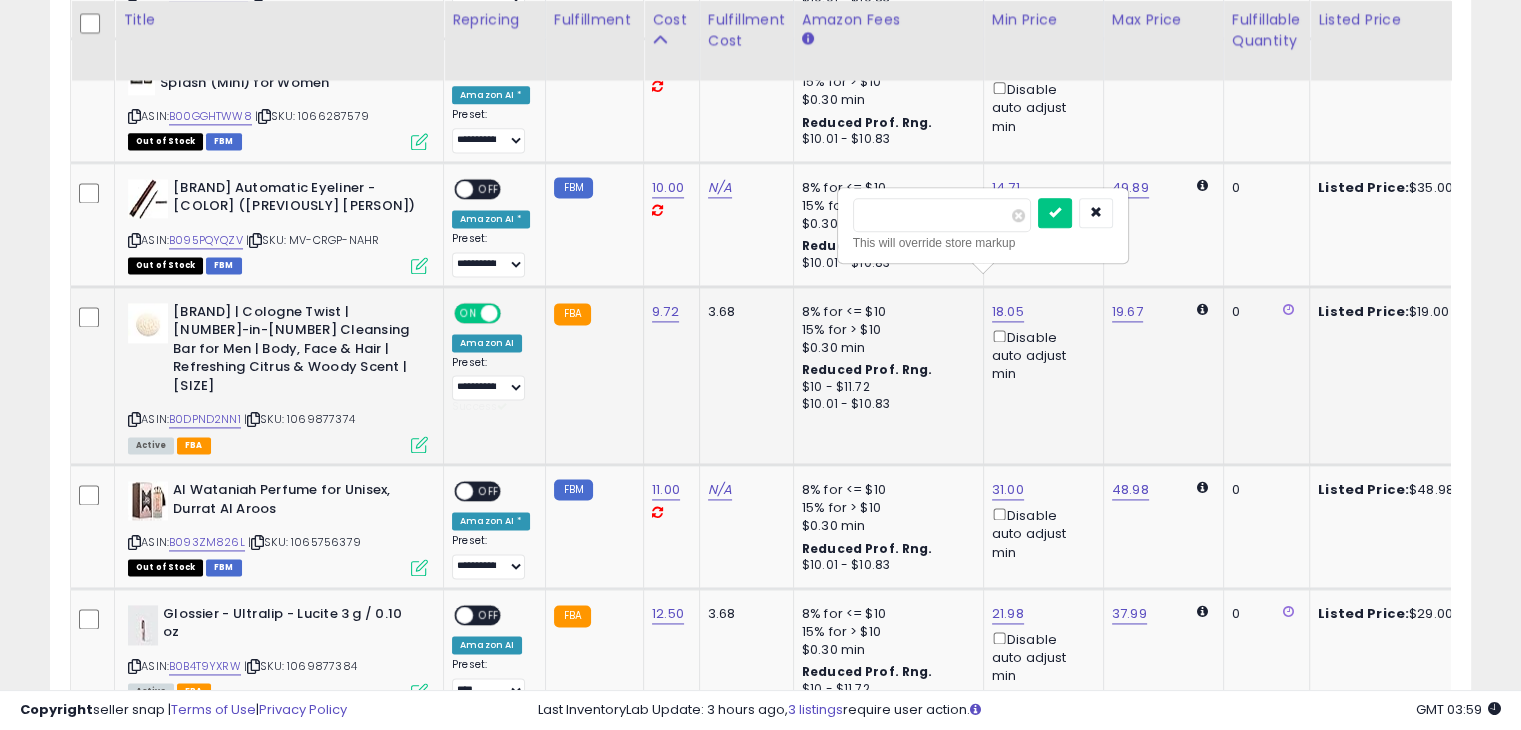 click on "*****" at bounding box center (942, 215) 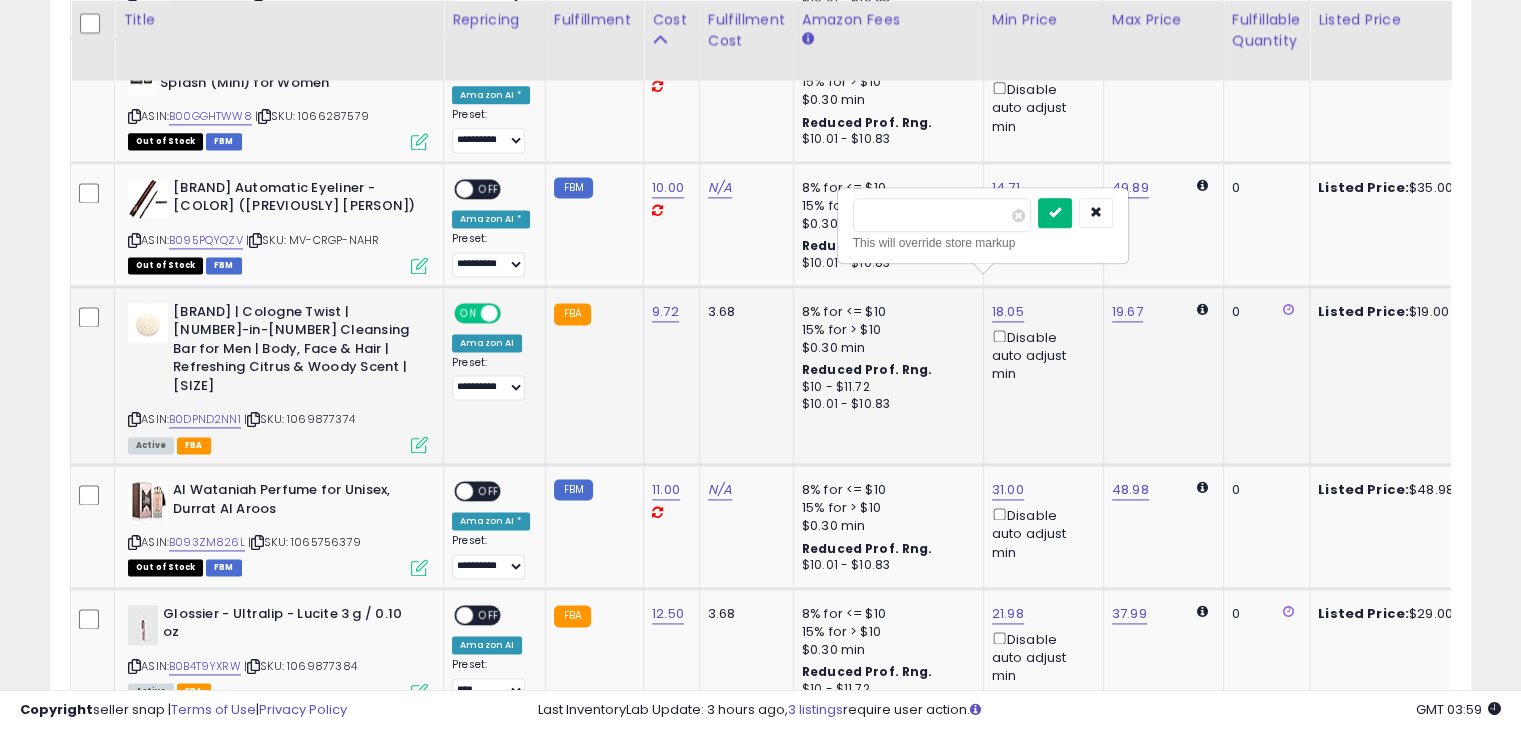 type on "**" 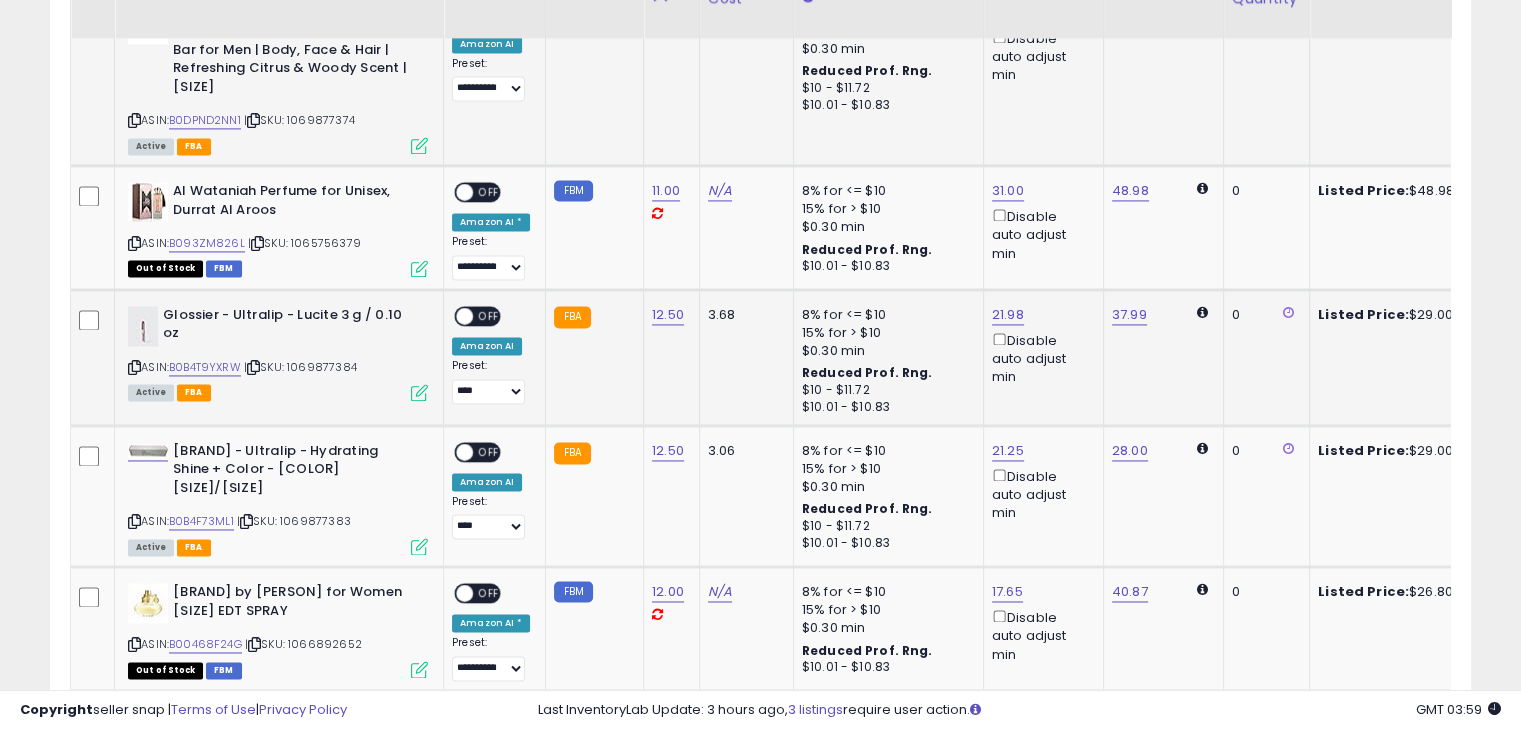 scroll, scrollTop: 3009, scrollLeft: 0, axis: vertical 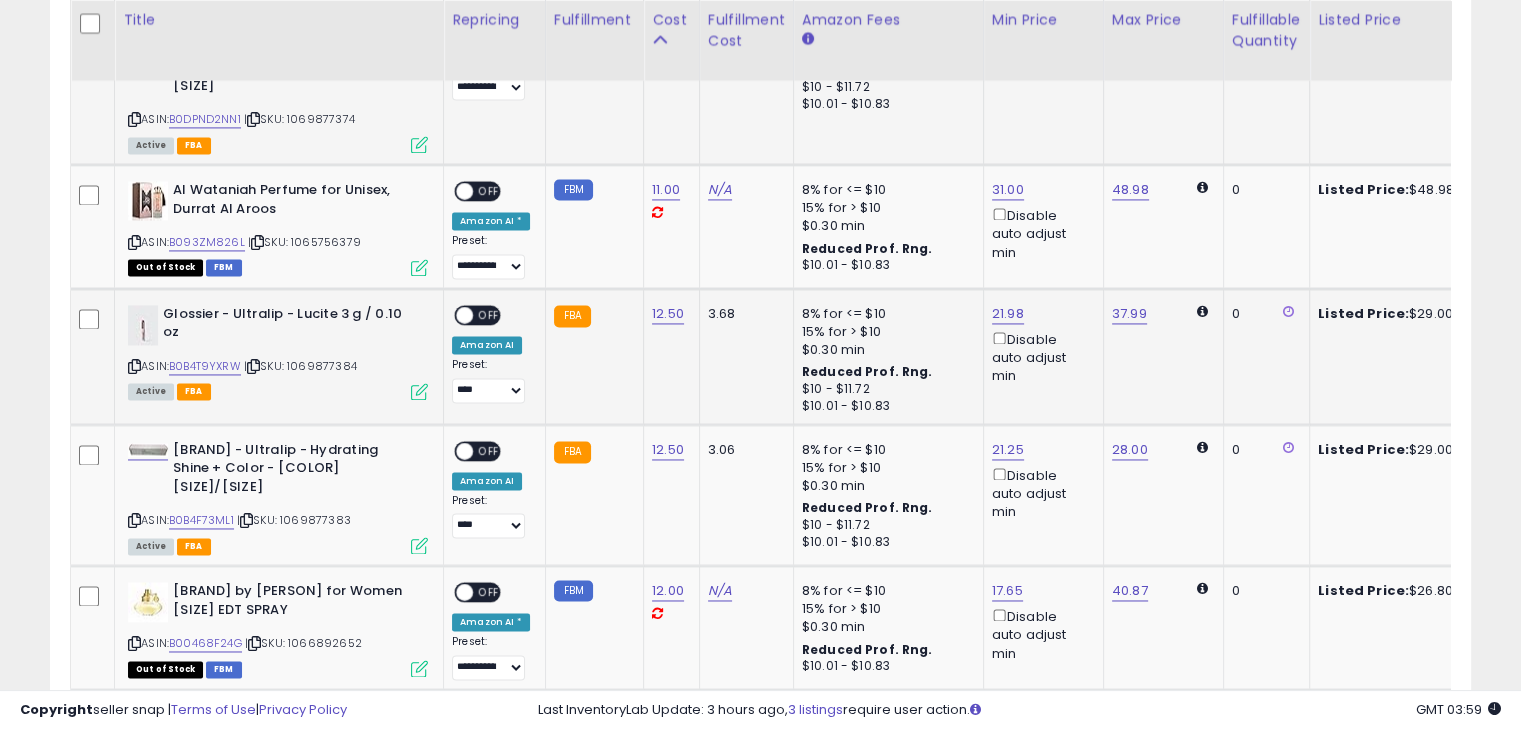 click at bounding box center (464, 314) 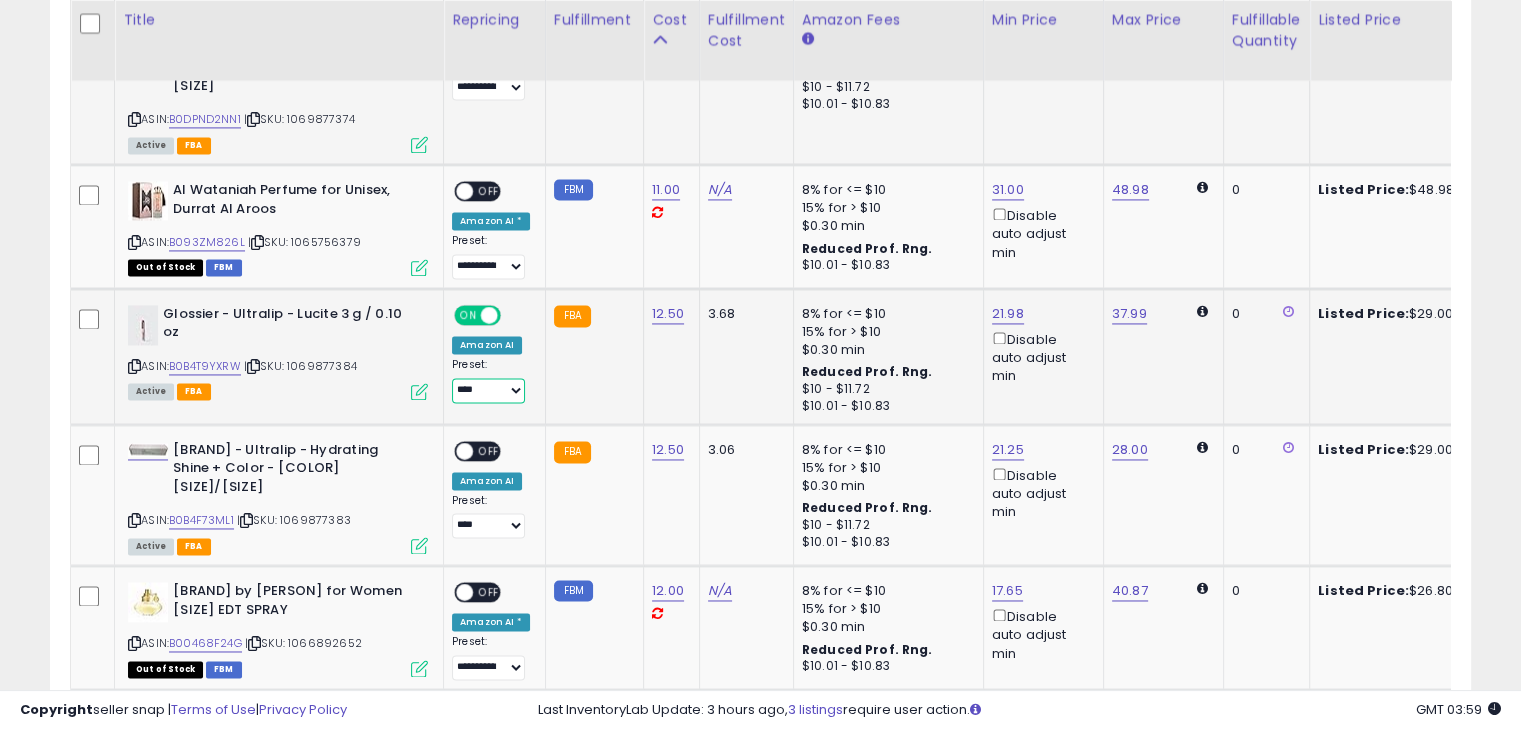 click on "**********" at bounding box center [488, 390] 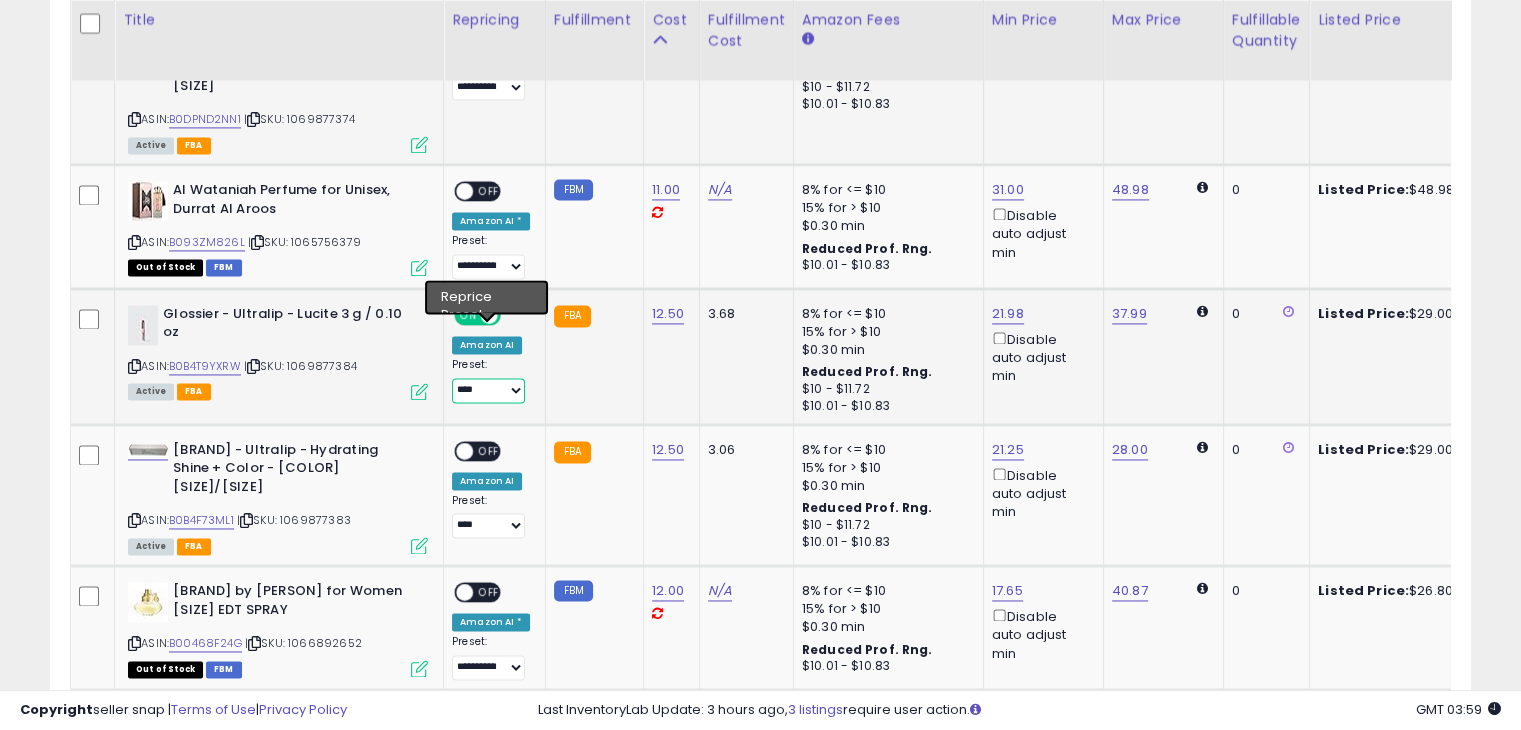 select on "**********" 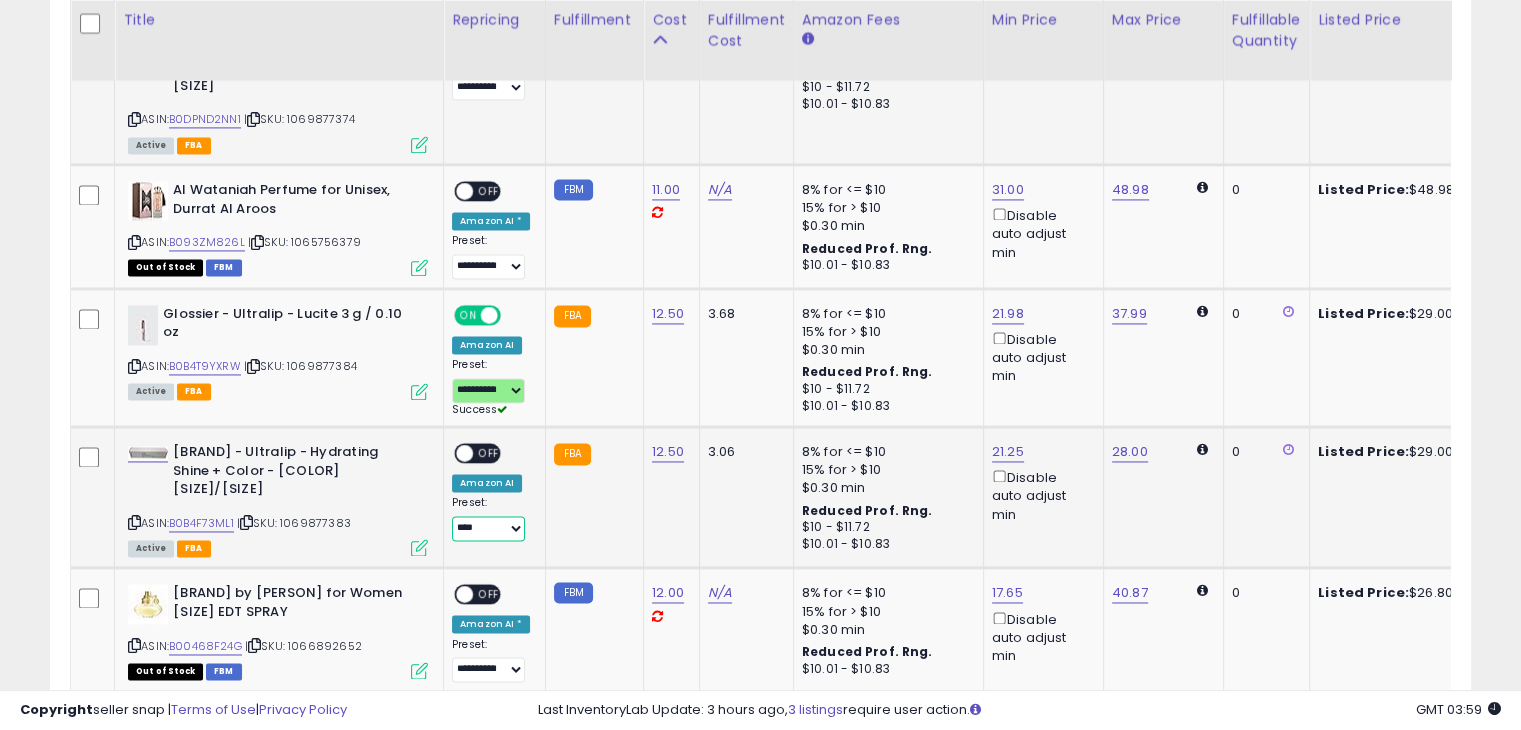 click on "**********" at bounding box center (488, 528) 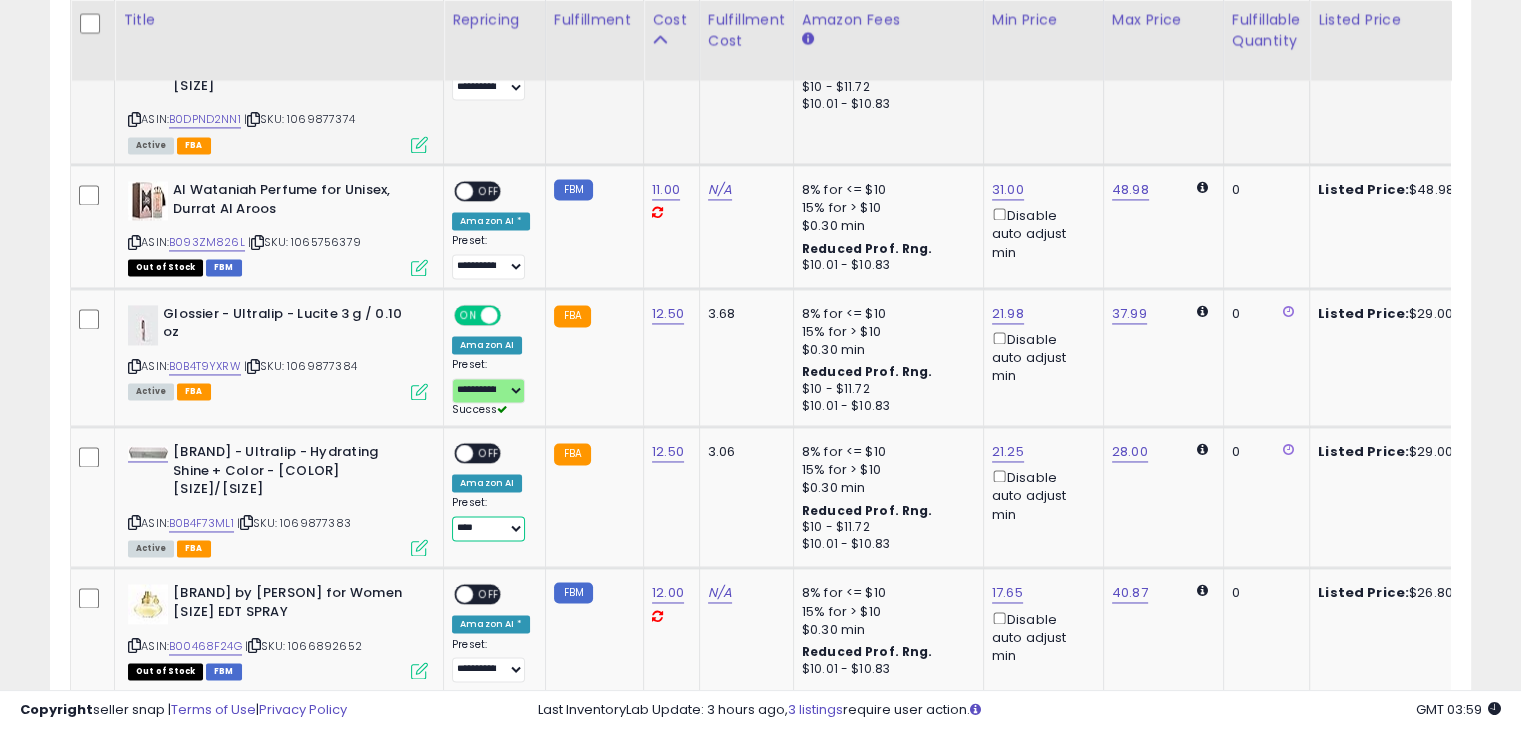 select on "**********" 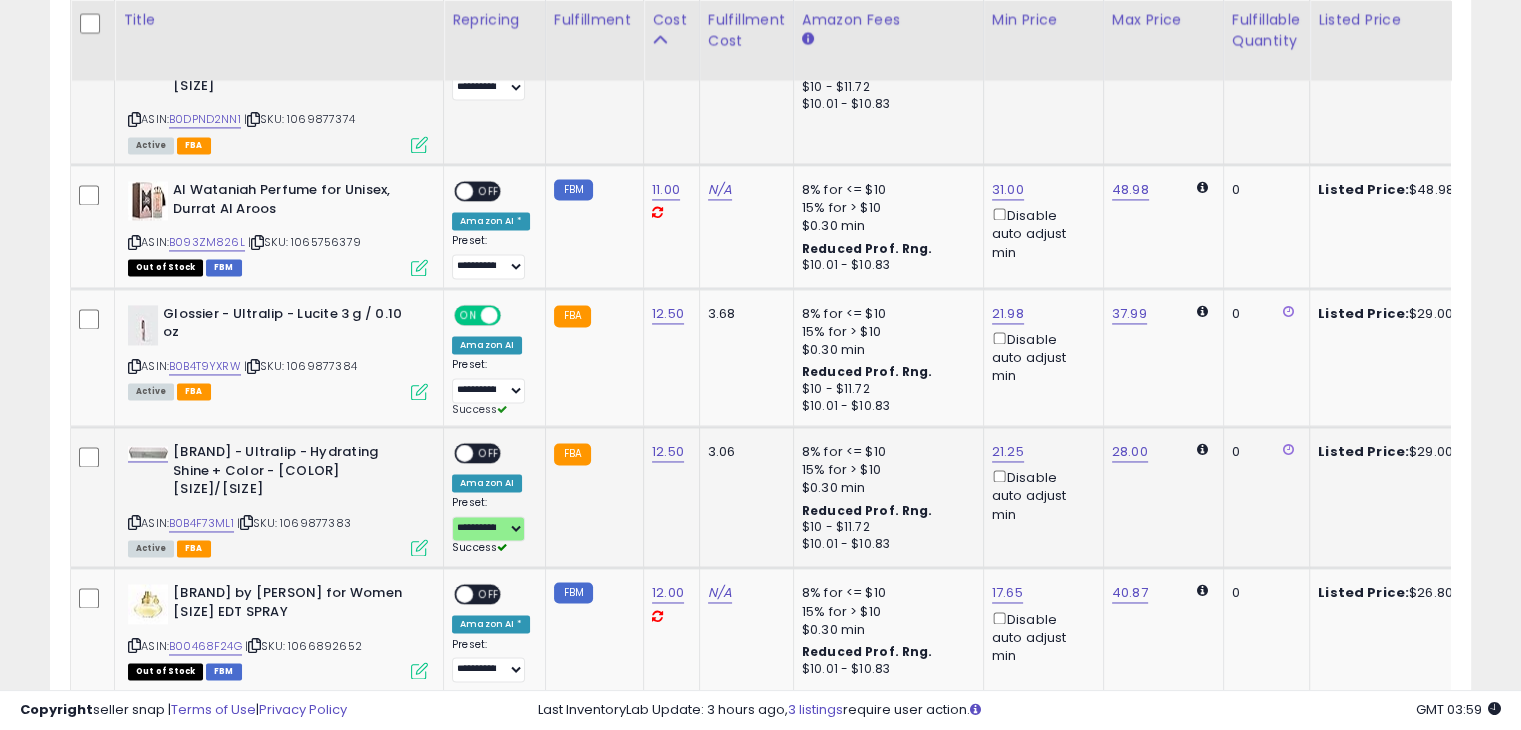 click on "OFF" at bounding box center [489, 453] 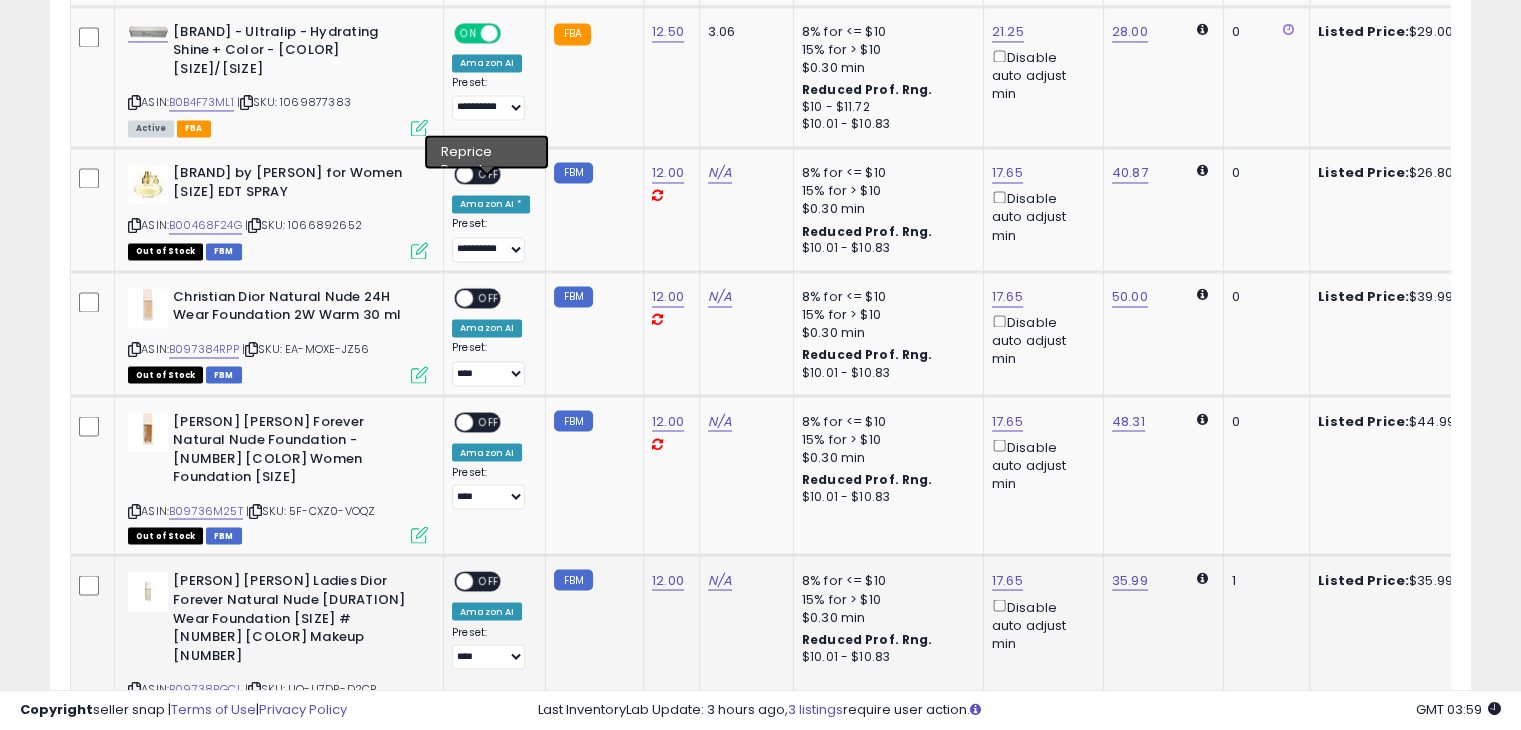scroll, scrollTop: 3609, scrollLeft: 0, axis: vertical 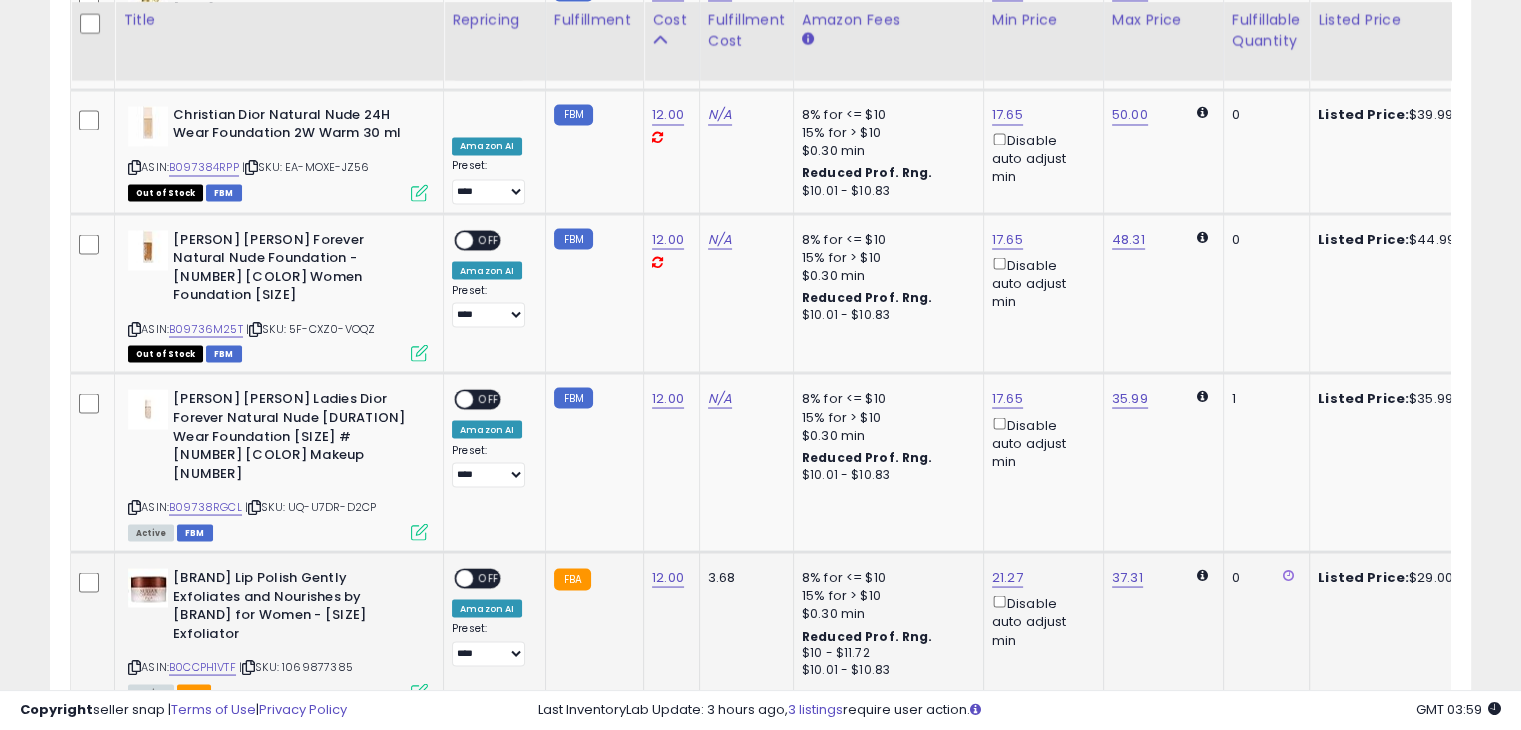 click on "OFF" at bounding box center (489, 578) 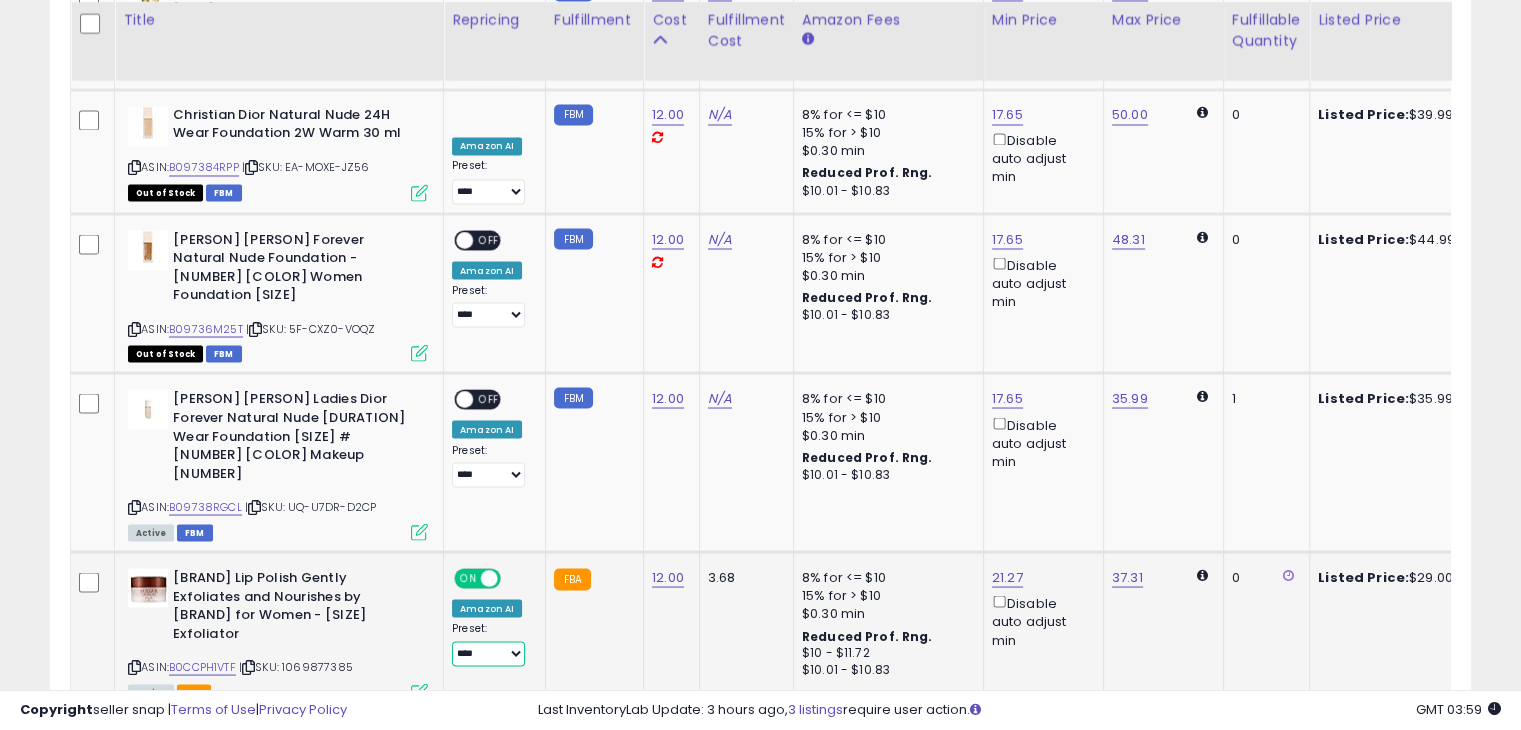 click on "**********" at bounding box center [488, 653] 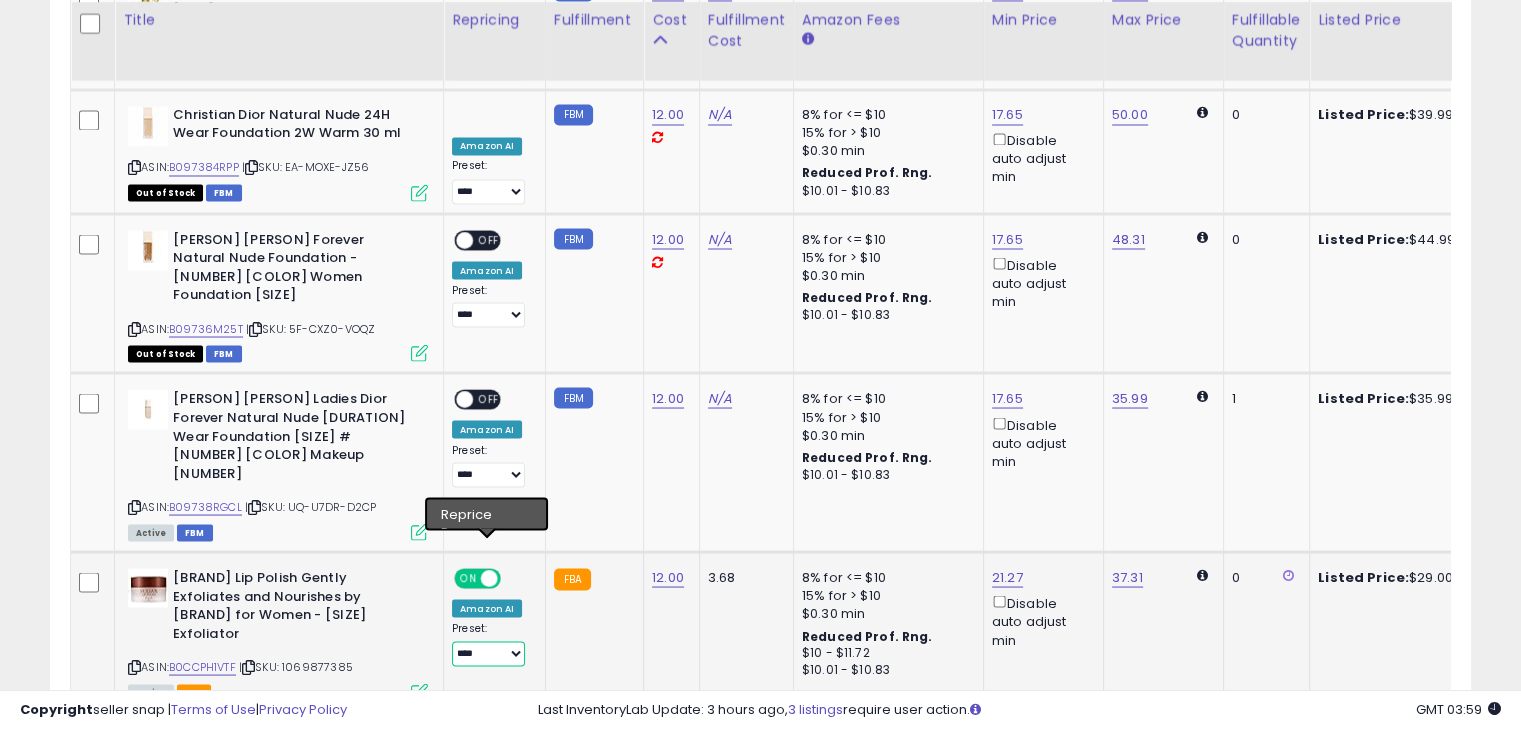 select on "**********" 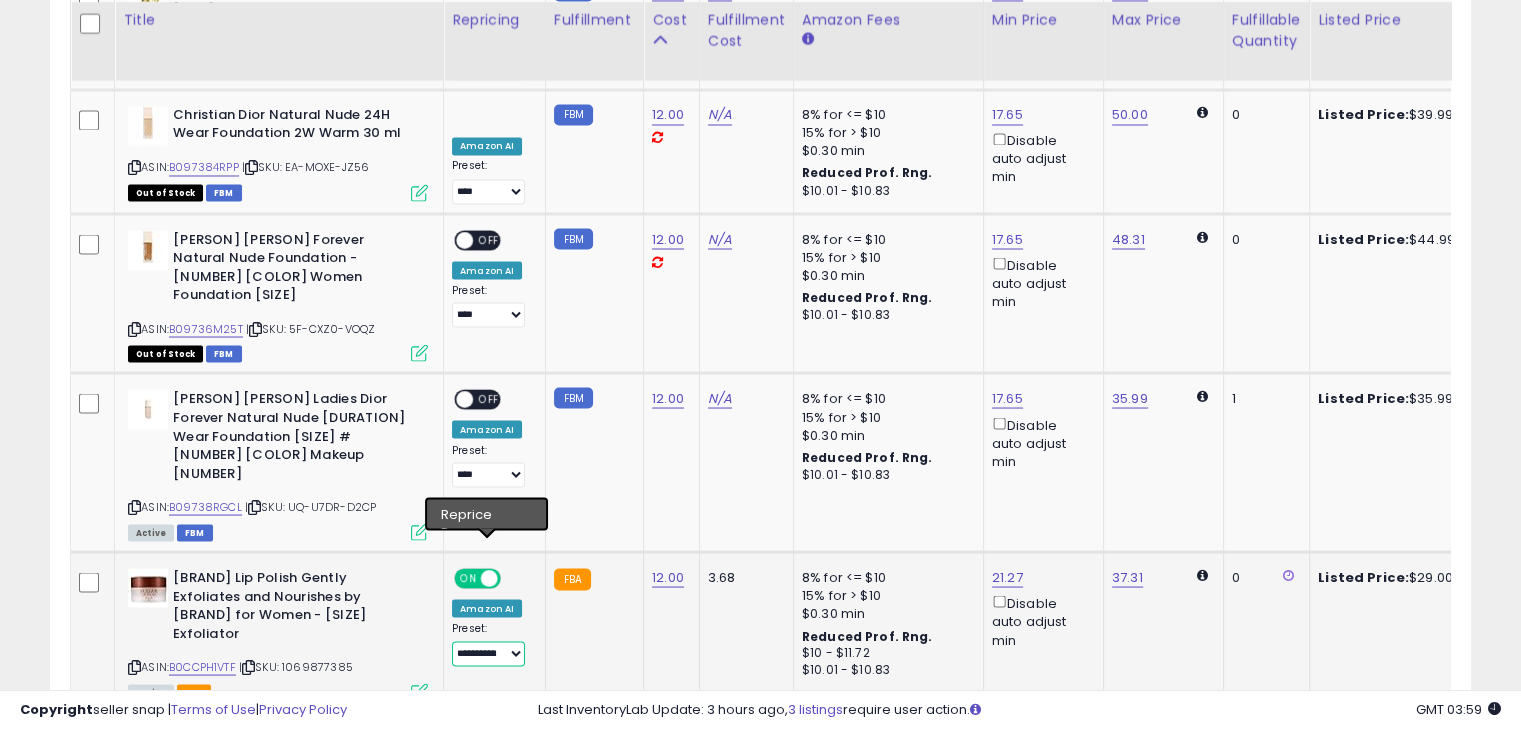 click on "**********" at bounding box center [488, 653] 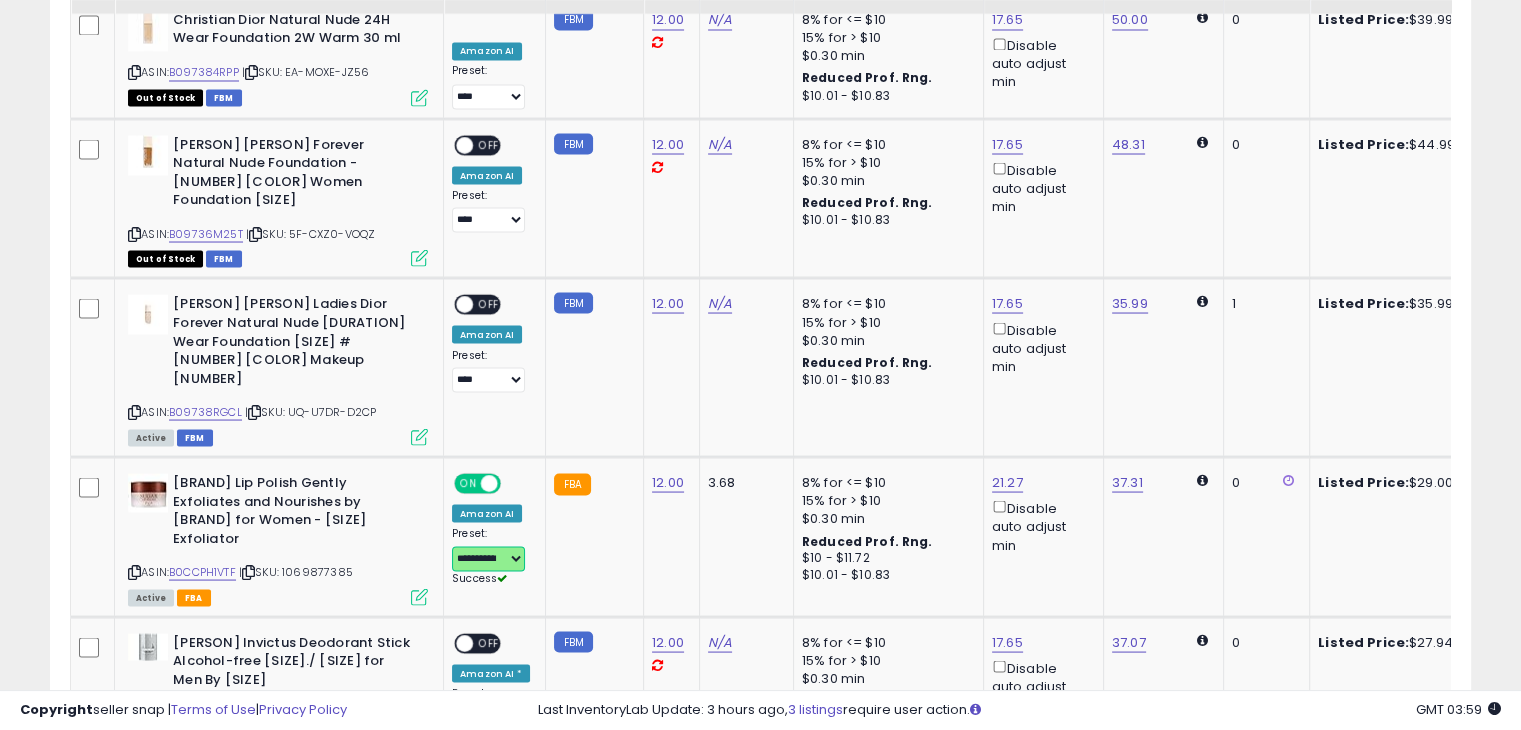 scroll, scrollTop: 3909, scrollLeft: 0, axis: vertical 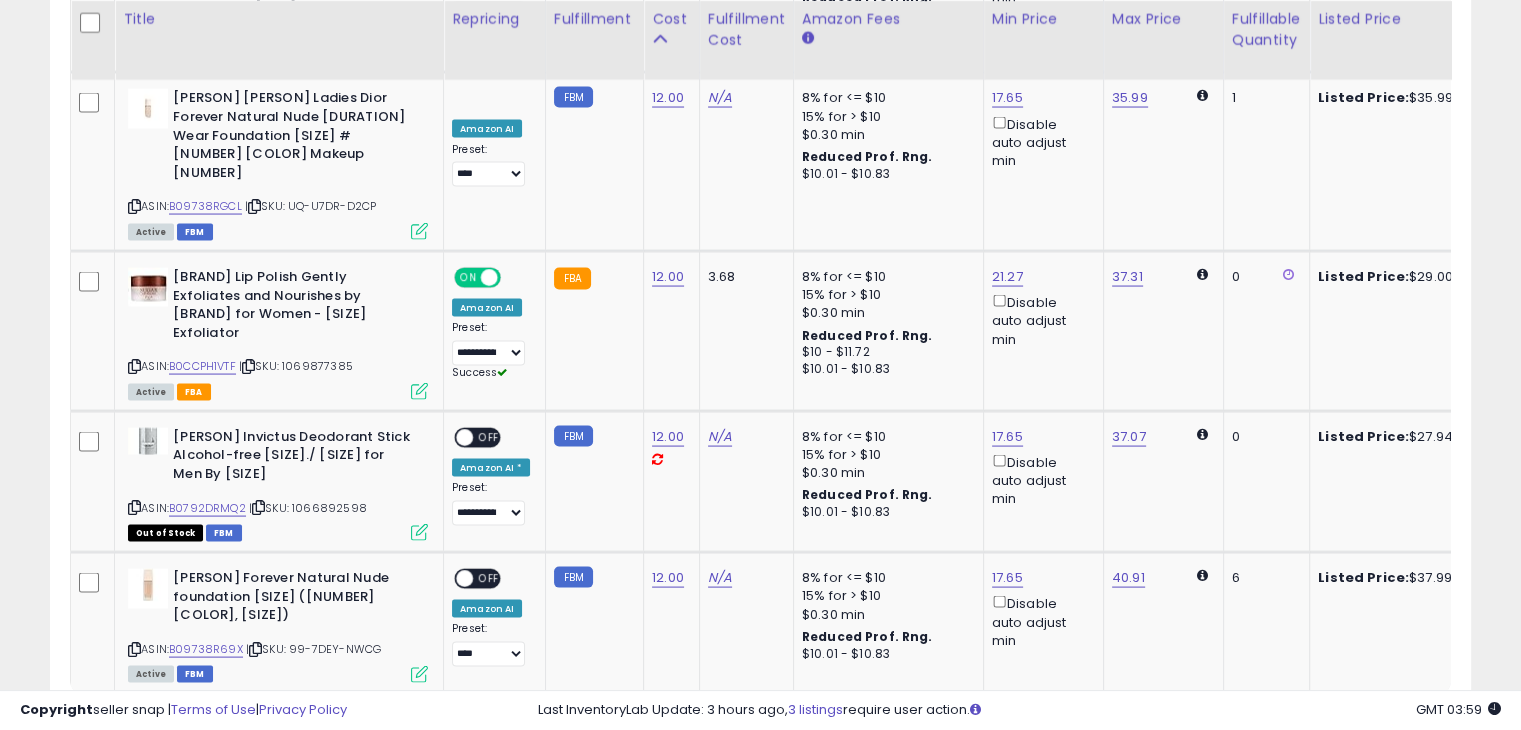 click on "3" 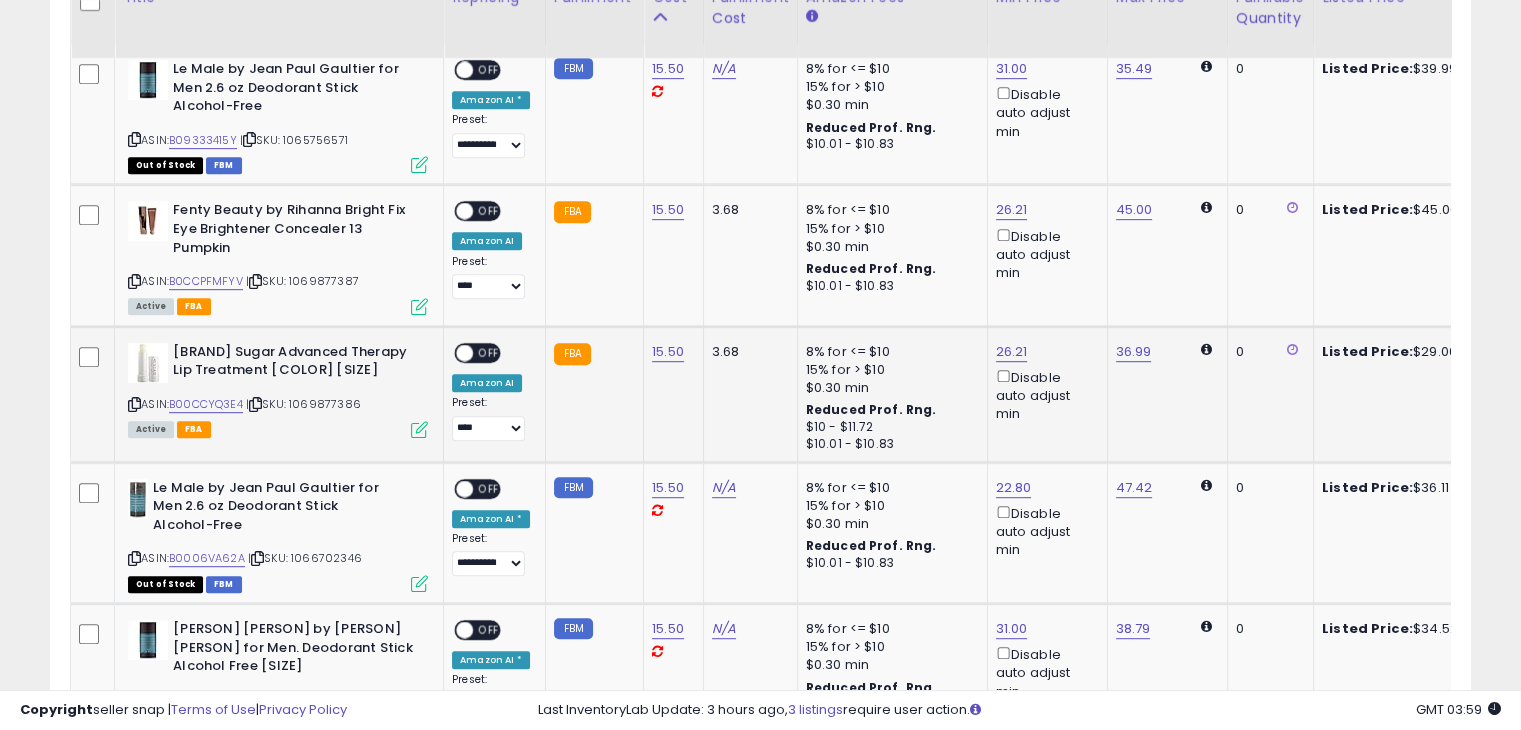 scroll, scrollTop: 1009, scrollLeft: 0, axis: vertical 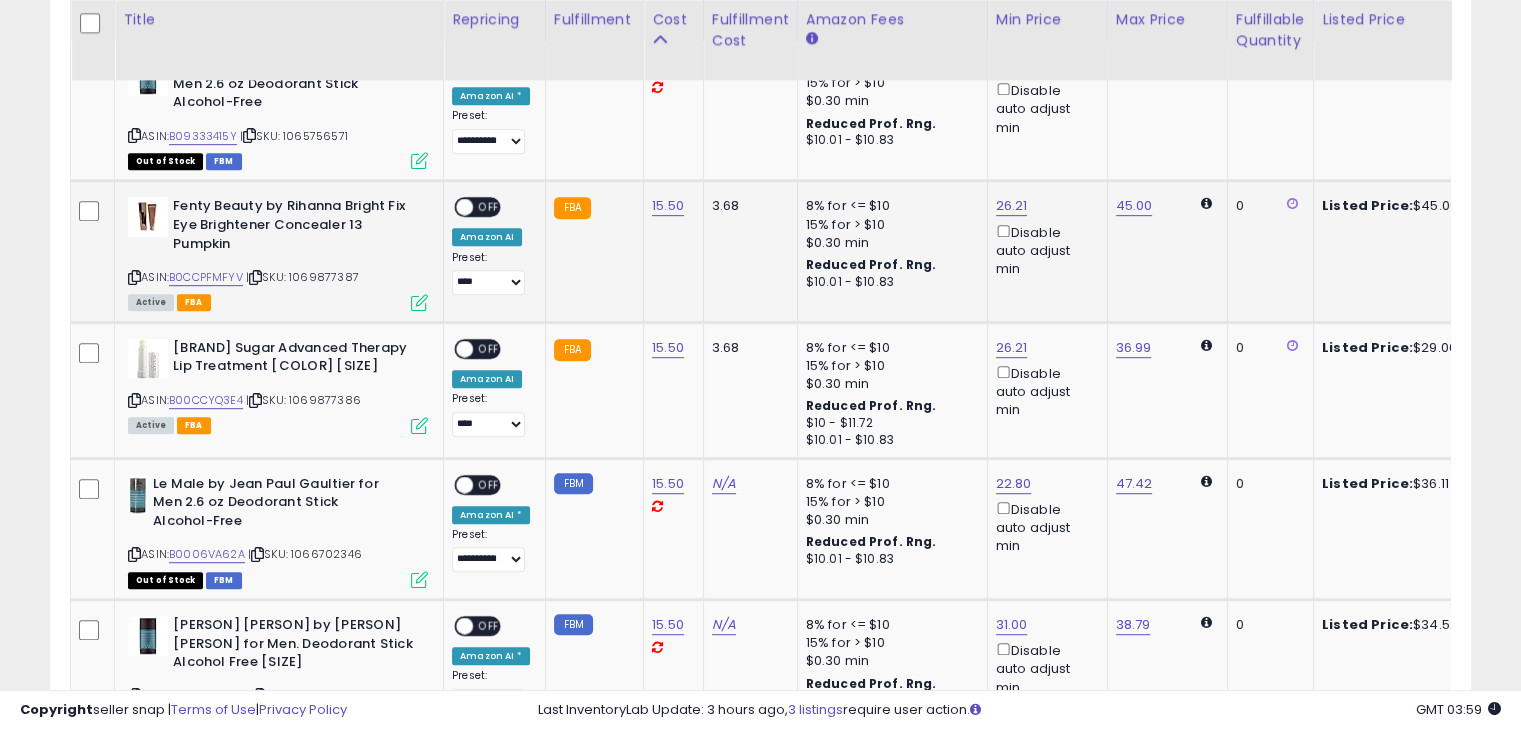 click on "OFF" at bounding box center [489, 207] 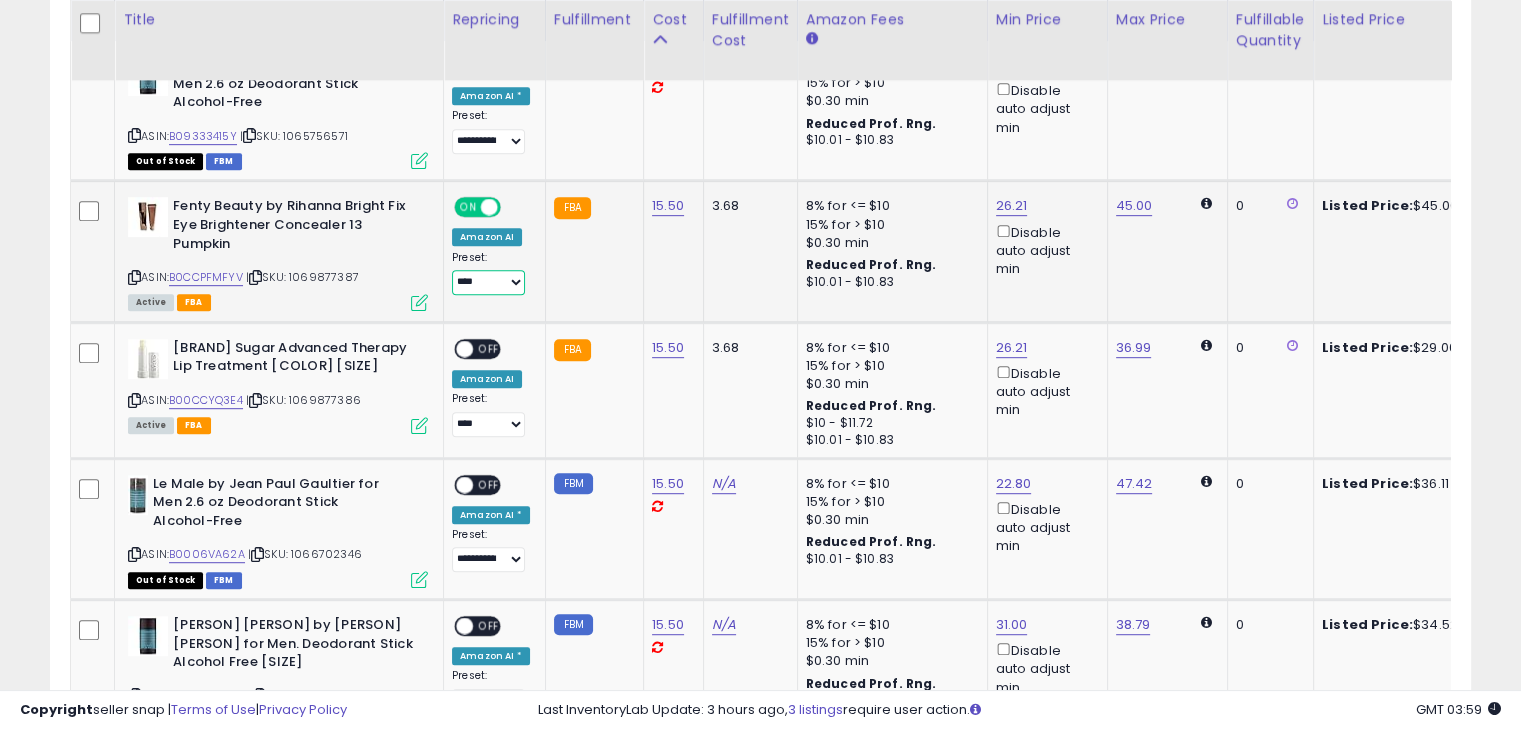 click on "**********" at bounding box center (488, 282) 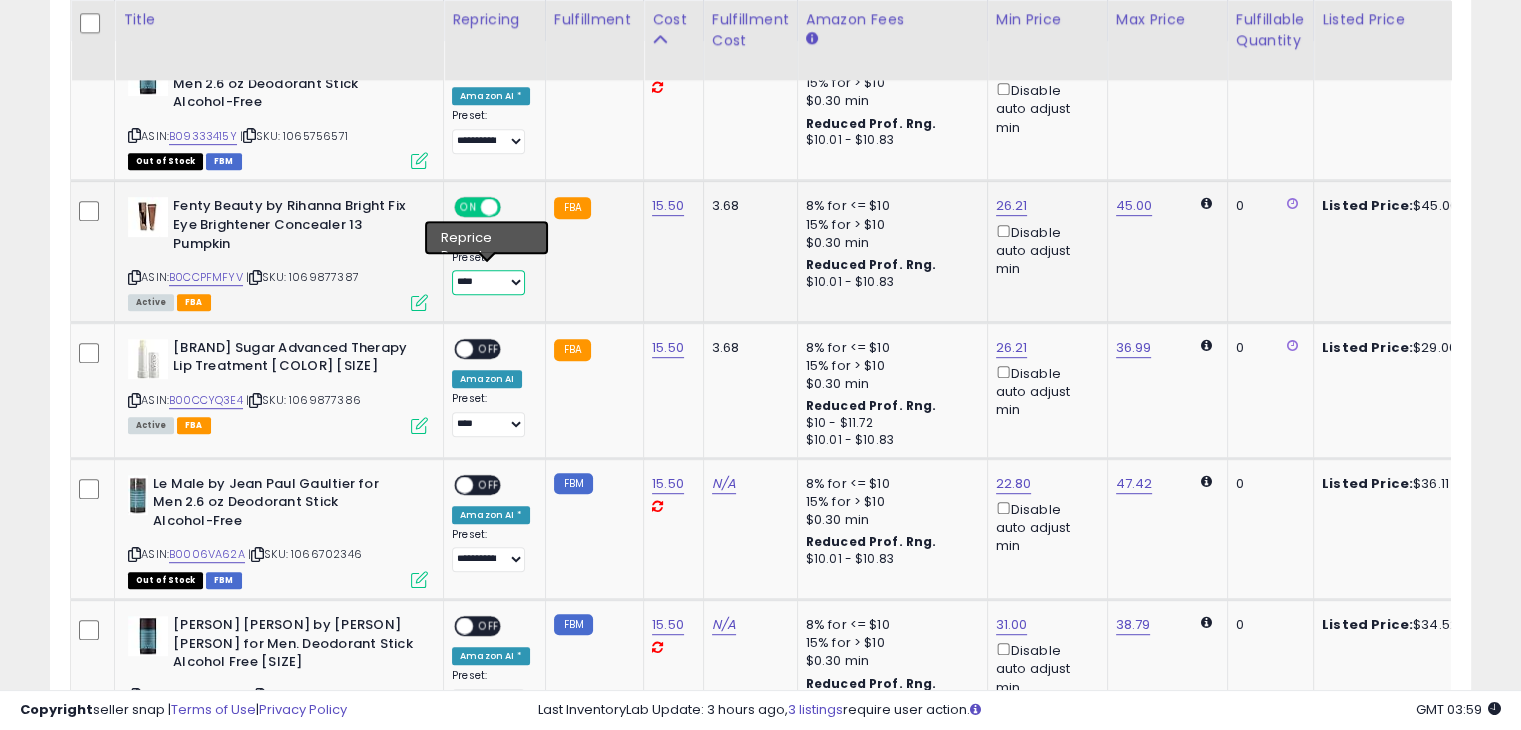 select on "**********" 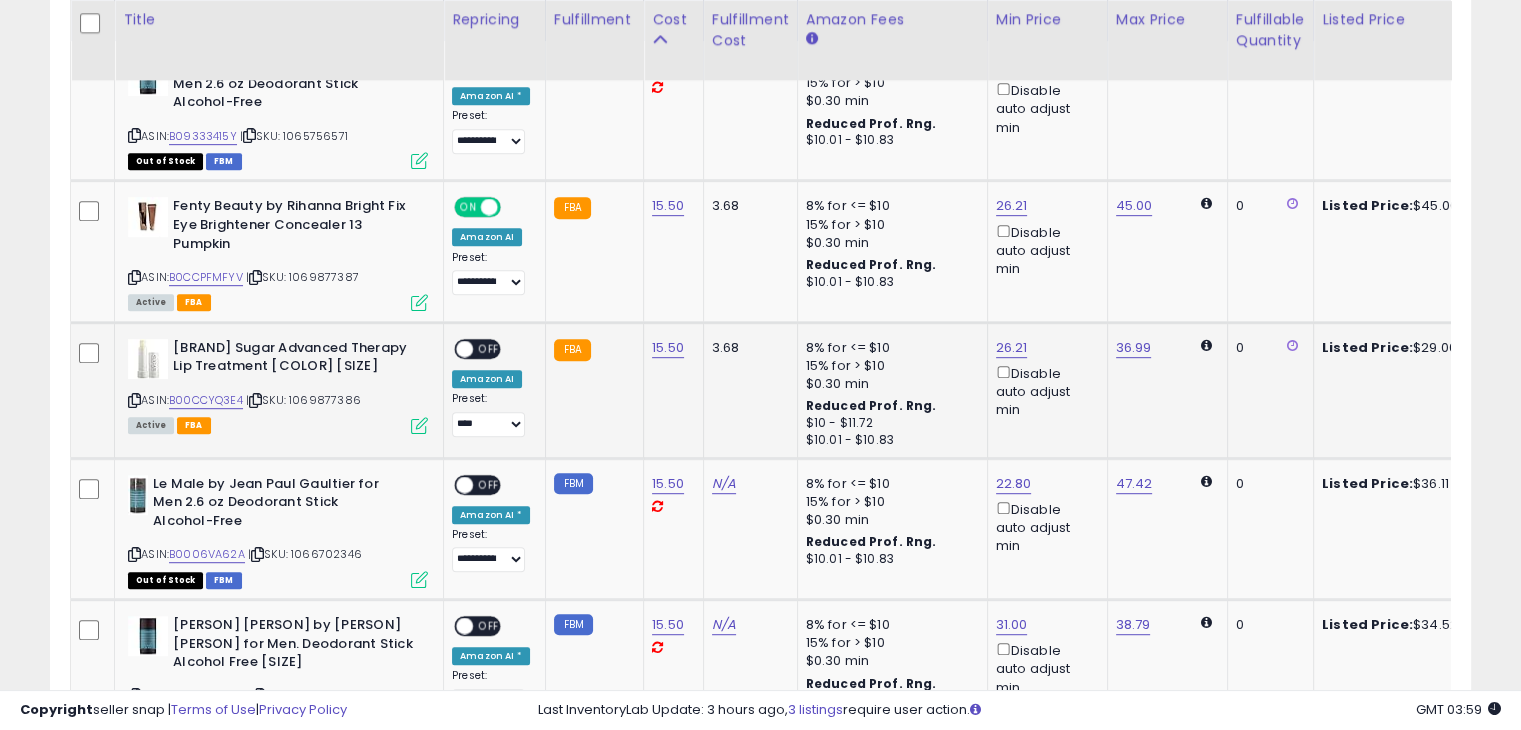 click on "ON   OFF" at bounding box center (455, 348) 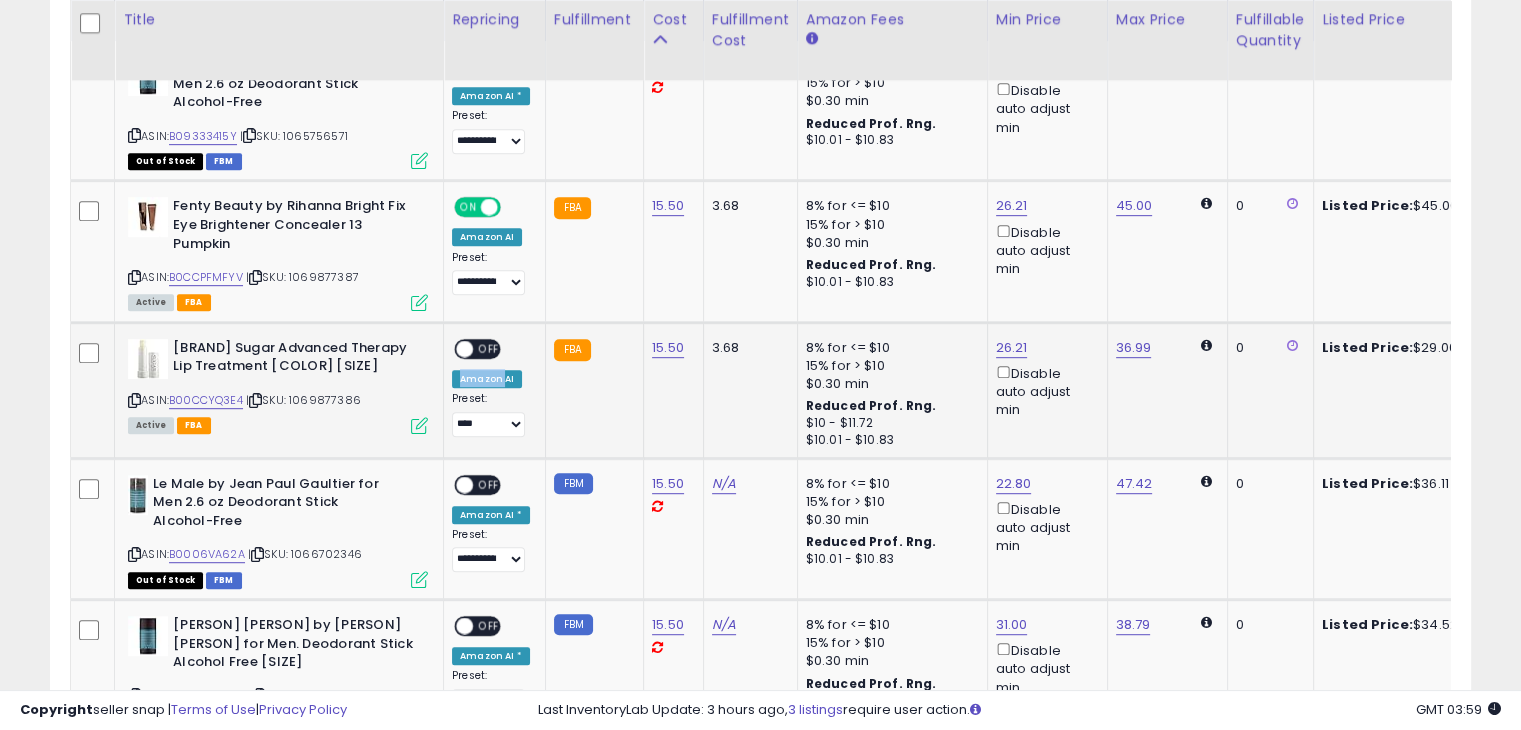 click on "ON OFF Amazon AI Preset:
[MASKED_DATA] Success
Error" at bounding box center [491, 388] 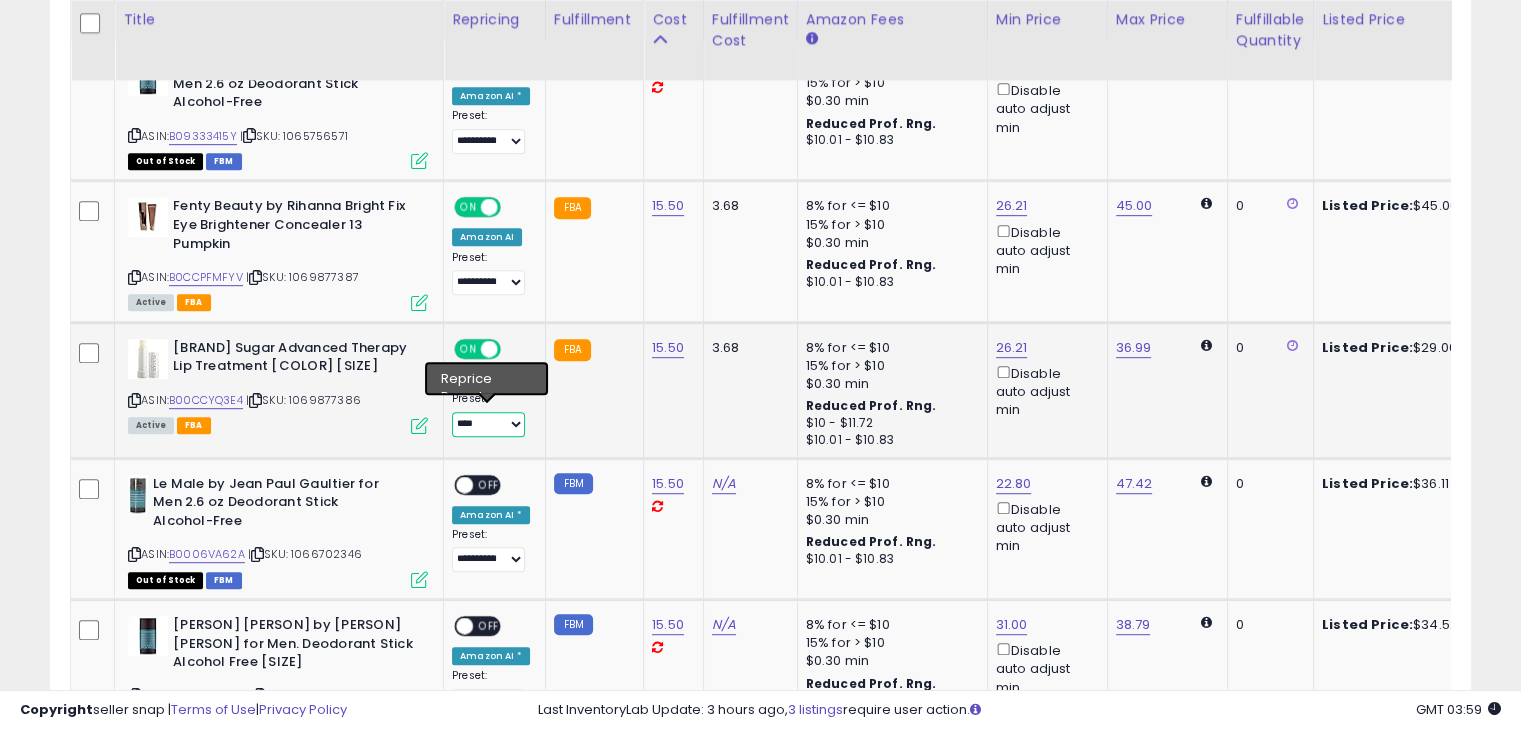 click on "**********" at bounding box center [488, 424] 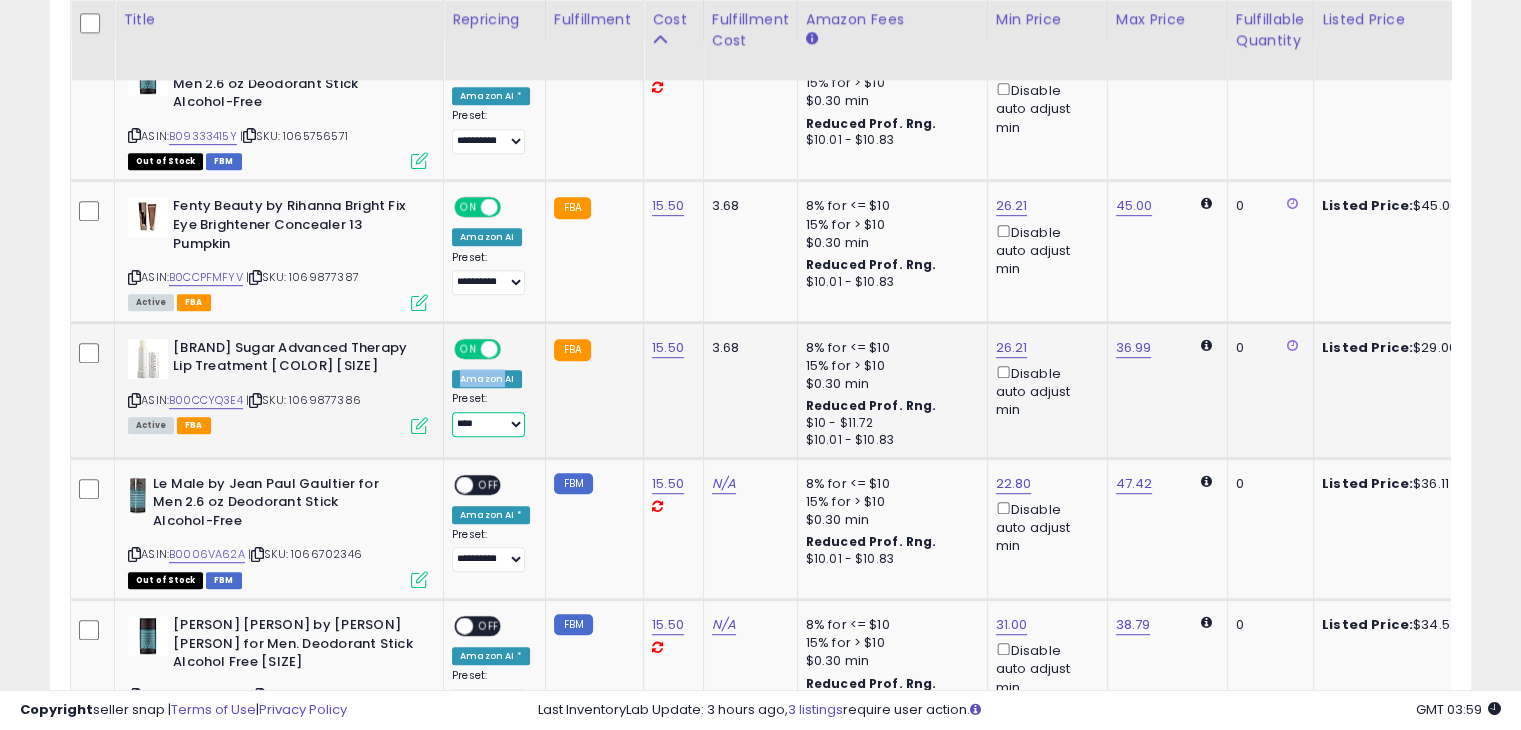 select on "**********" 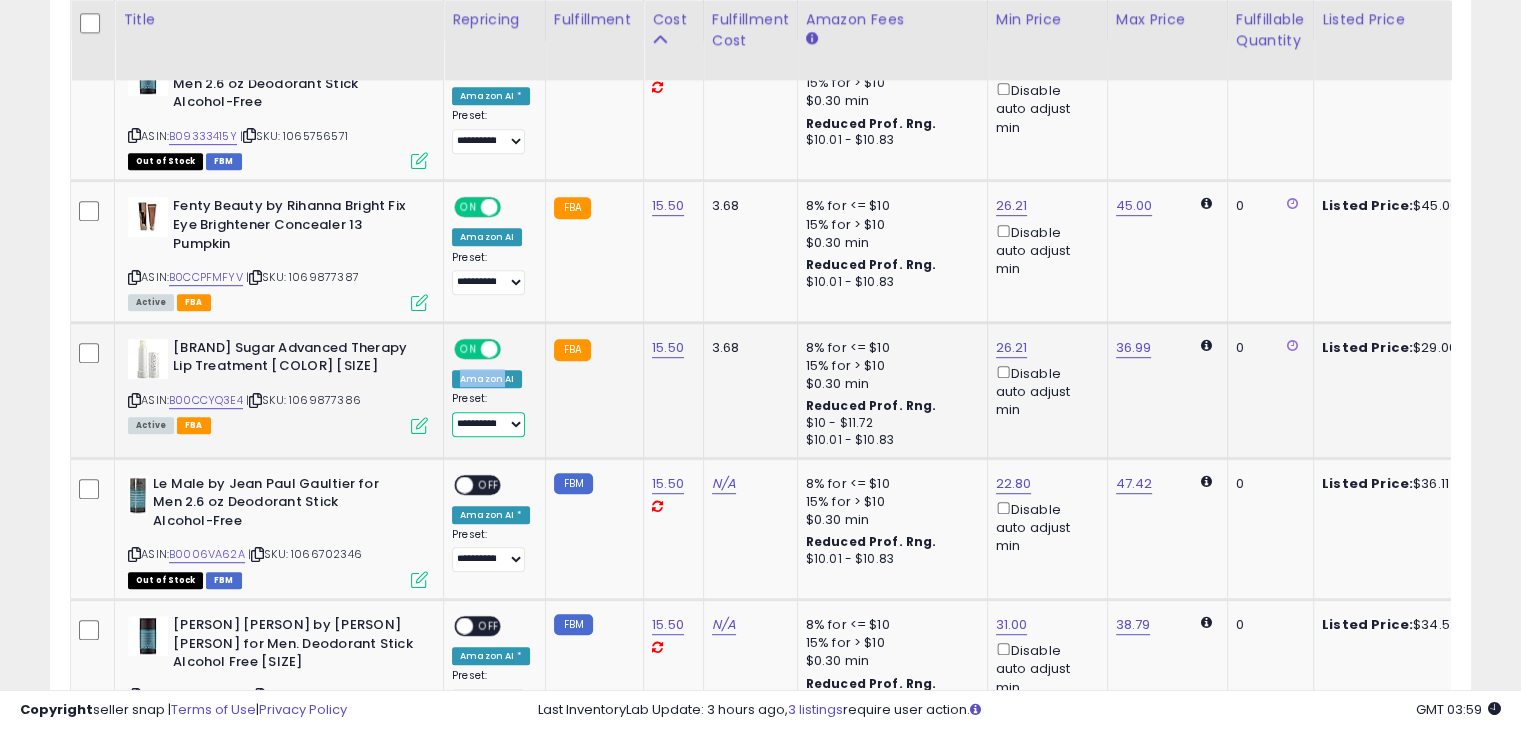 click on "**********" at bounding box center (488, 424) 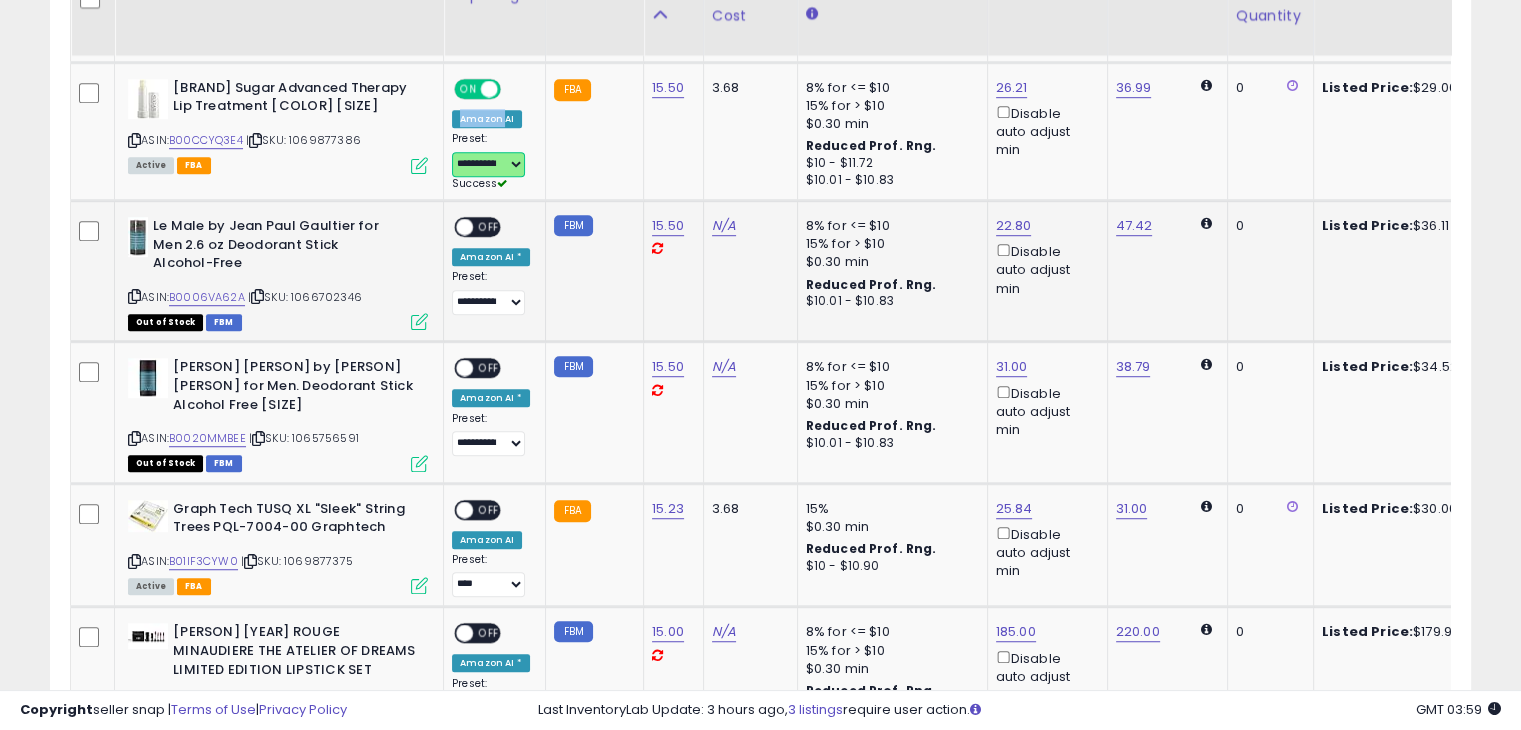 scroll, scrollTop: 1309, scrollLeft: 0, axis: vertical 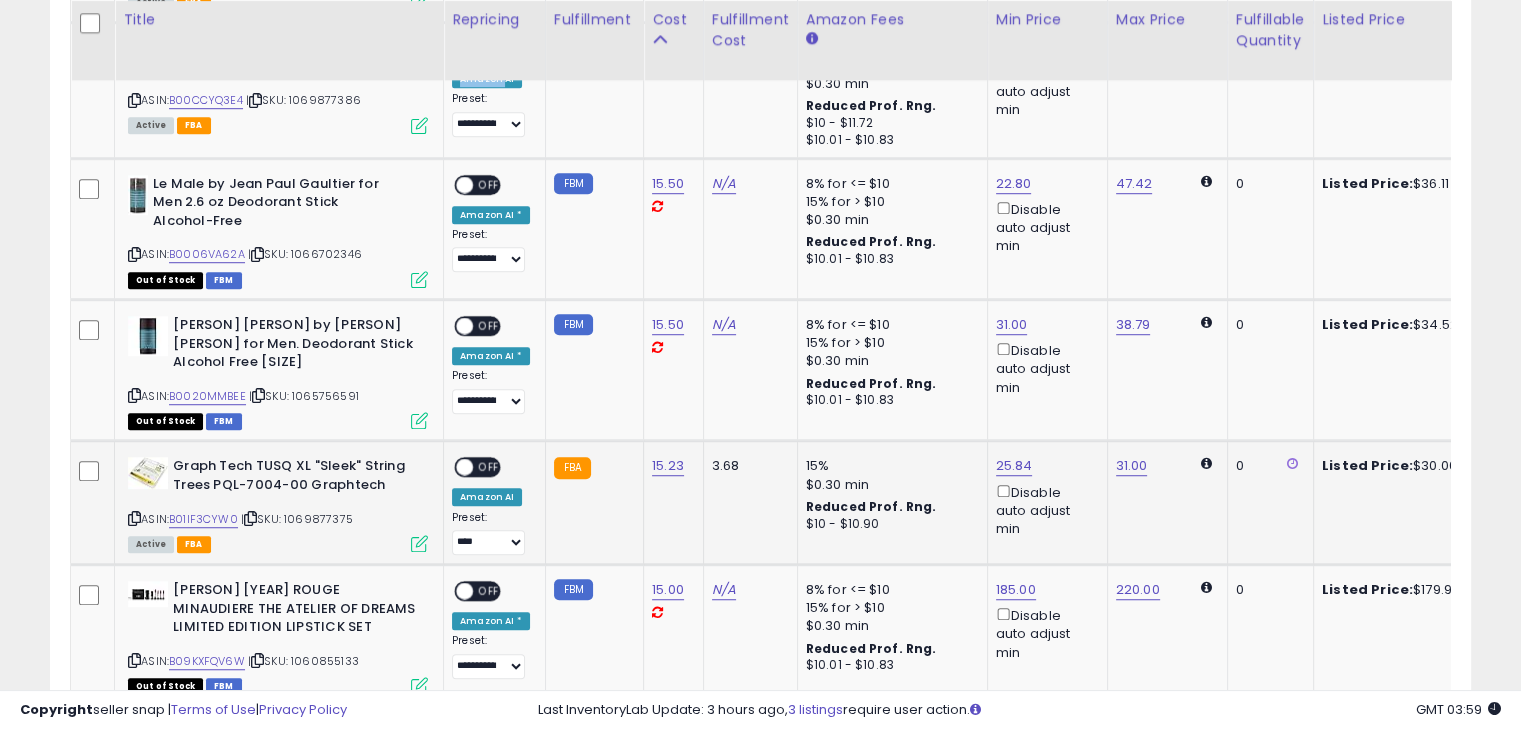 click on "OFF" at bounding box center (489, 467) 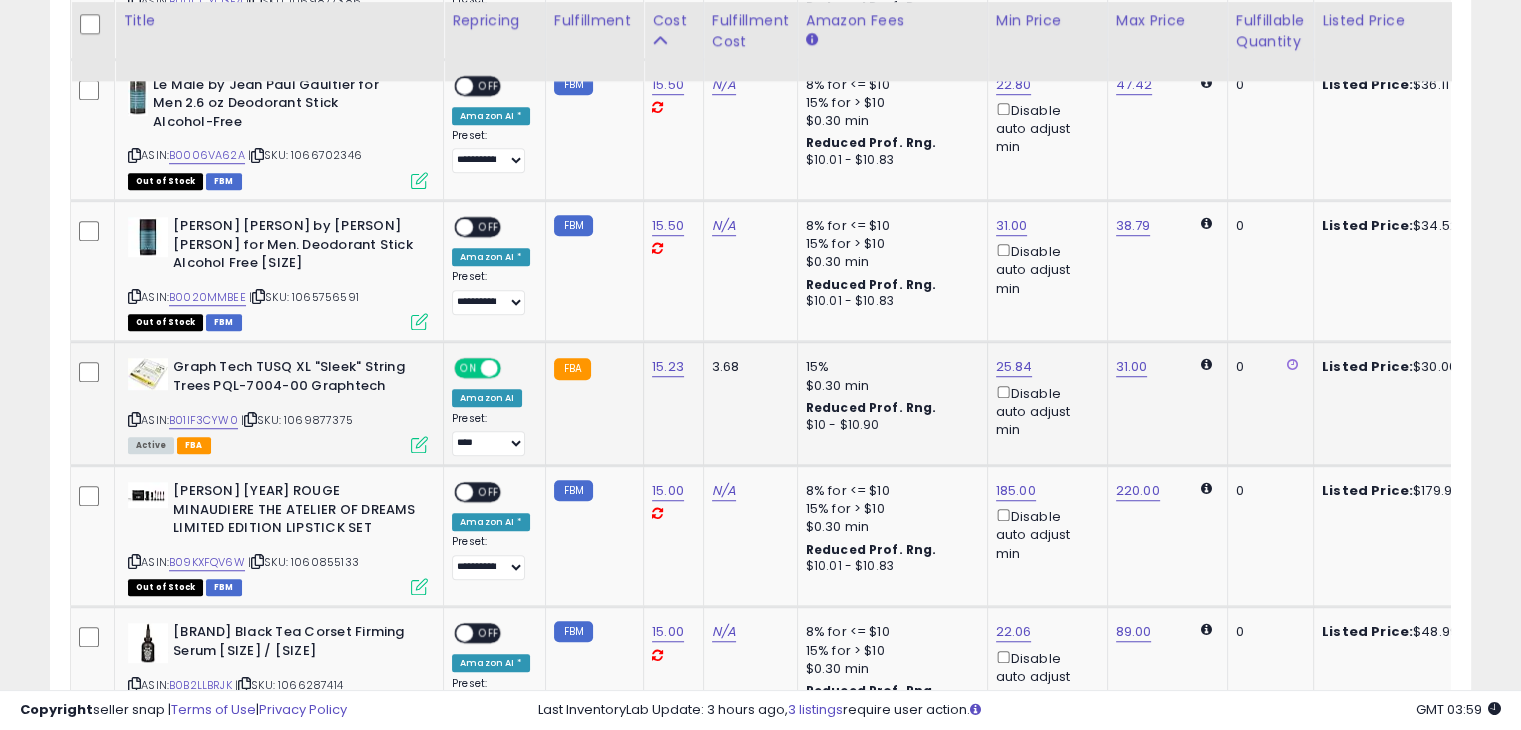 scroll, scrollTop: 1409, scrollLeft: 0, axis: vertical 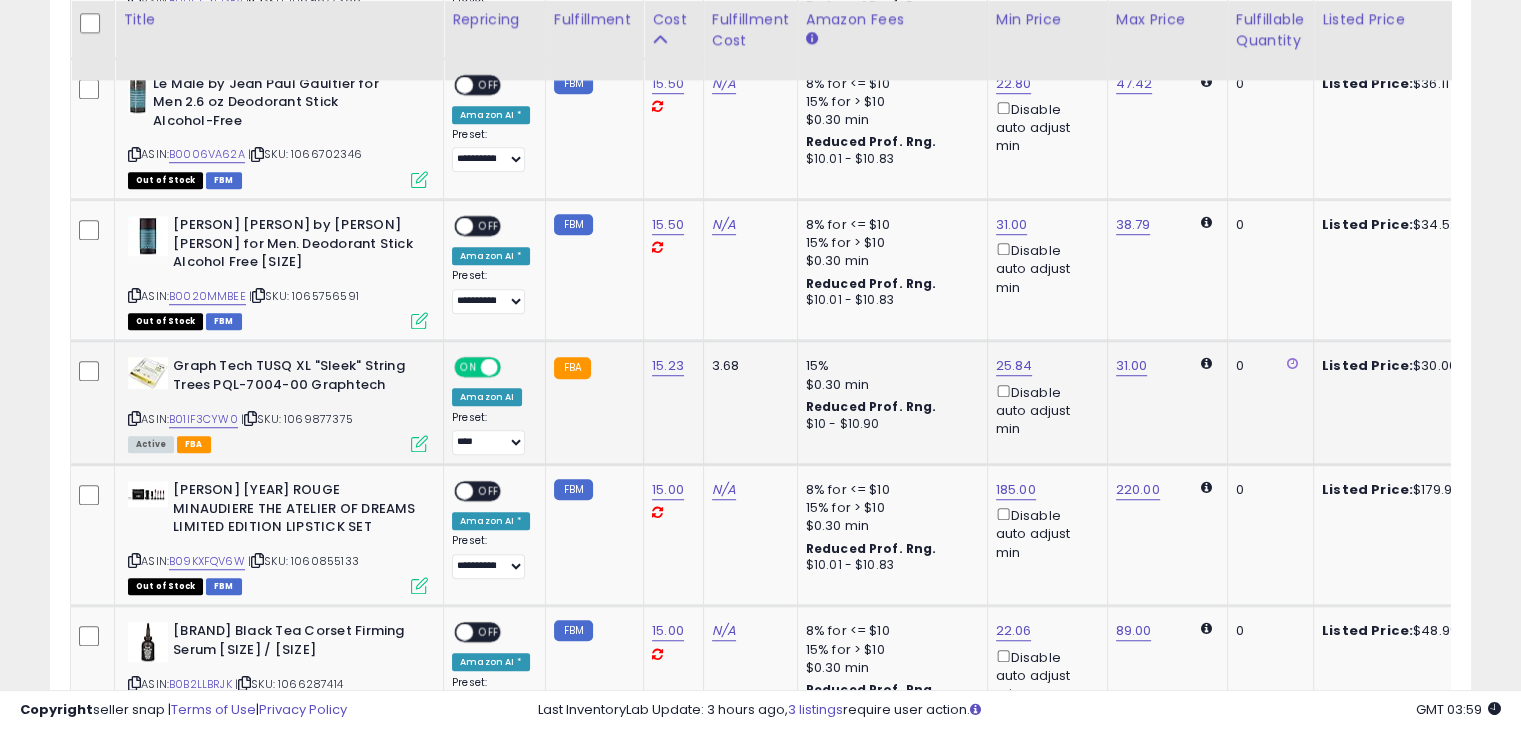 click on "ASIN:  B01IF3CYW0    |   SKU: 1069877375 Active FBA" at bounding box center (278, 403) 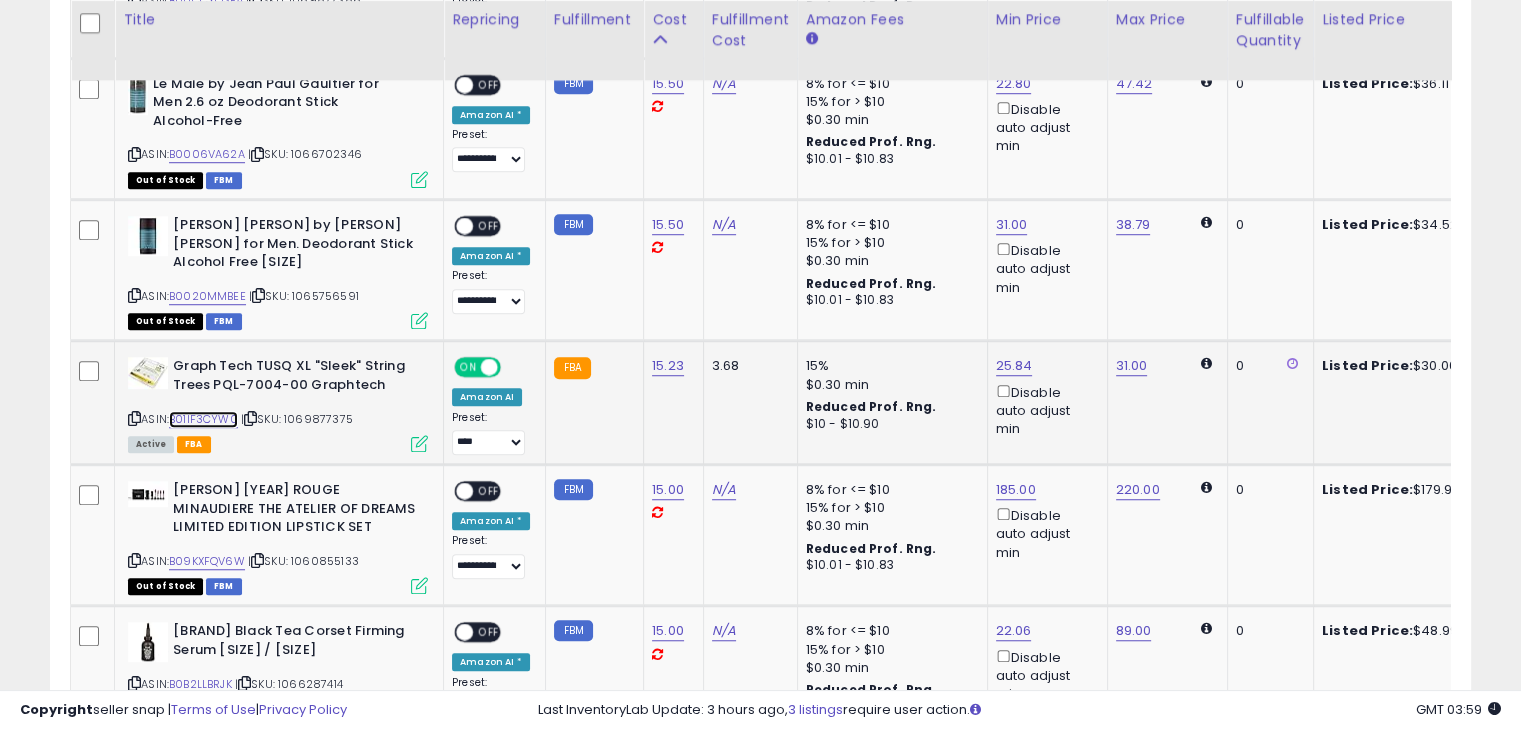 click on "B01IF3CYW0" at bounding box center (203, 419) 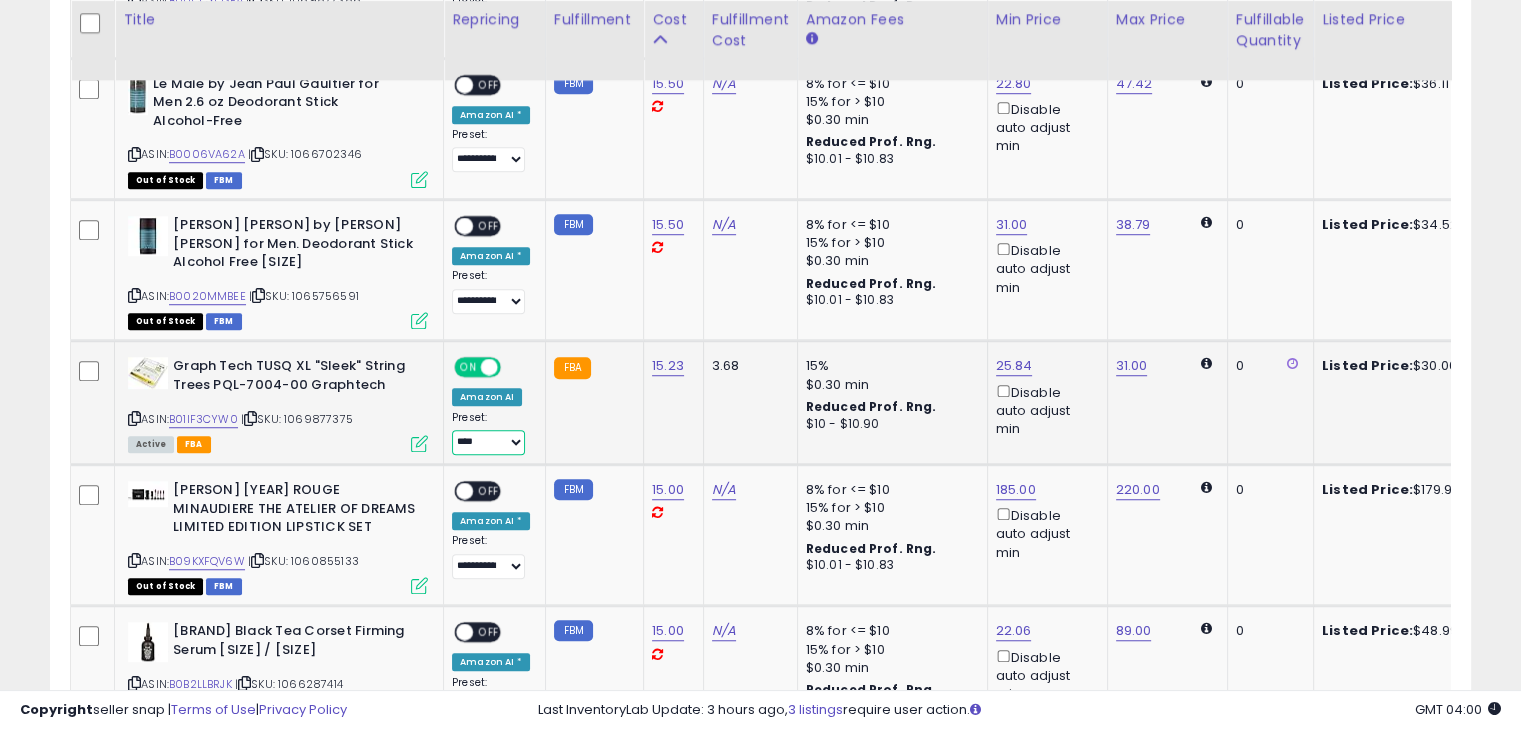 click on "**********" at bounding box center (488, 442) 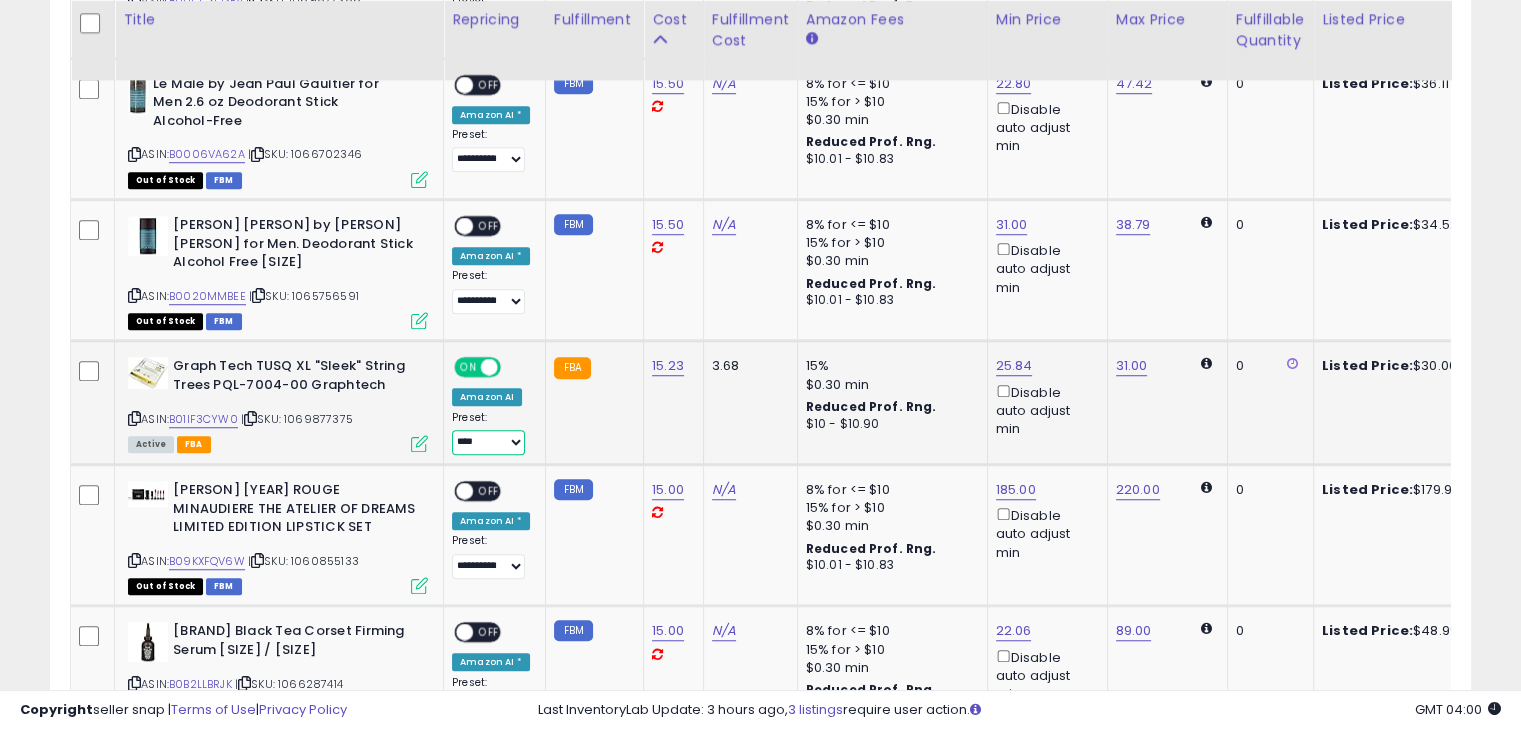 select on "**********" 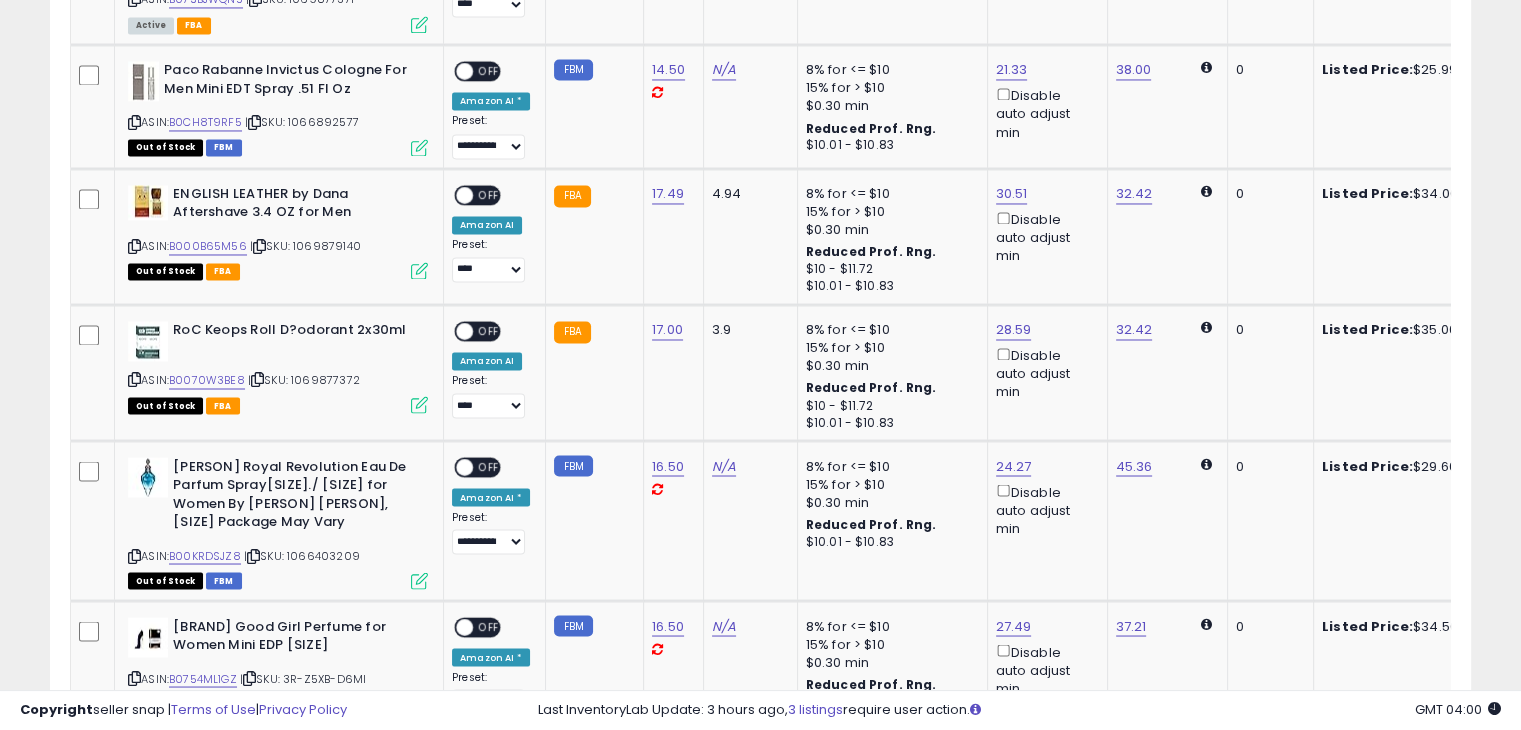 scroll, scrollTop: 3409, scrollLeft: 0, axis: vertical 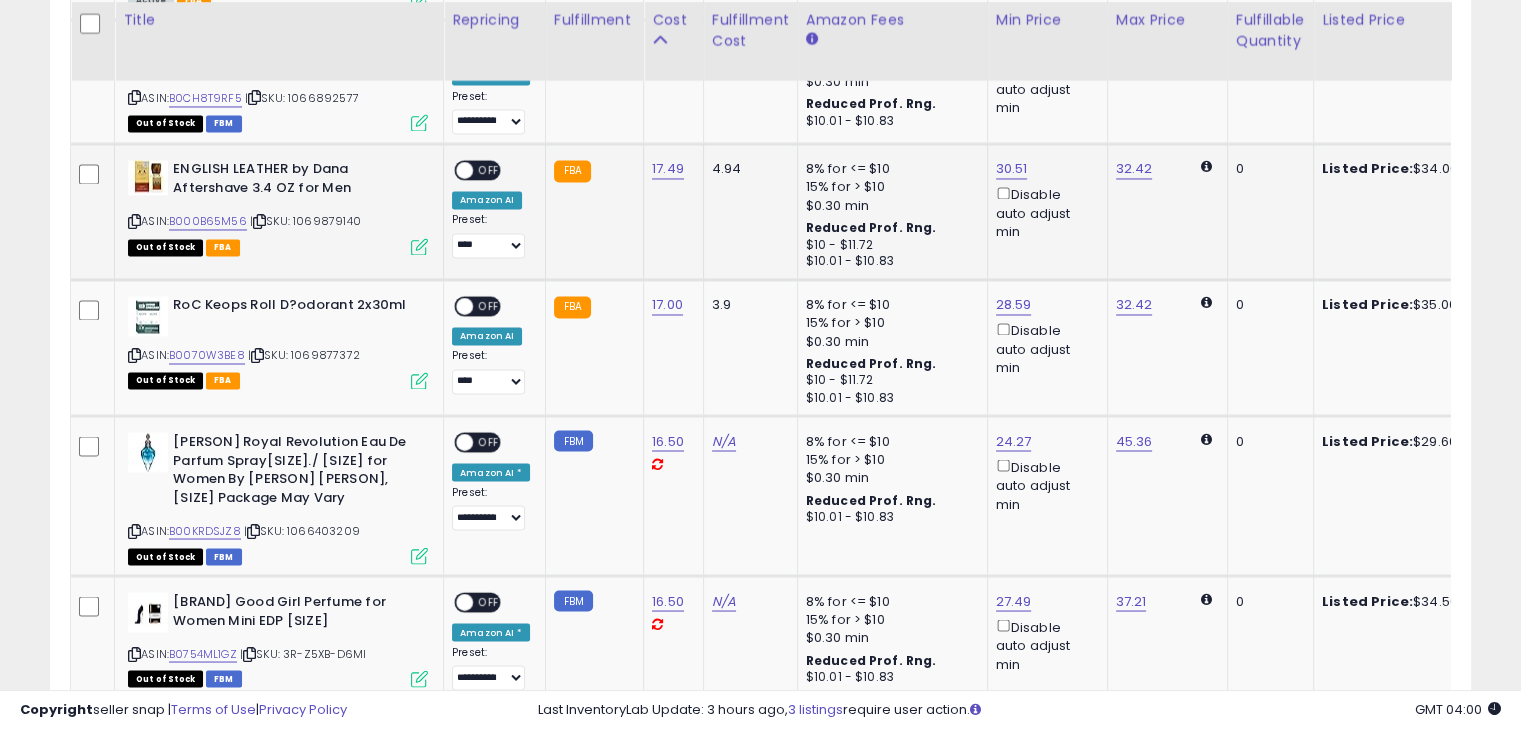 click on "OFF" at bounding box center (489, 170) 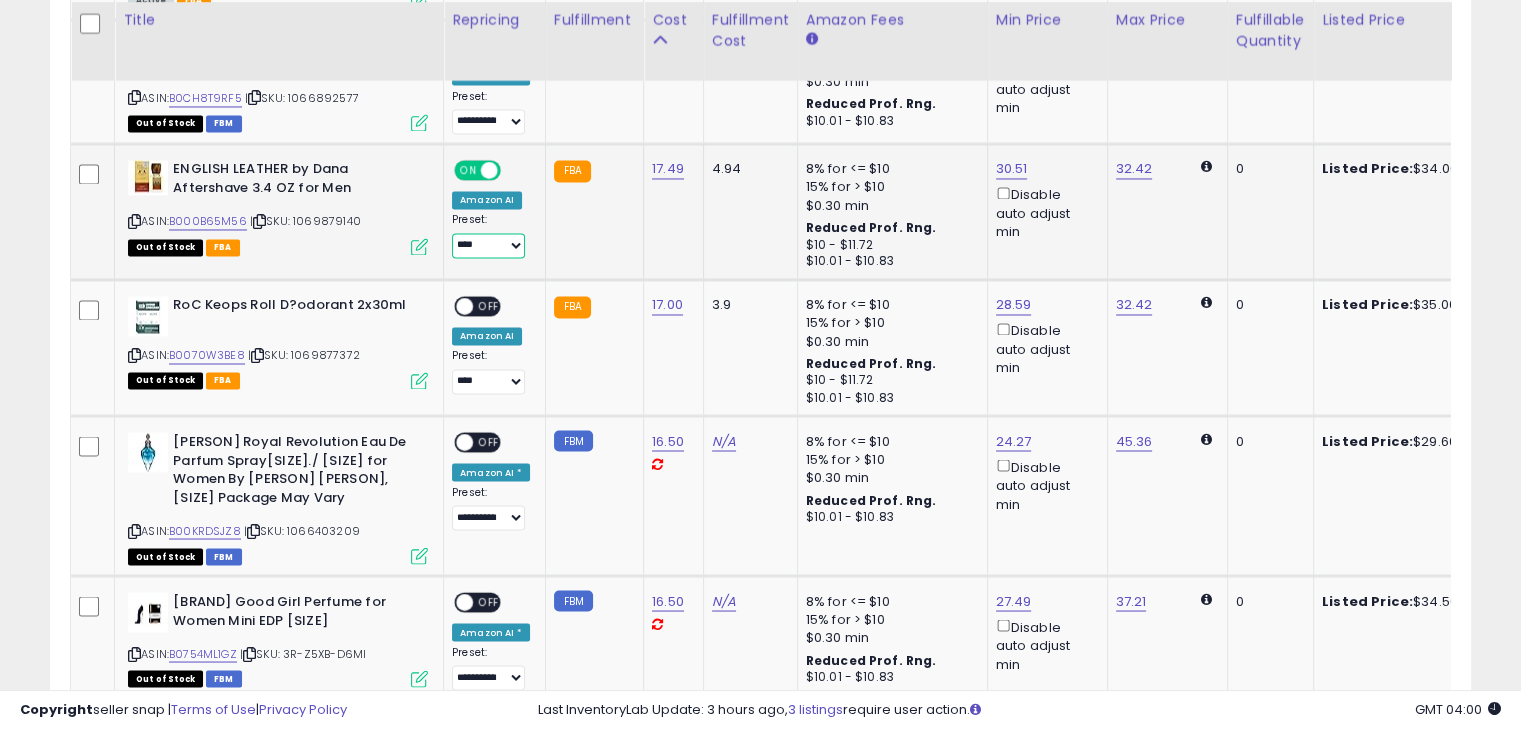 click on "**********" at bounding box center [488, 245] 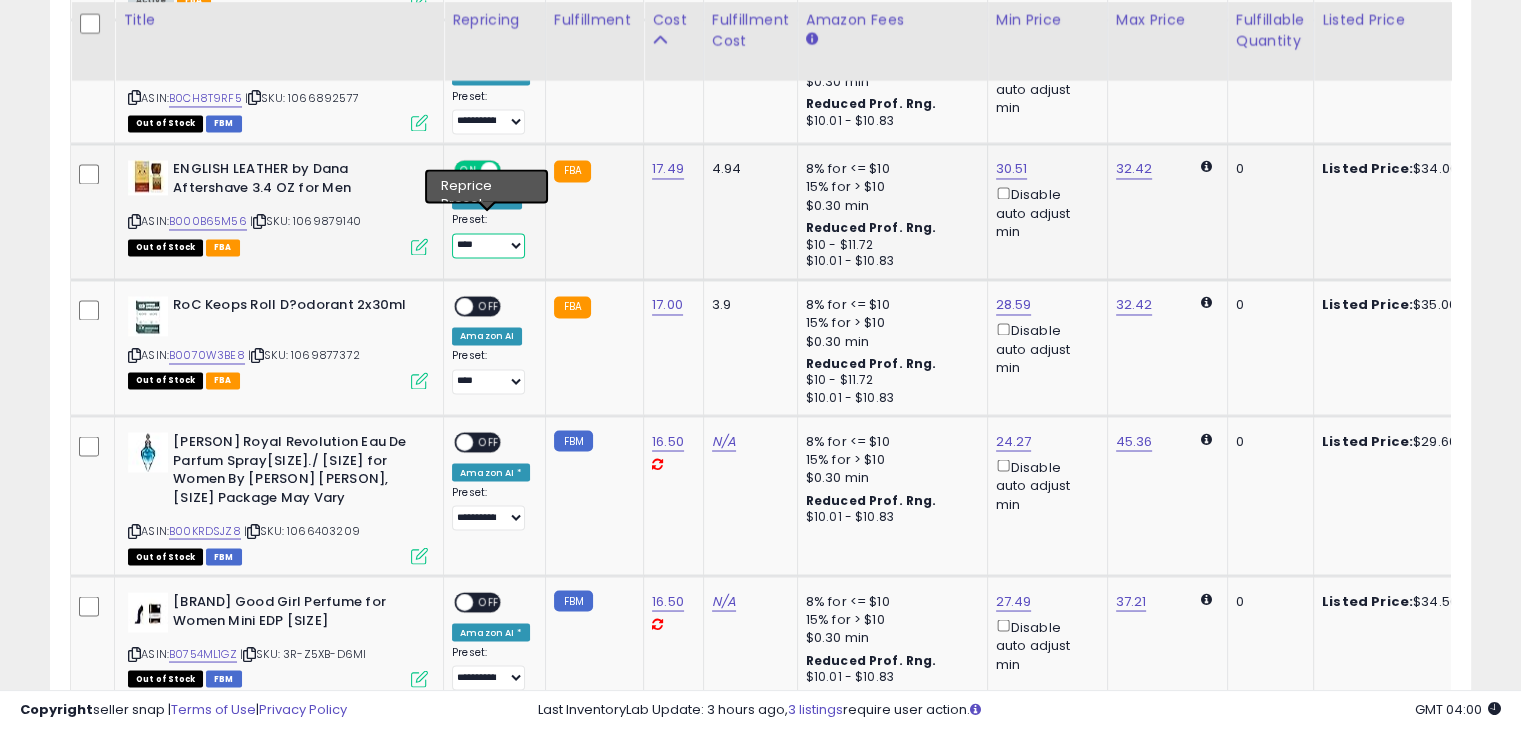 select on "**********" 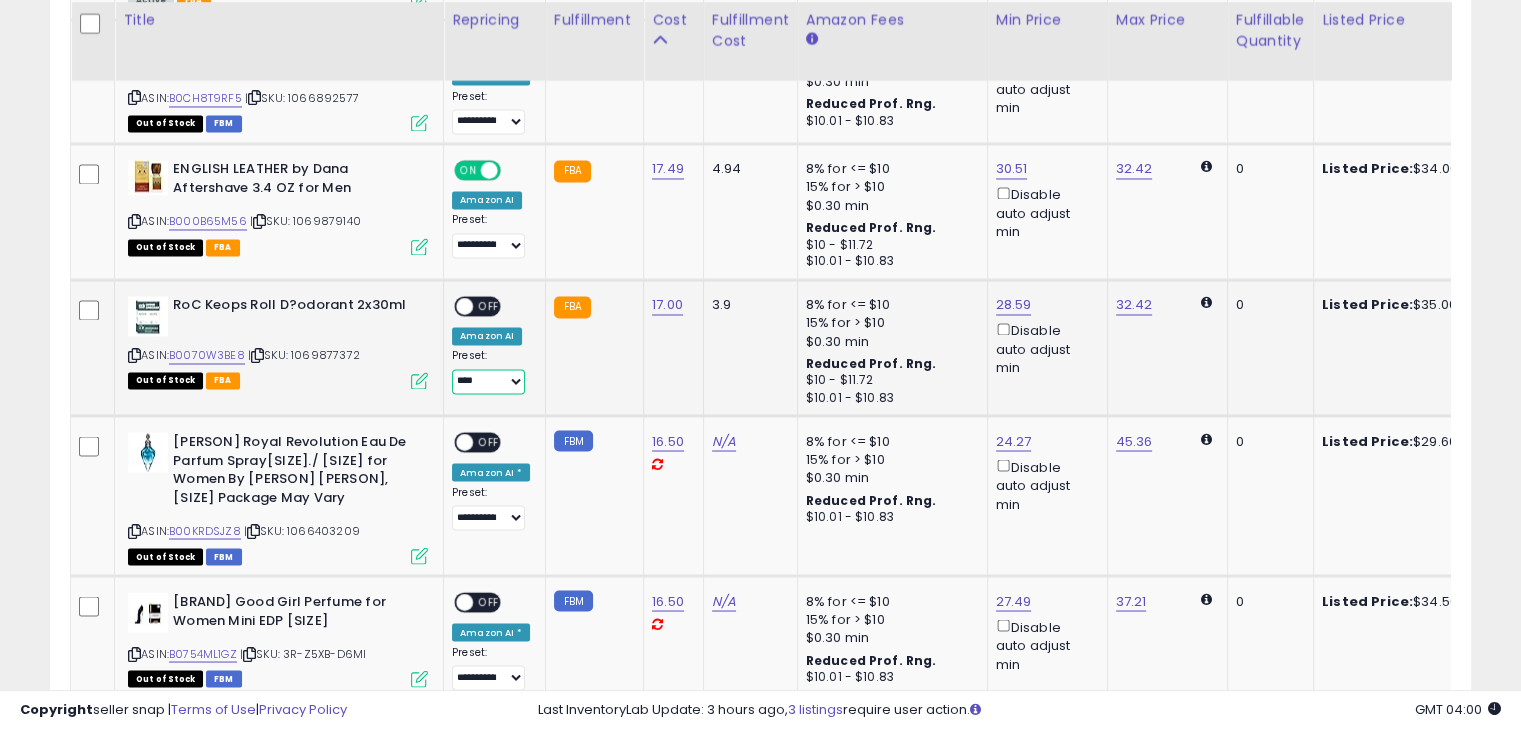 click on "**********" at bounding box center (488, 381) 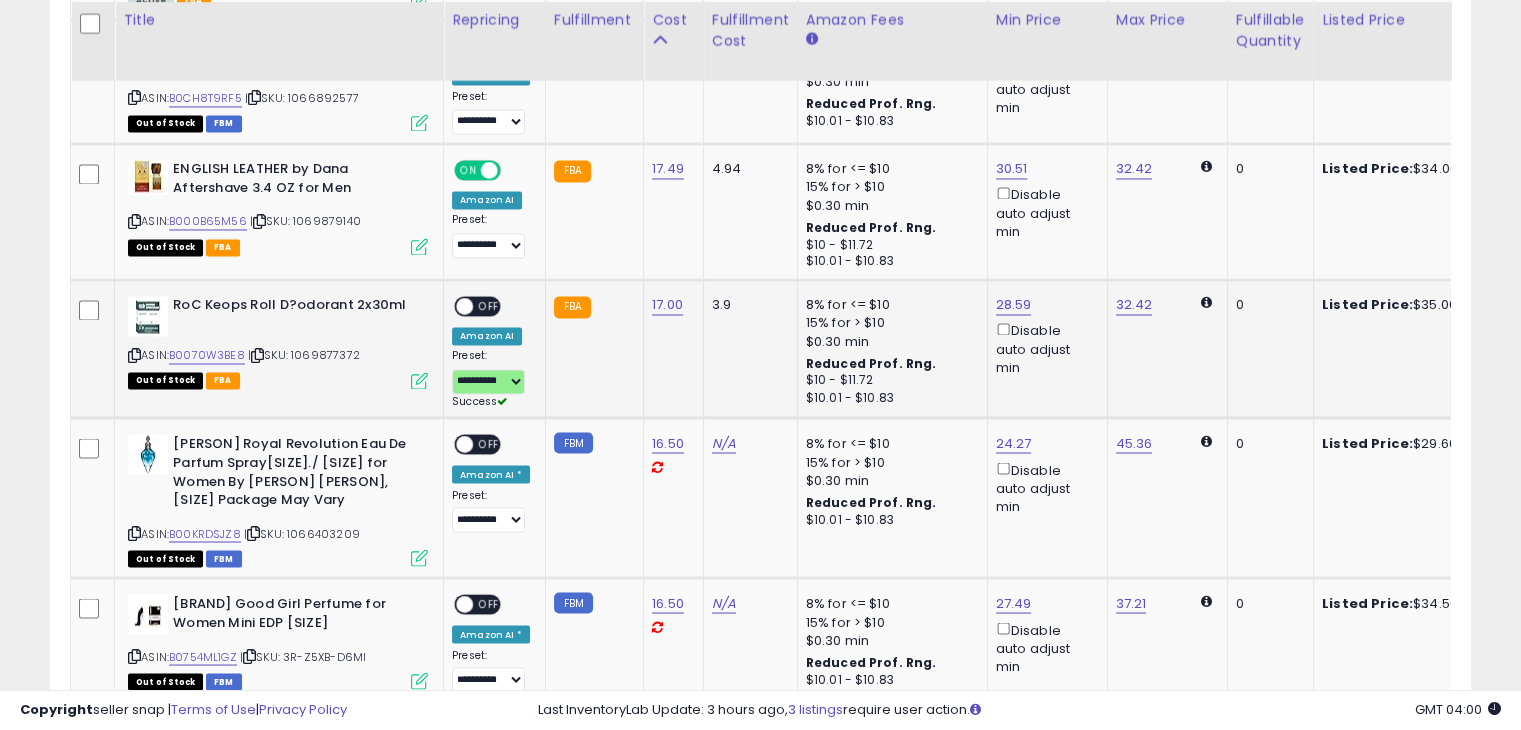 click on "OFF" at bounding box center (489, 306) 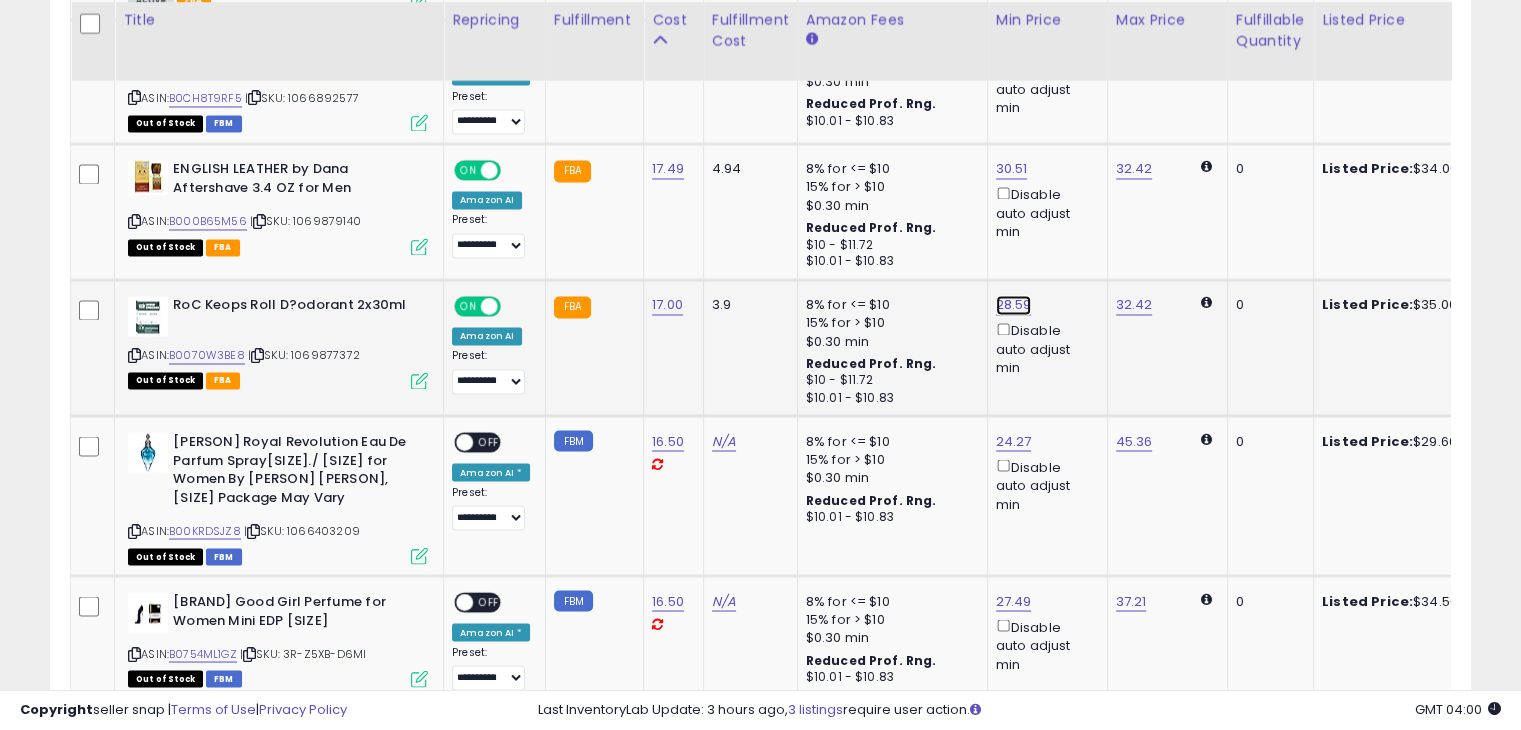 click on "28.59" at bounding box center [1012, -2335] 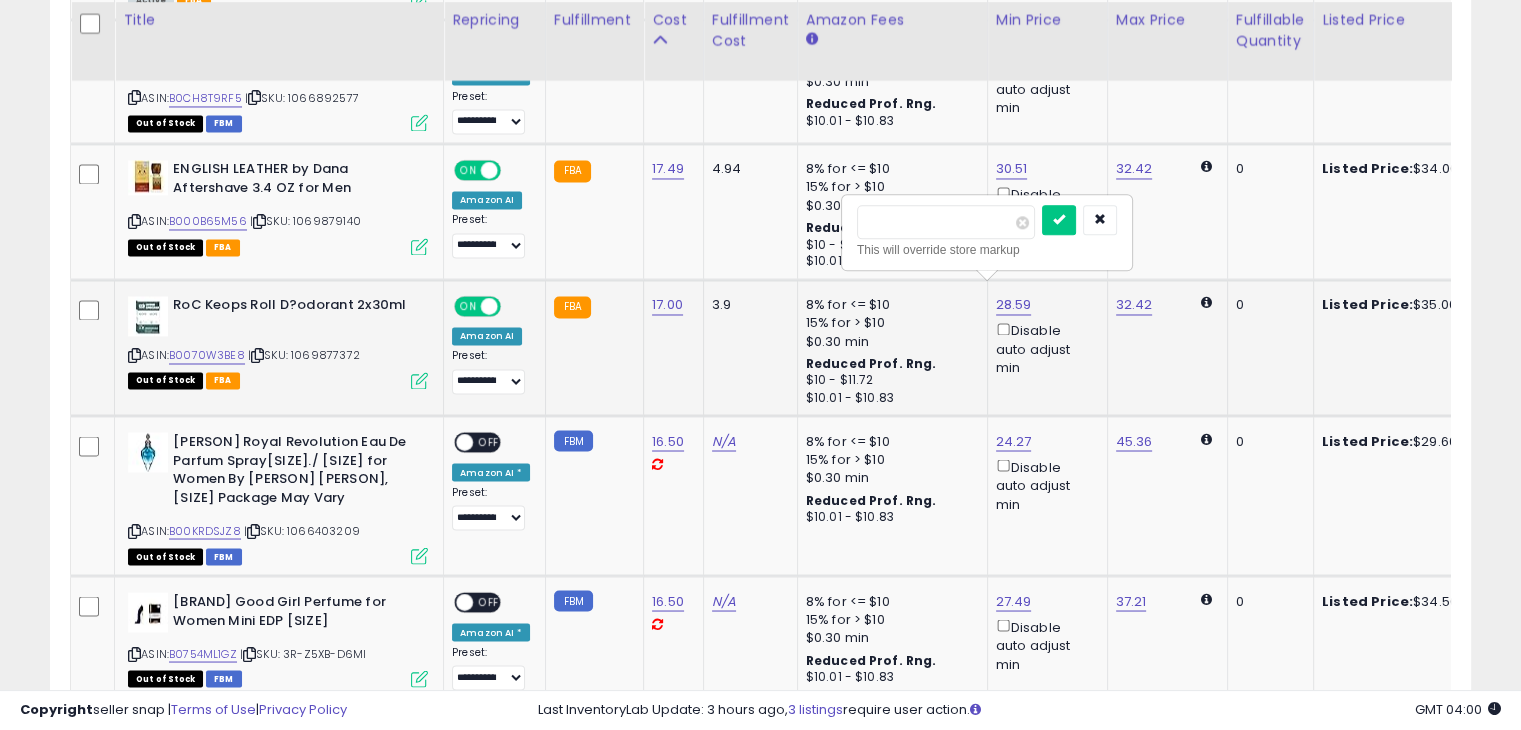 click on "*****" at bounding box center (946, 222) 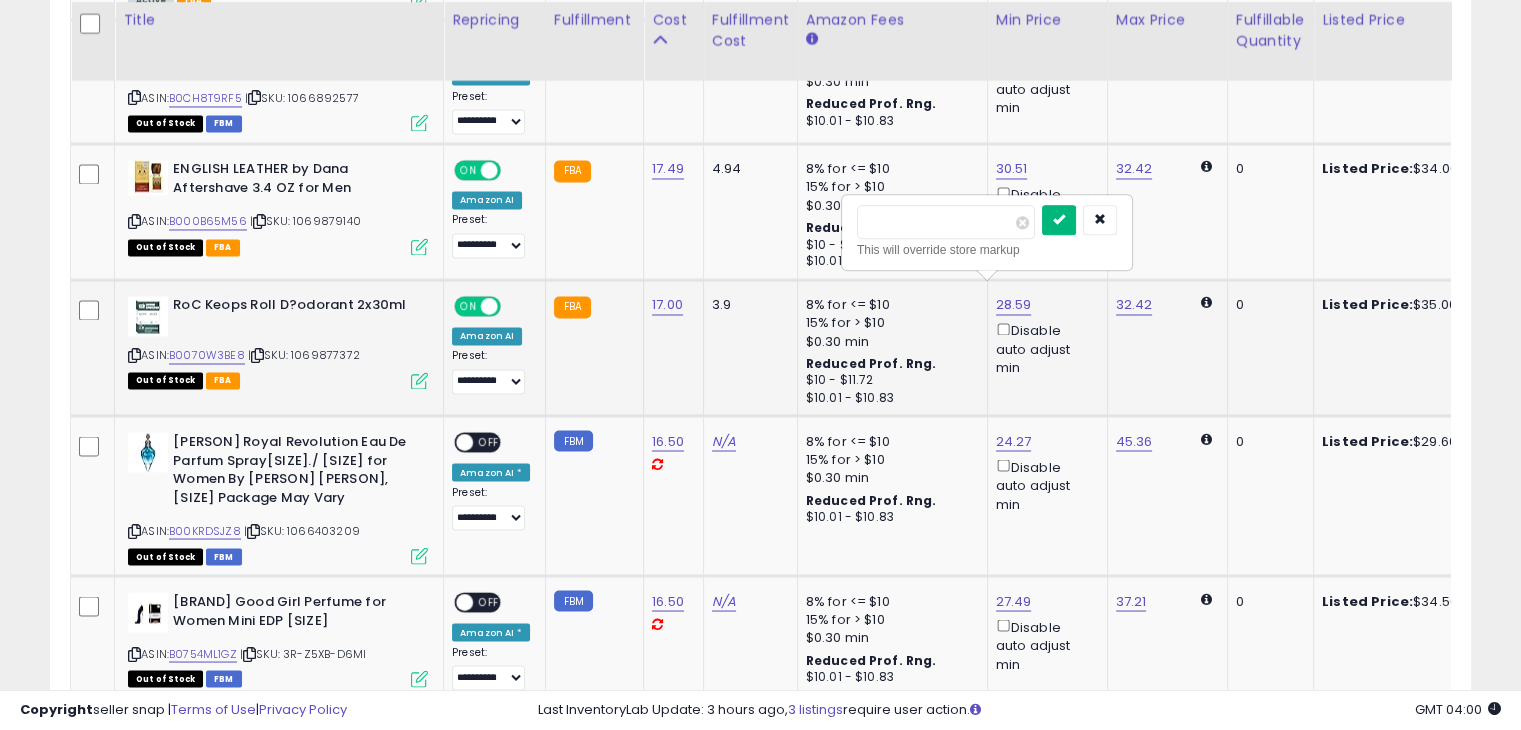 click at bounding box center [1059, 220] 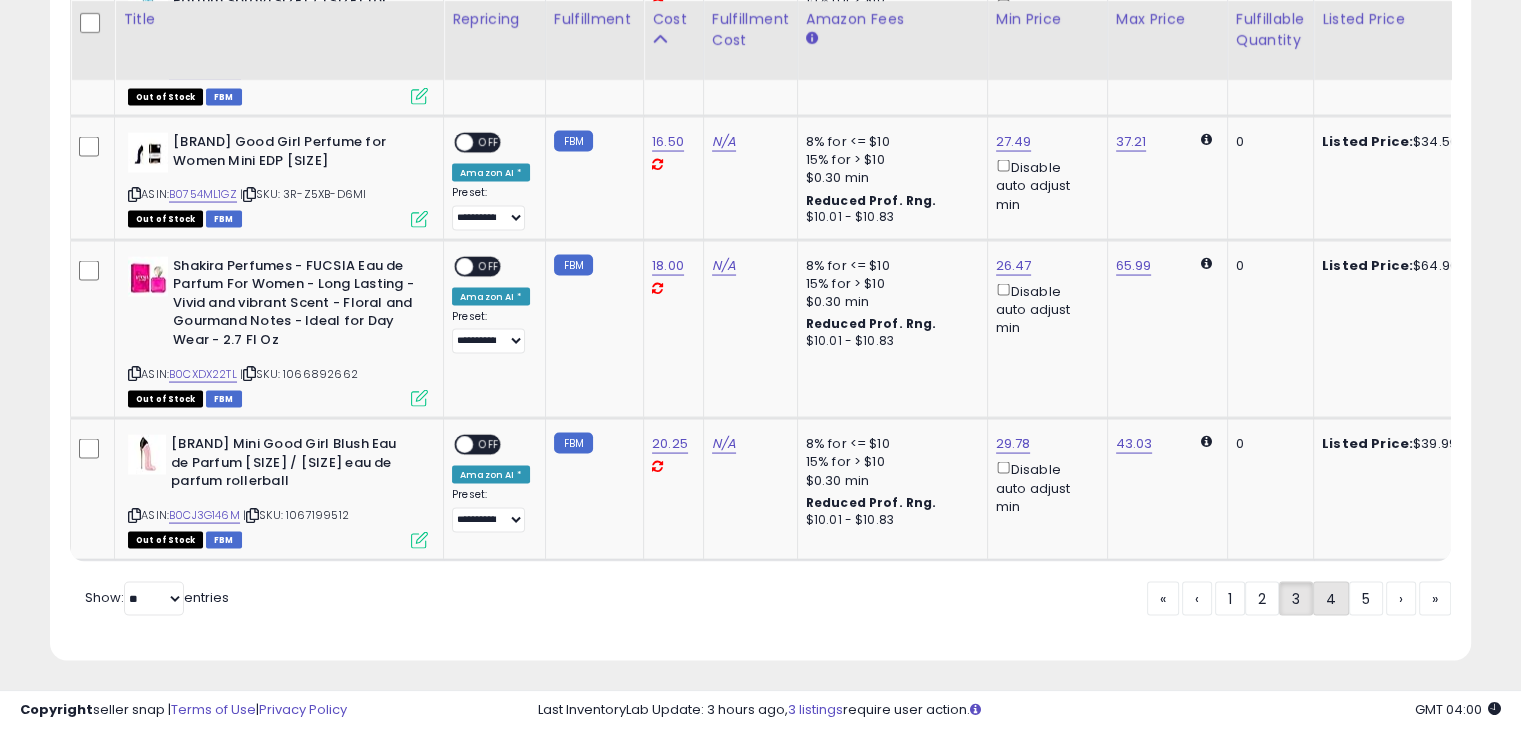 click on "4" 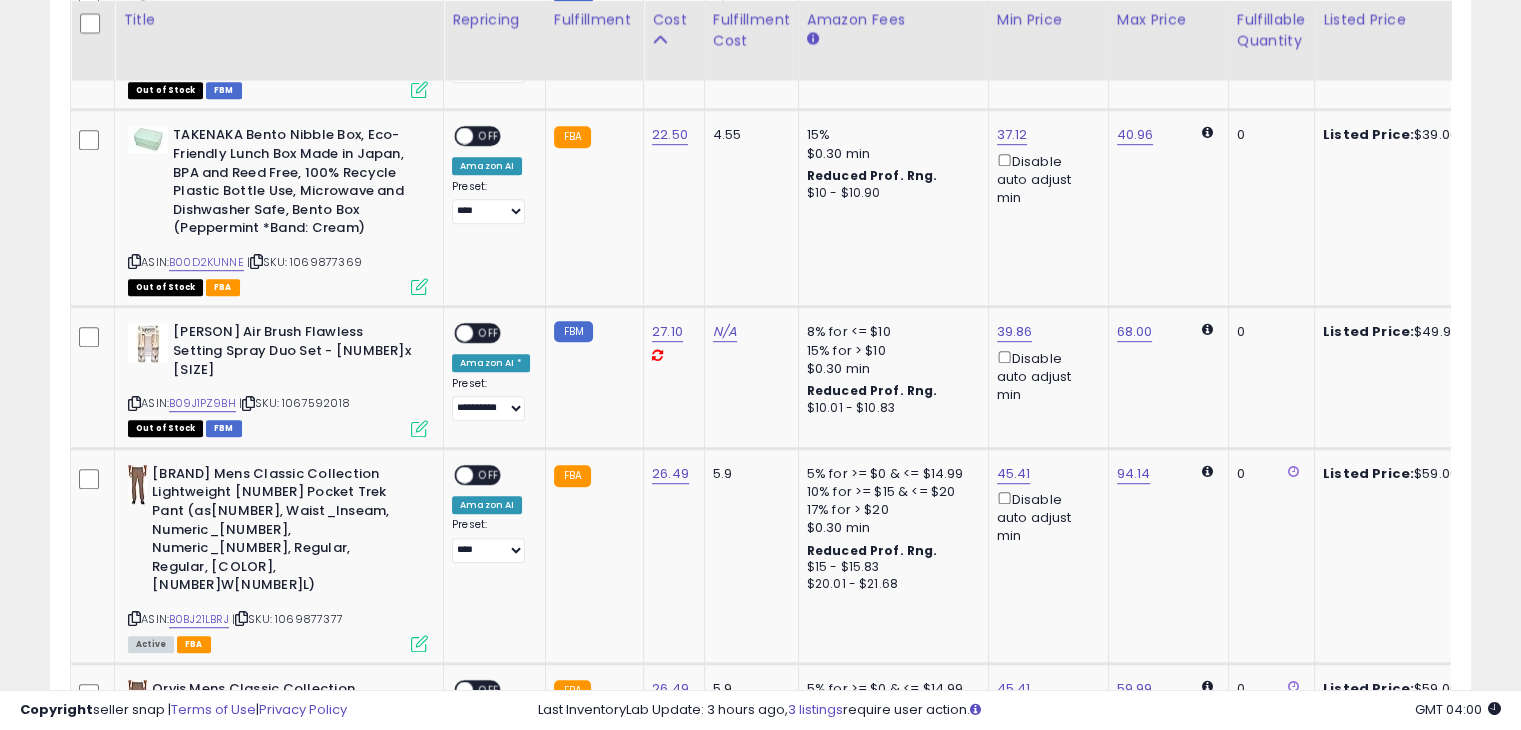scroll, scrollTop: 1205, scrollLeft: 0, axis: vertical 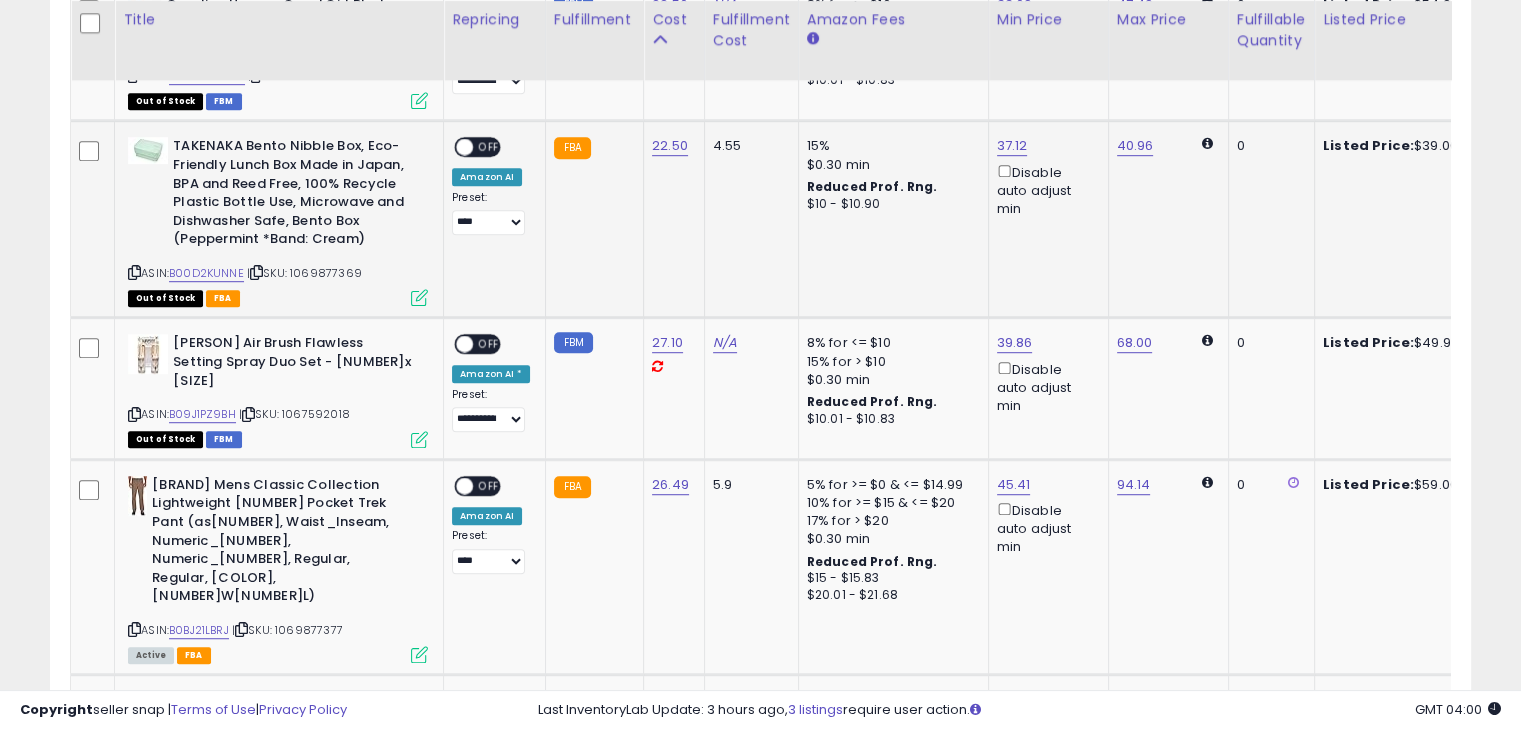 click on "ON   OFF" at bounding box center (477, 147) 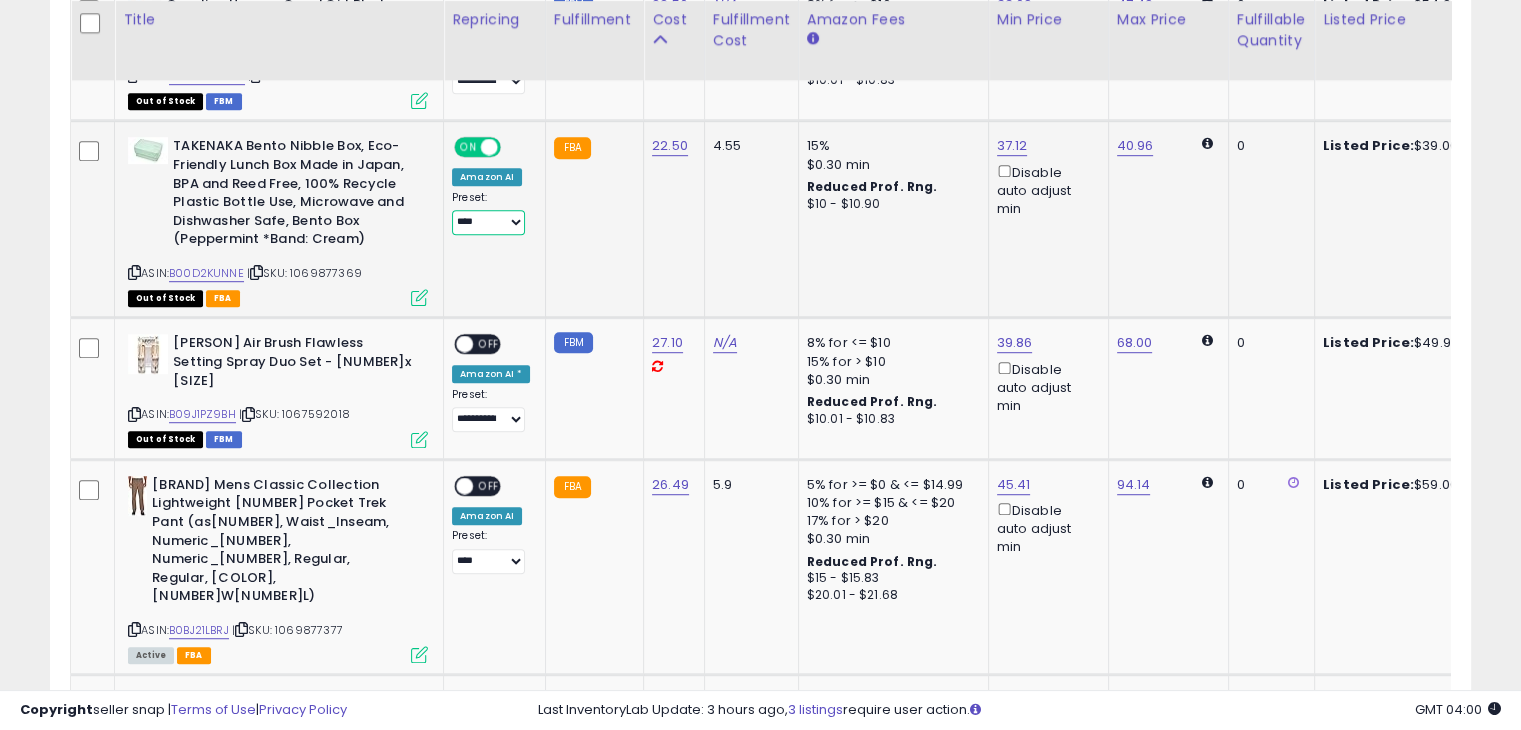 click on "**********" at bounding box center (488, 222) 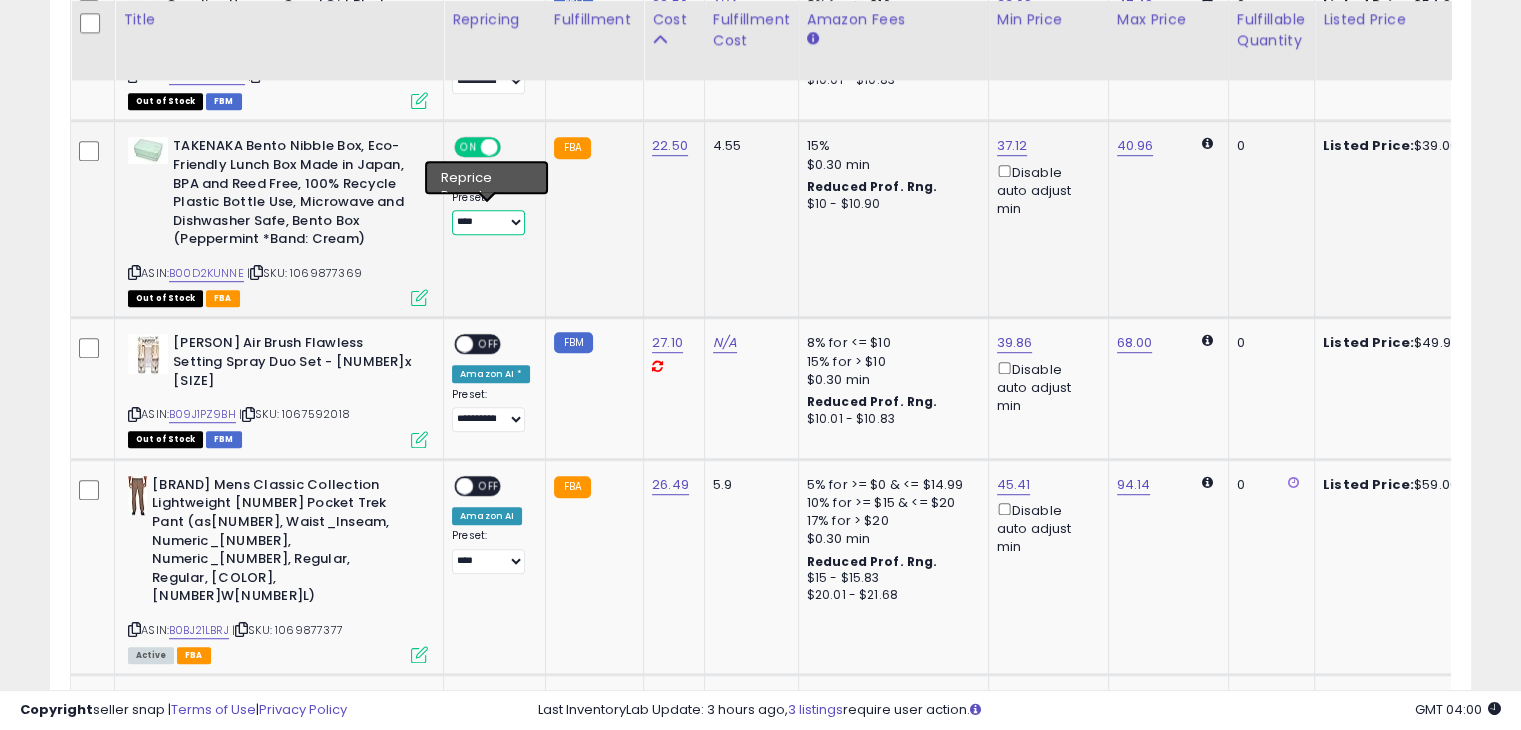select on "**********" 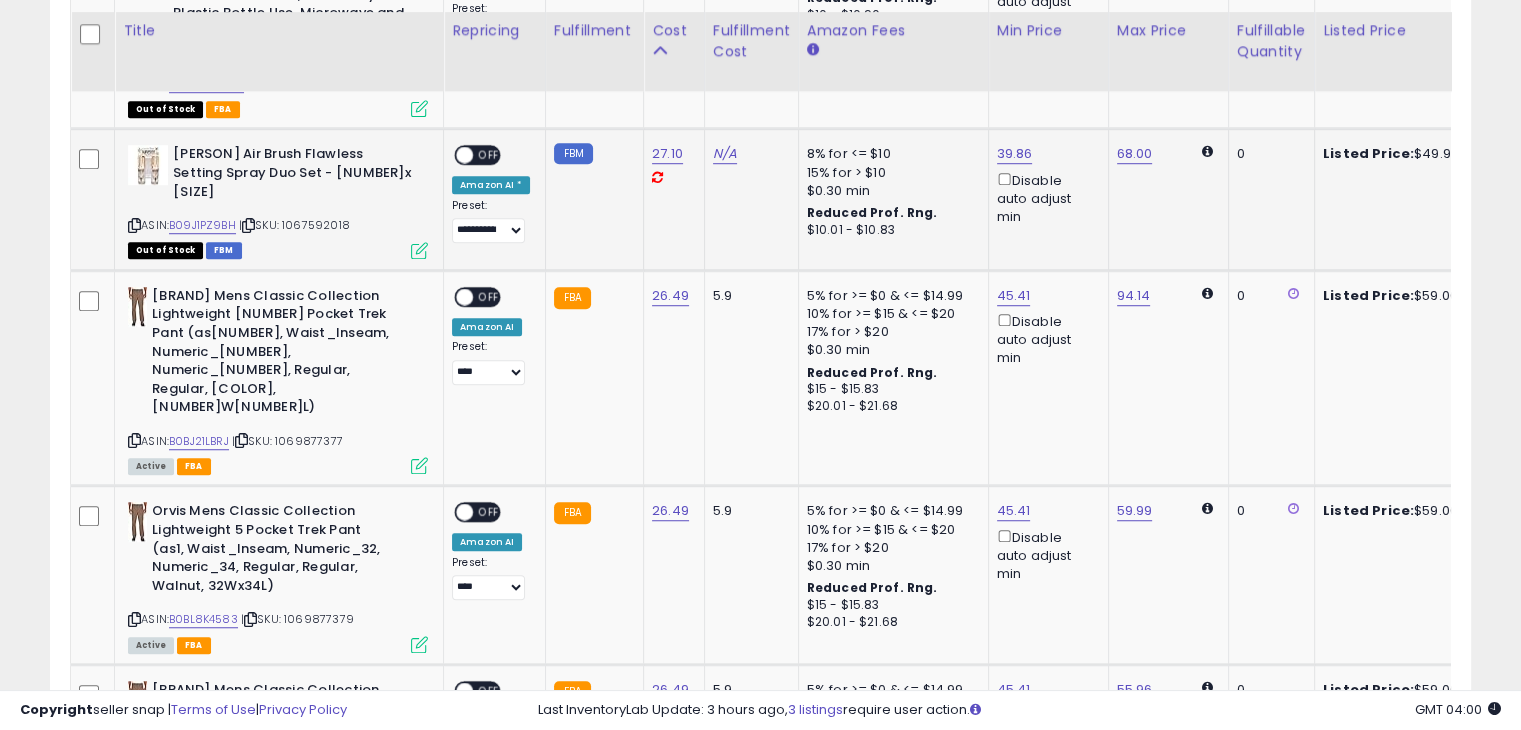 scroll, scrollTop: 1405, scrollLeft: 0, axis: vertical 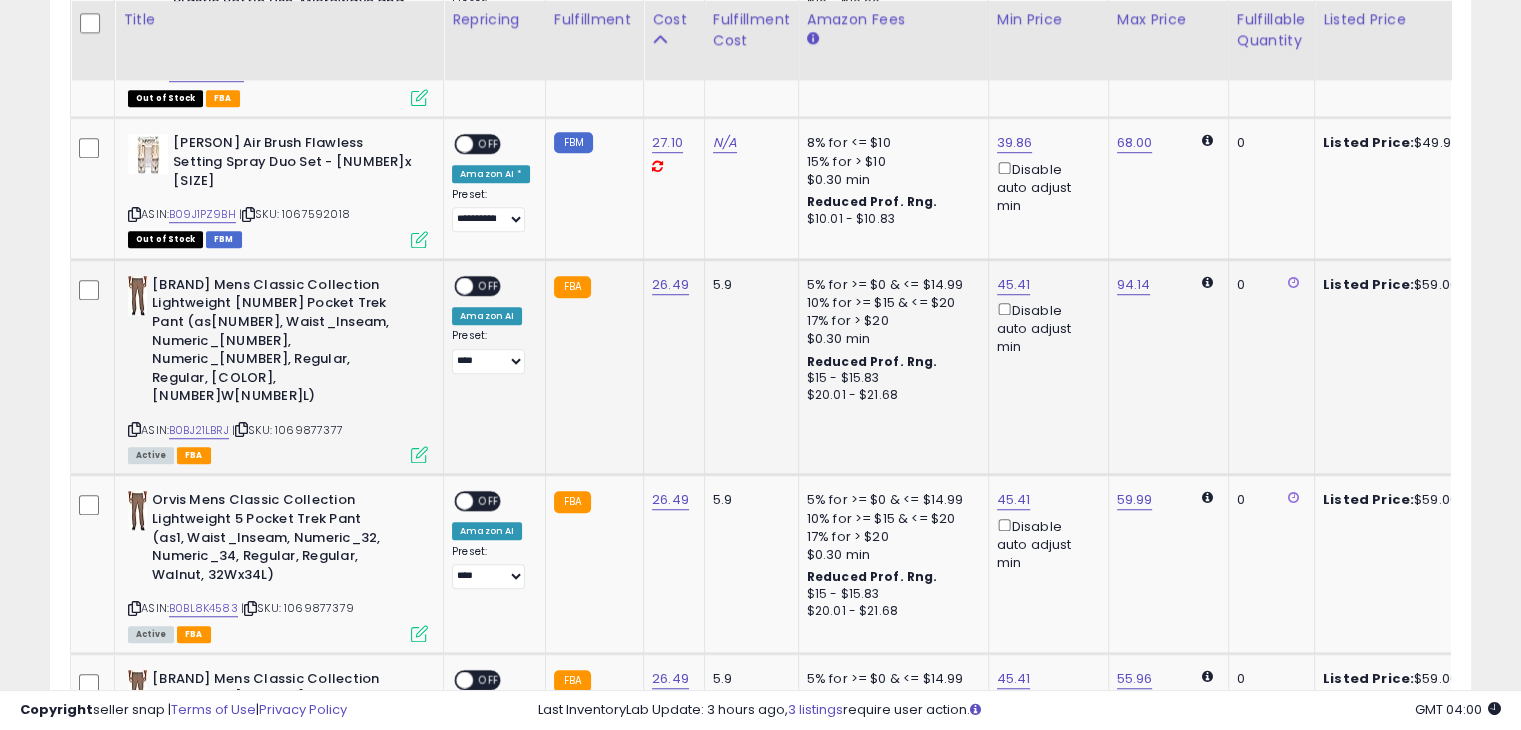 click on "ON   OFF" at bounding box center [477, 285] 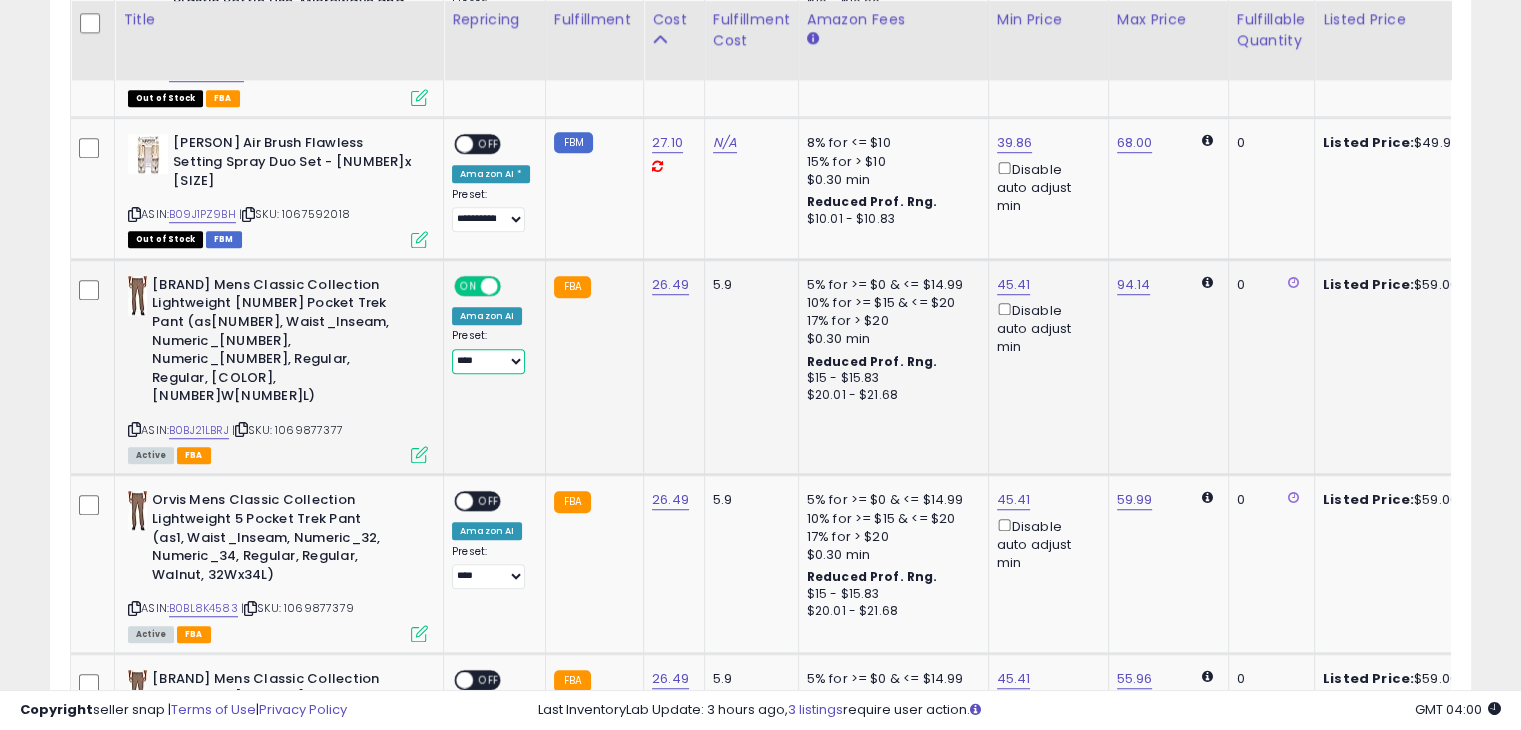 click on "**********" at bounding box center (488, 361) 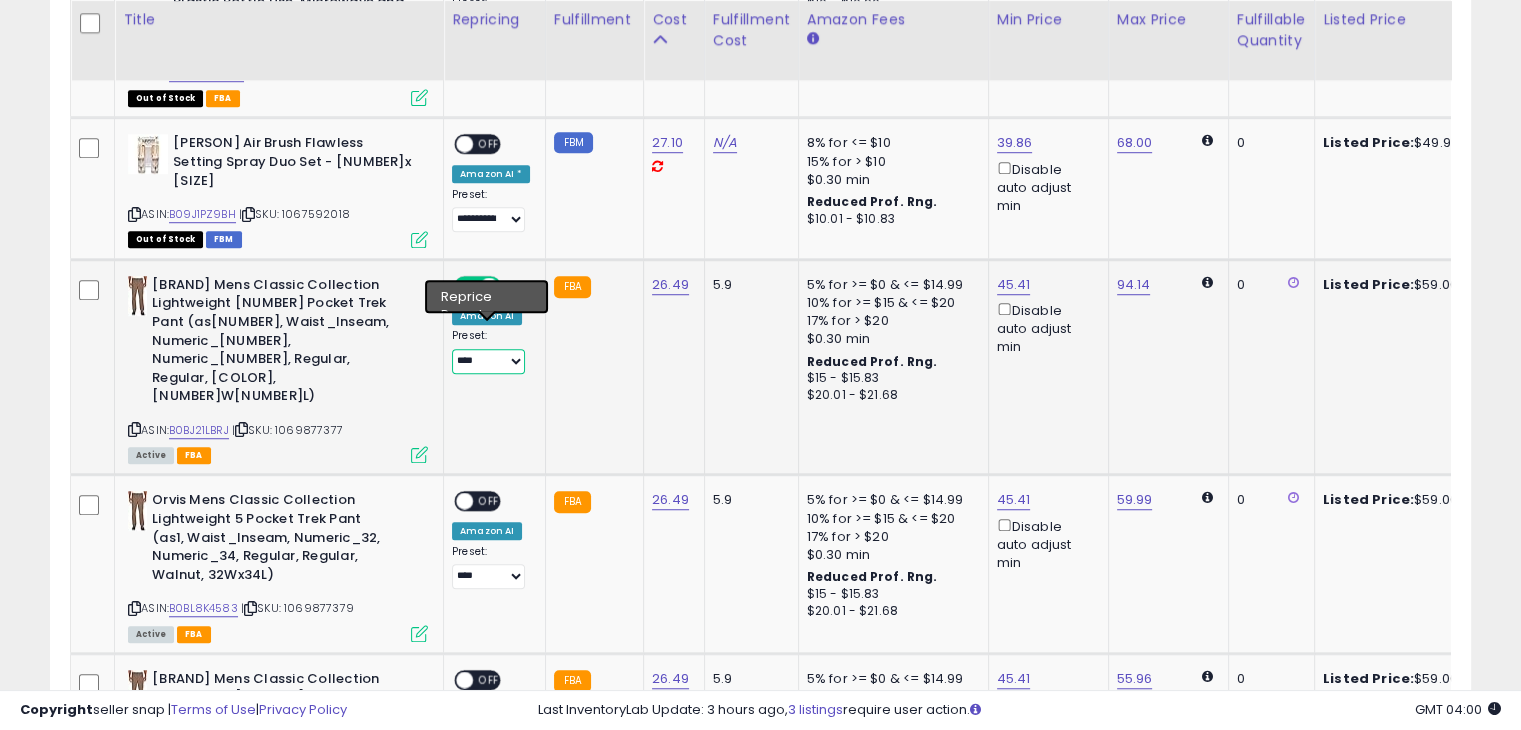 select on "**********" 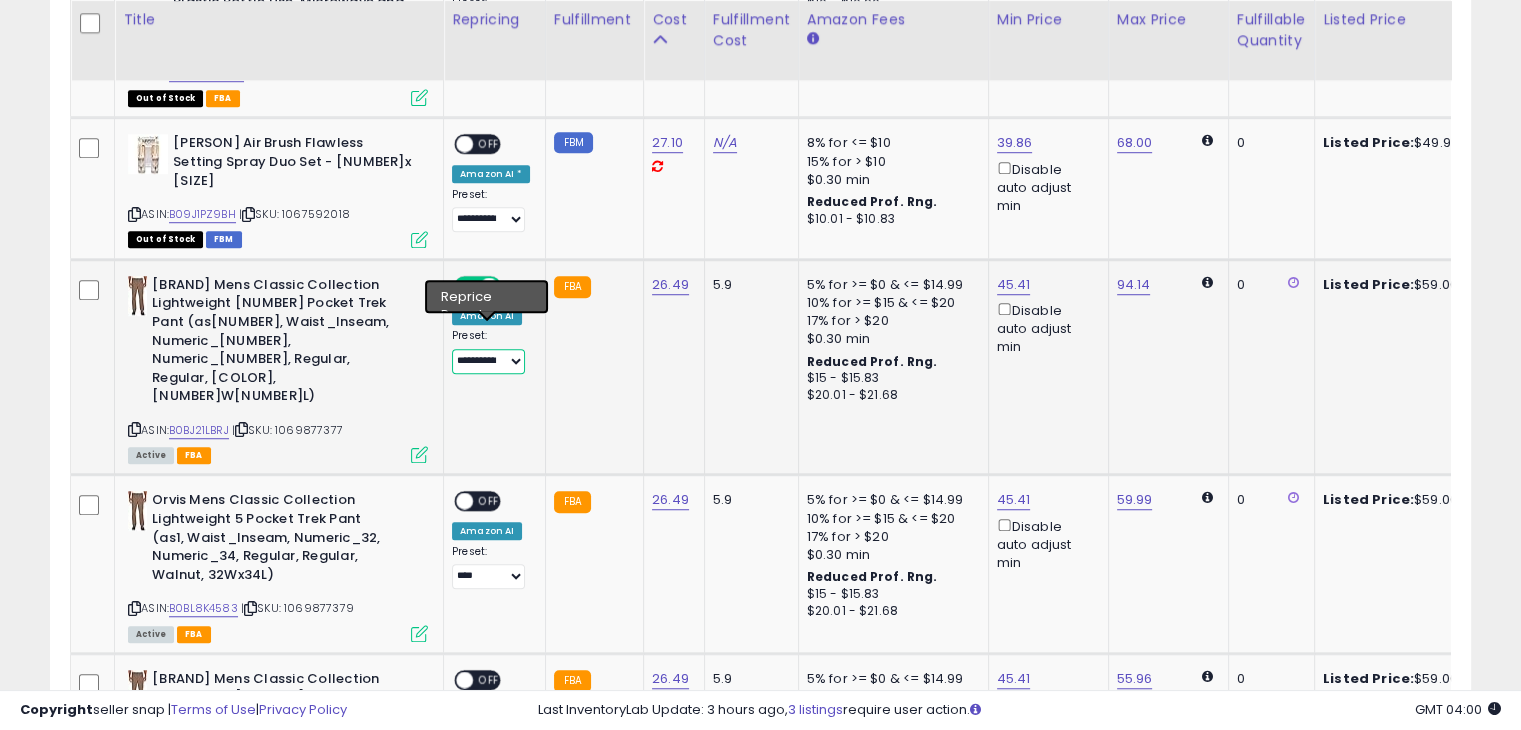 click on "**********" at bounding box center (488, 361) 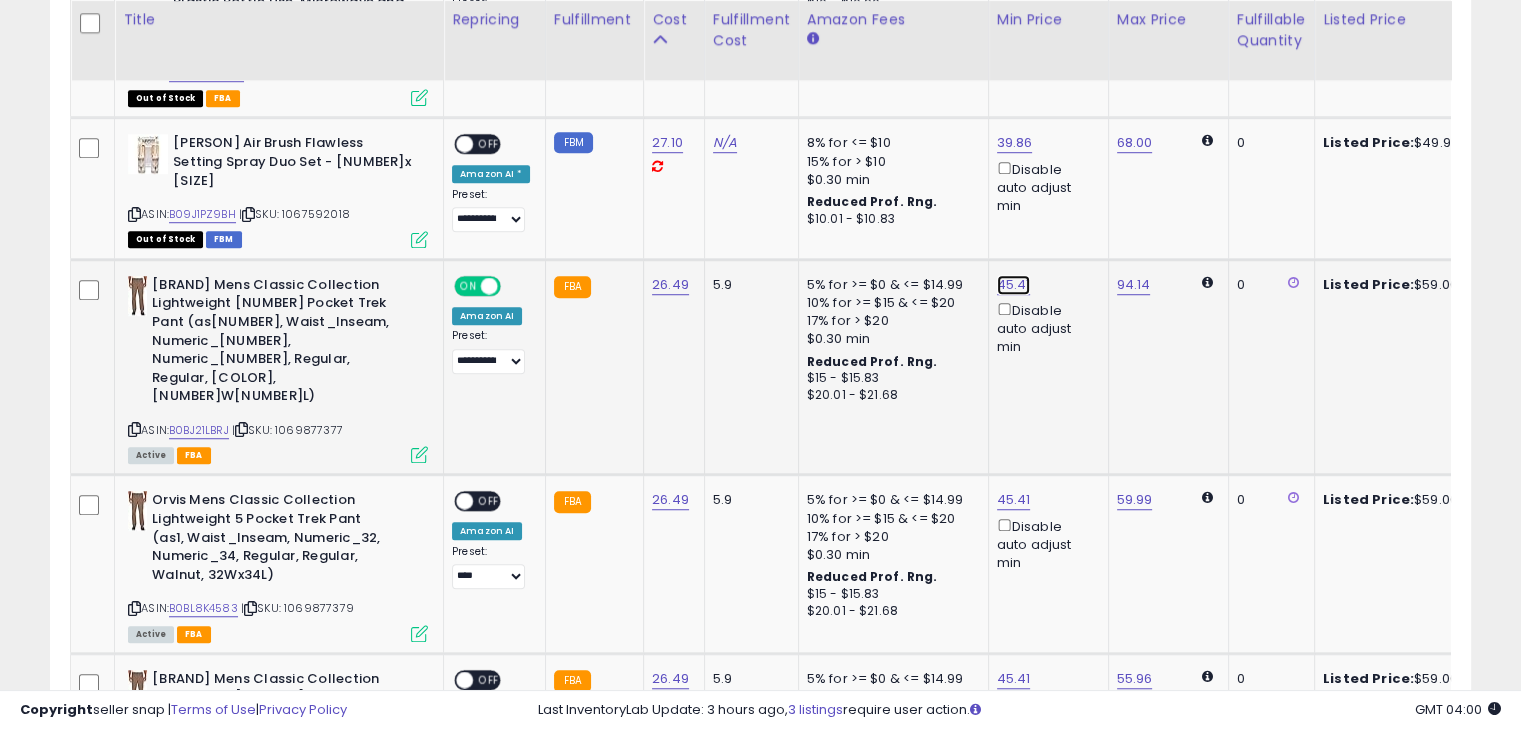 click on "45.41" at bounding box center [1013, -331] 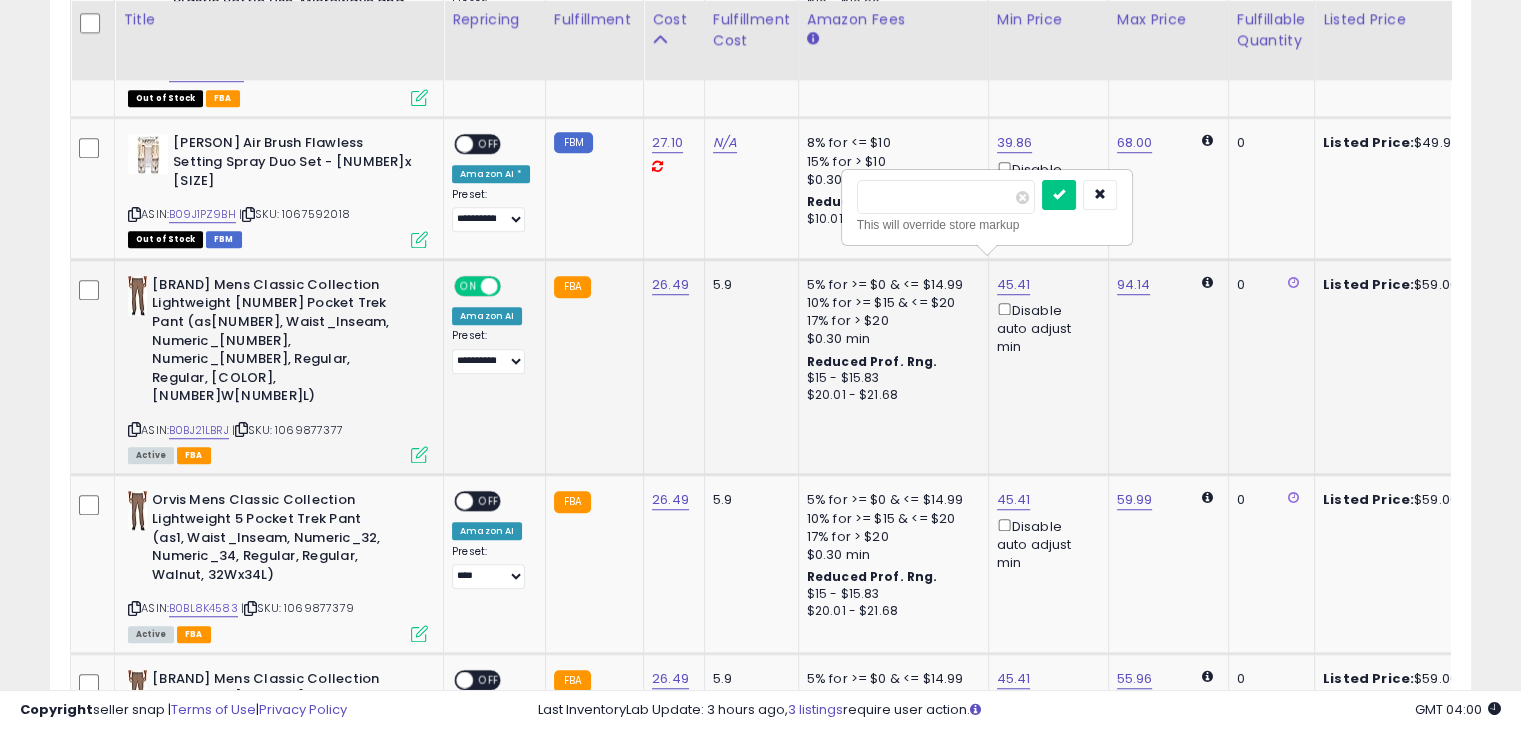 click on "*****" at bounding box center [946, 197] 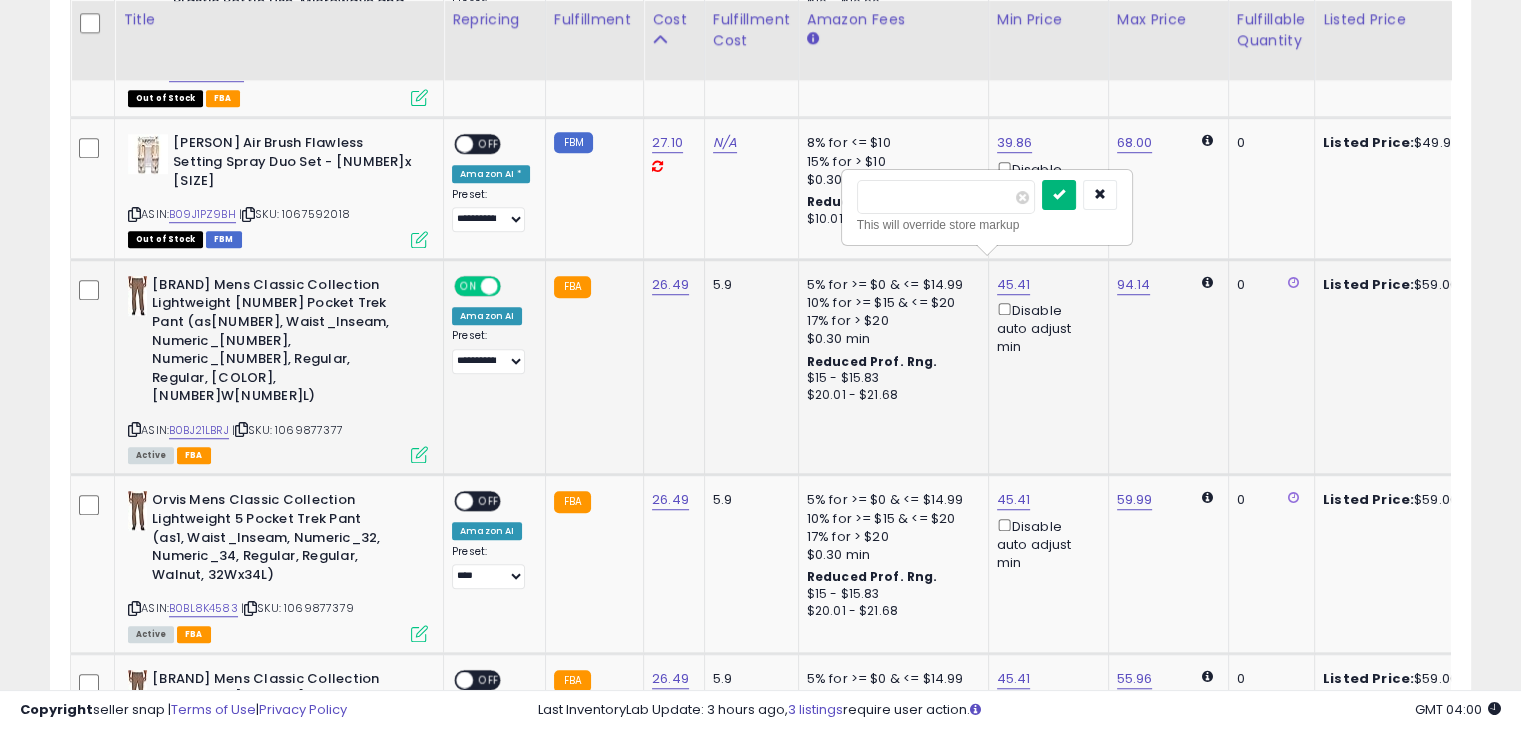 type on "**" 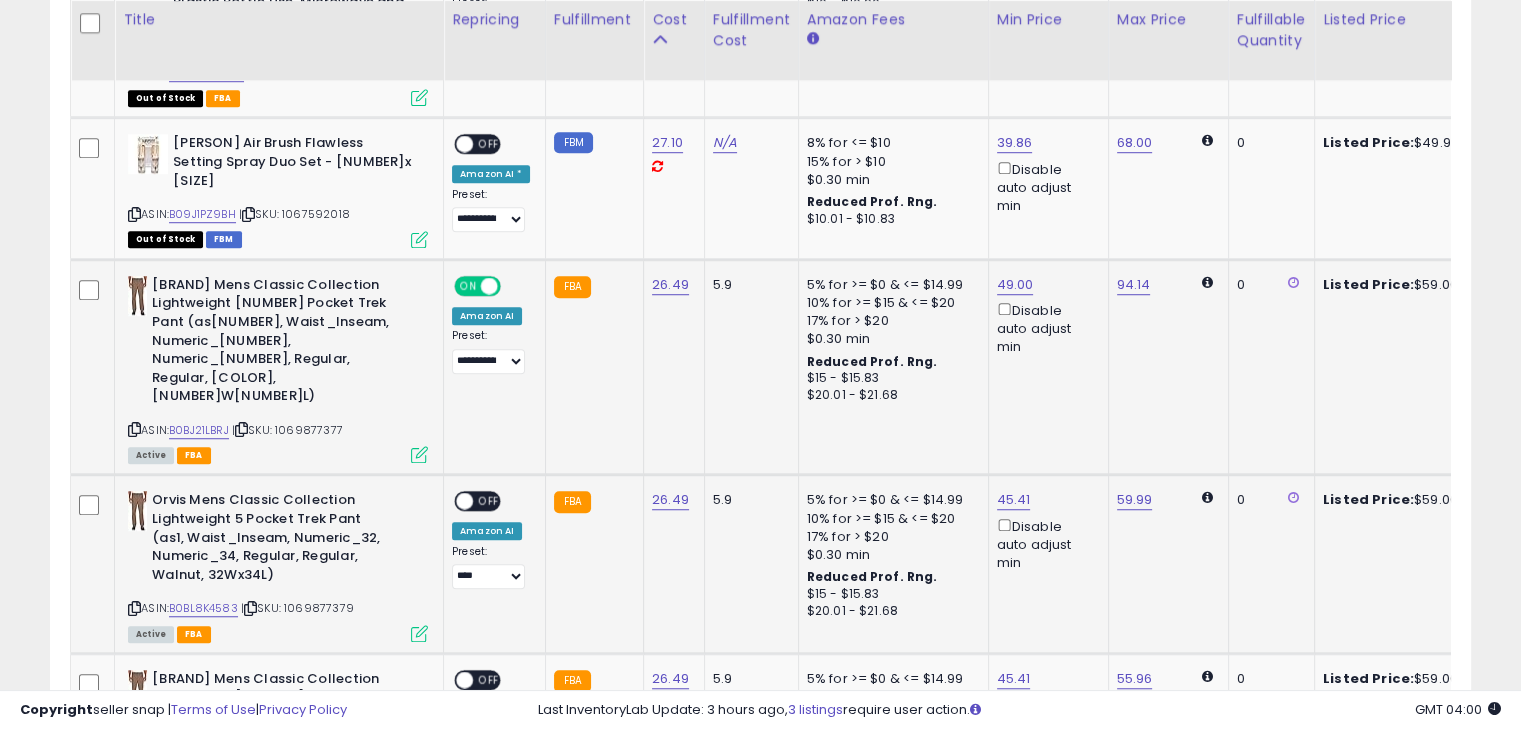 click on "OFF" at bounding box center (489, 501) 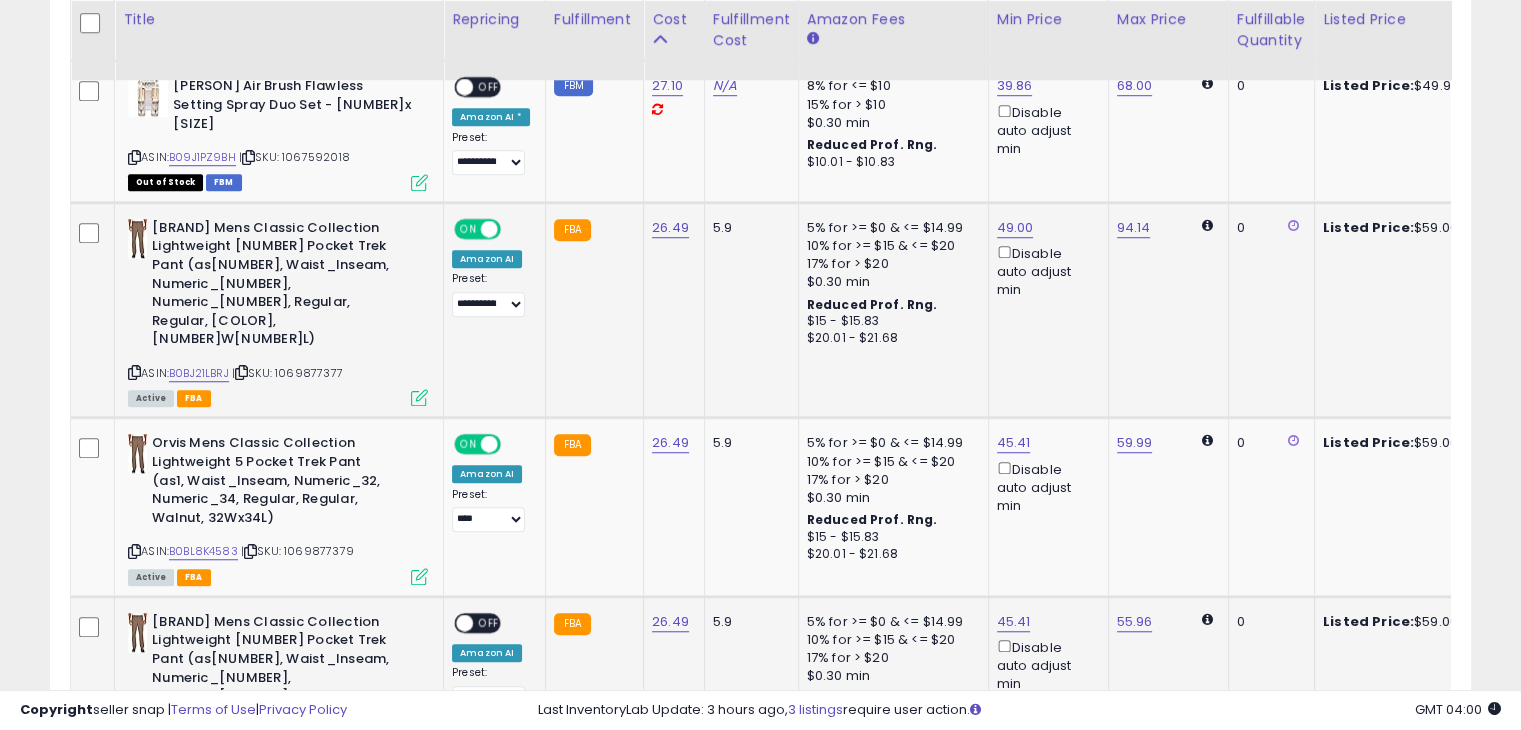 scroll, scrollTop: 1605, scrollLeft: 0, axis: vertical 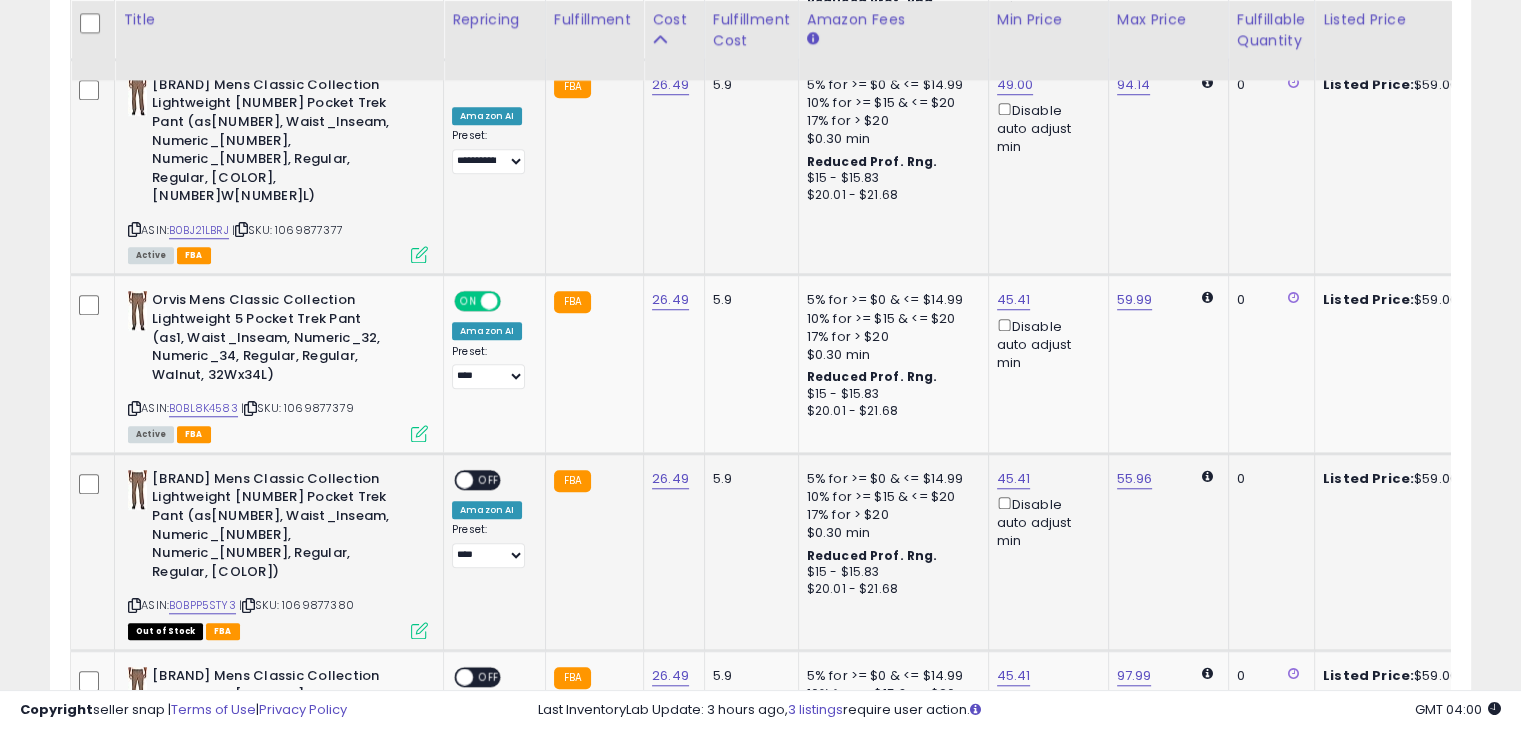 click on "OFF" at bounding box center [489, 479] 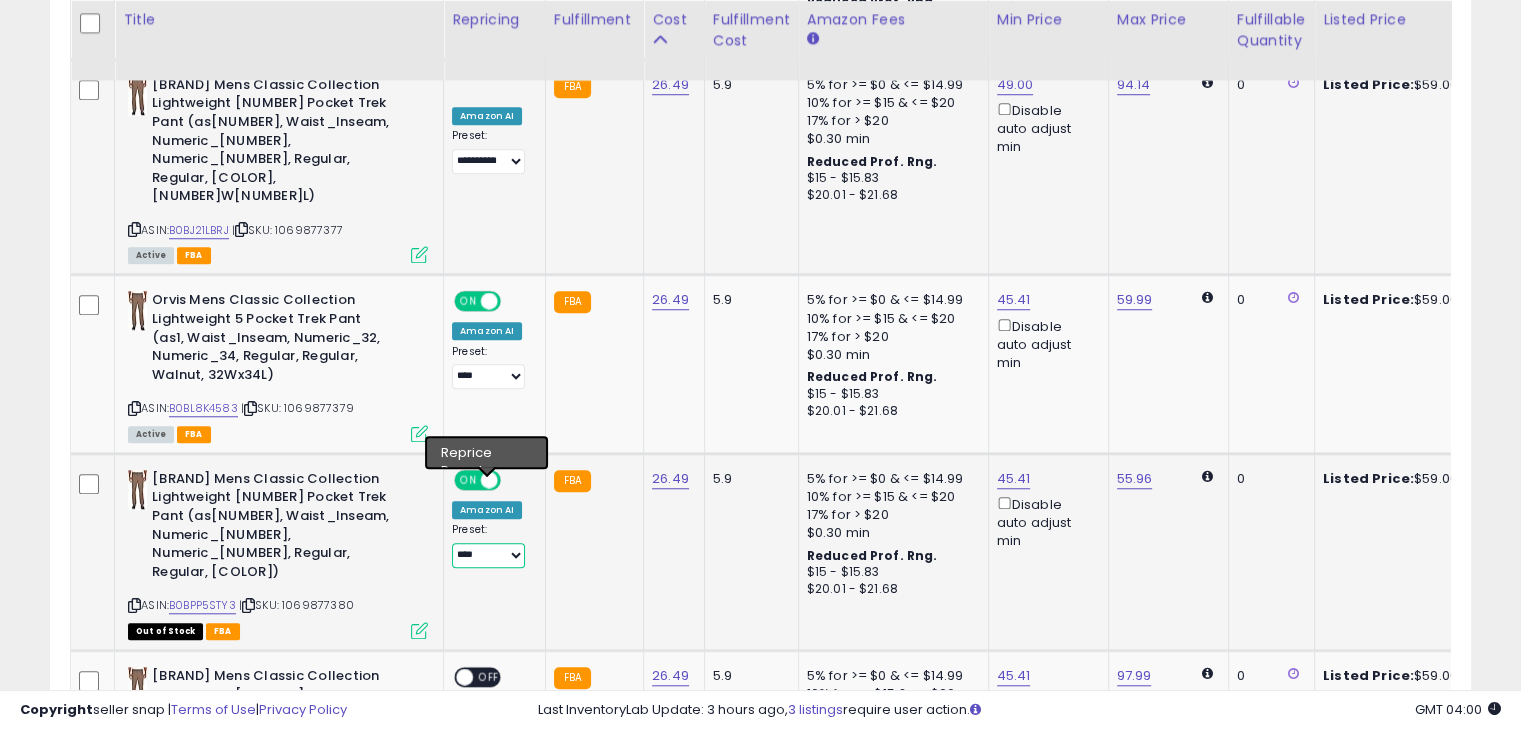 click on "**********" at bounding box center (488, 555) 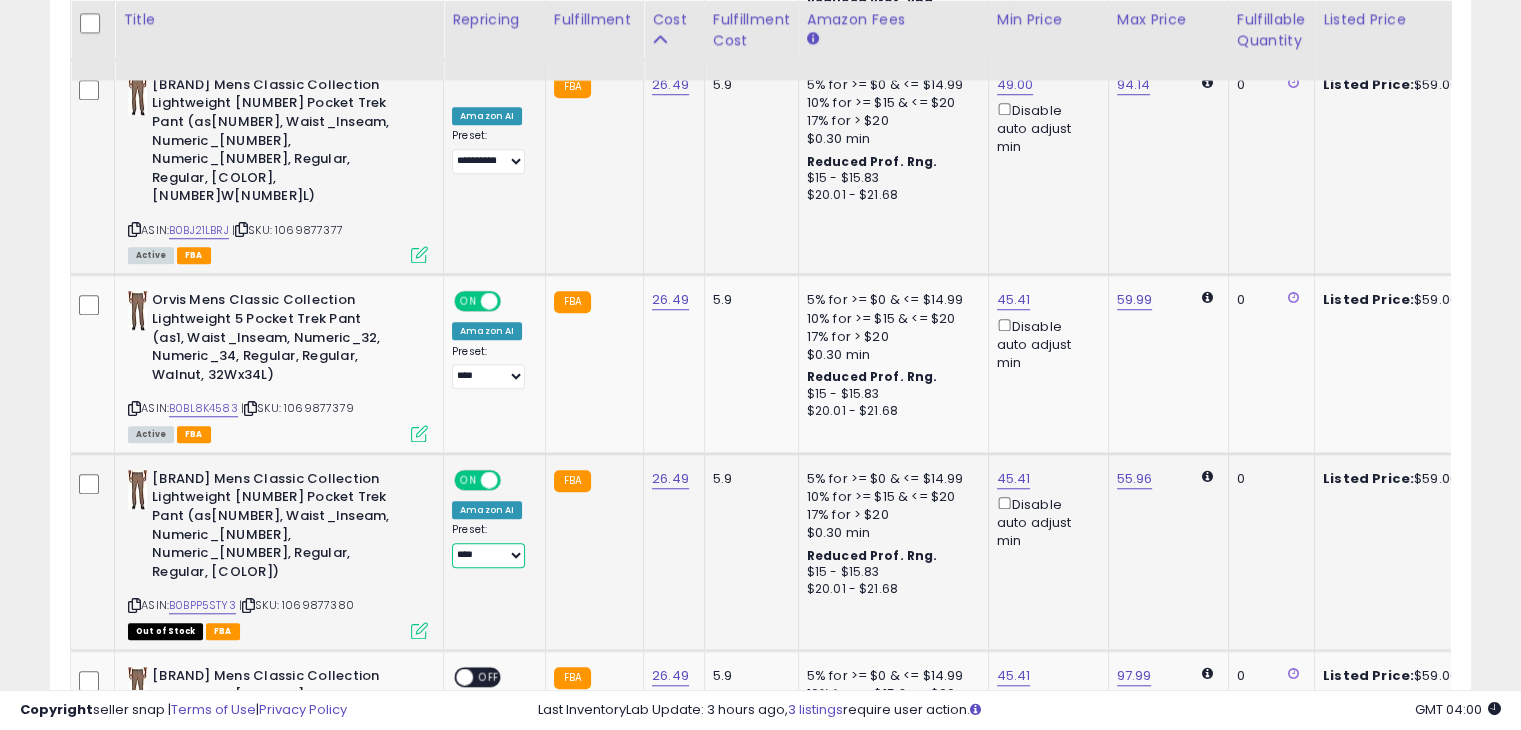 select on "**********" 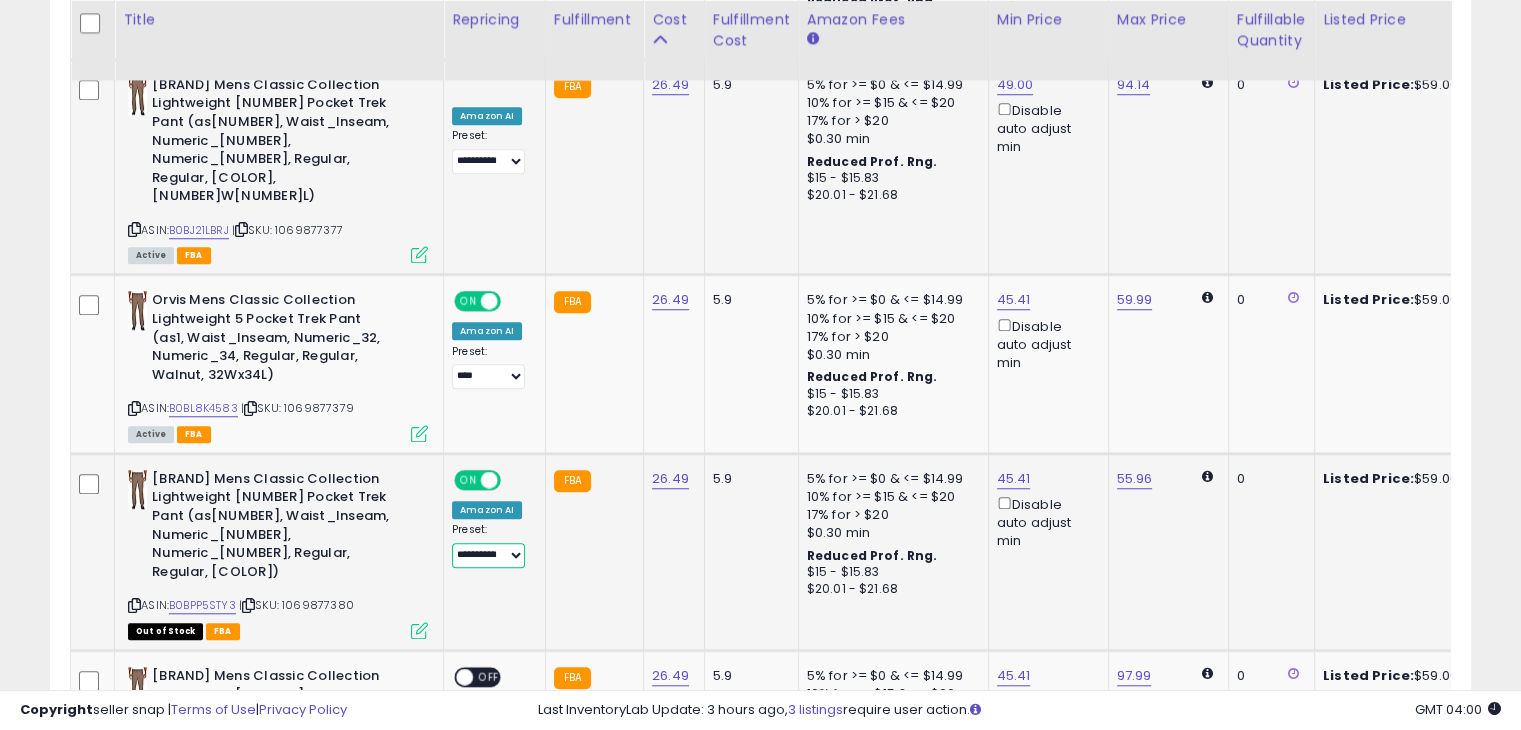 click on "**********" at bounding box center [488, 555] 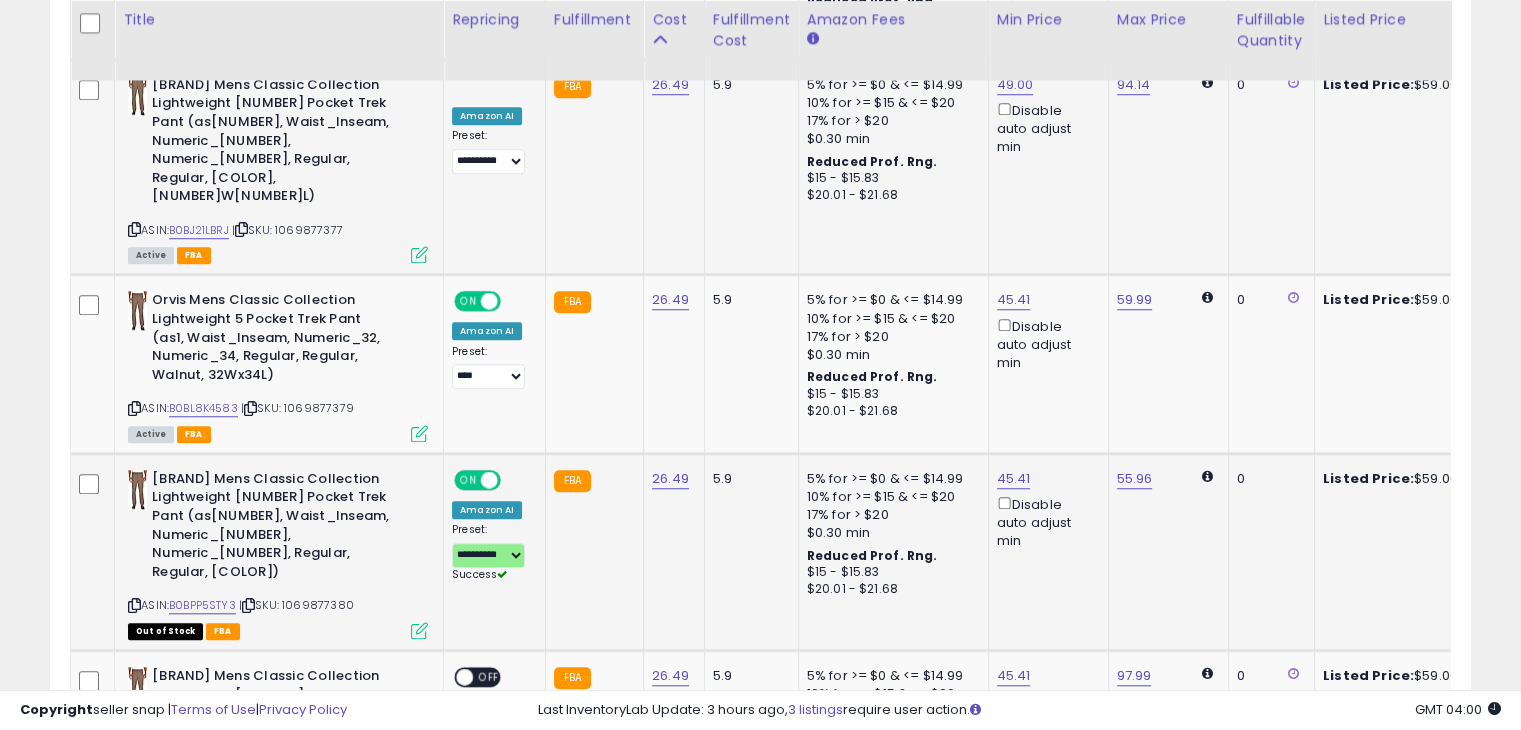 click on "55.96" 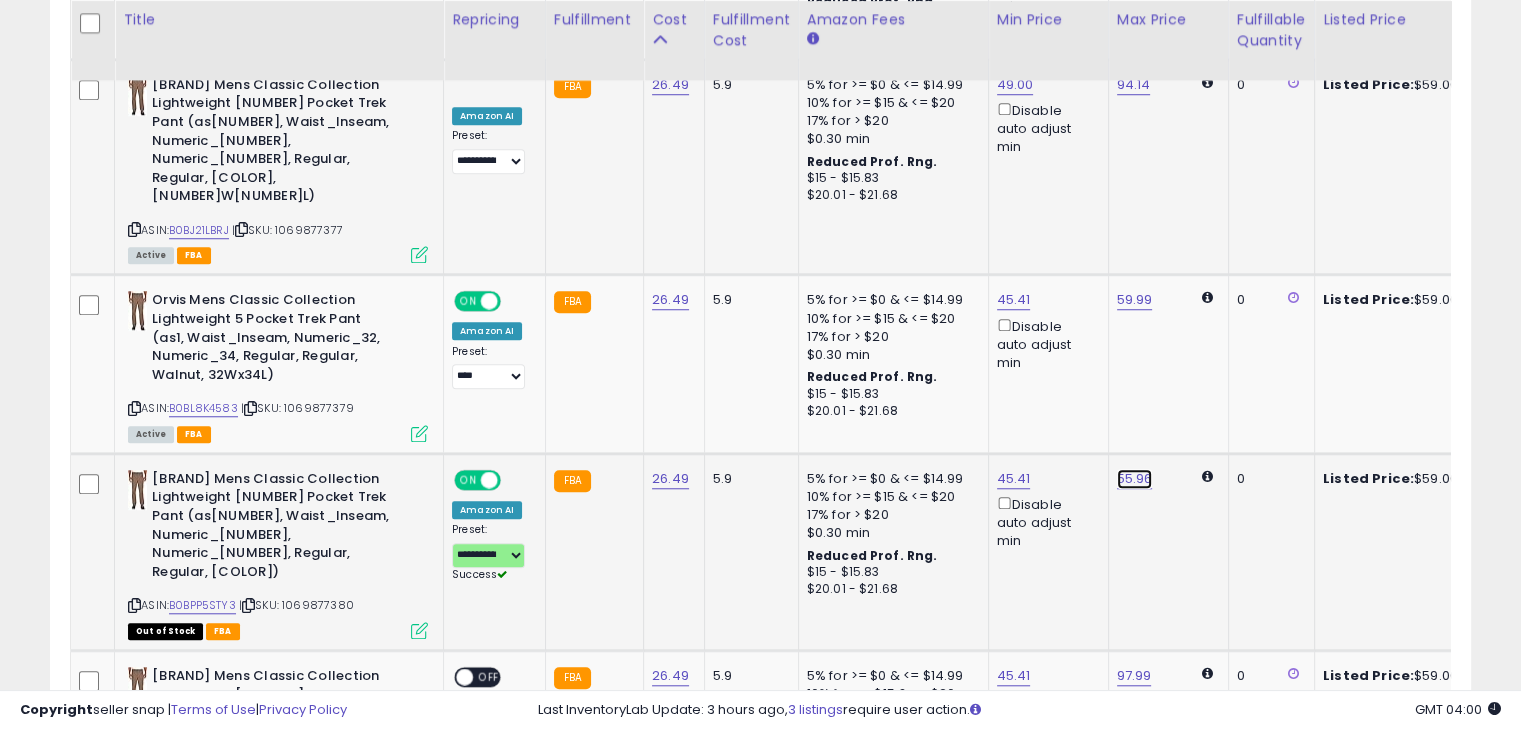 click on "55.96" at bounding box center (1135, -395) 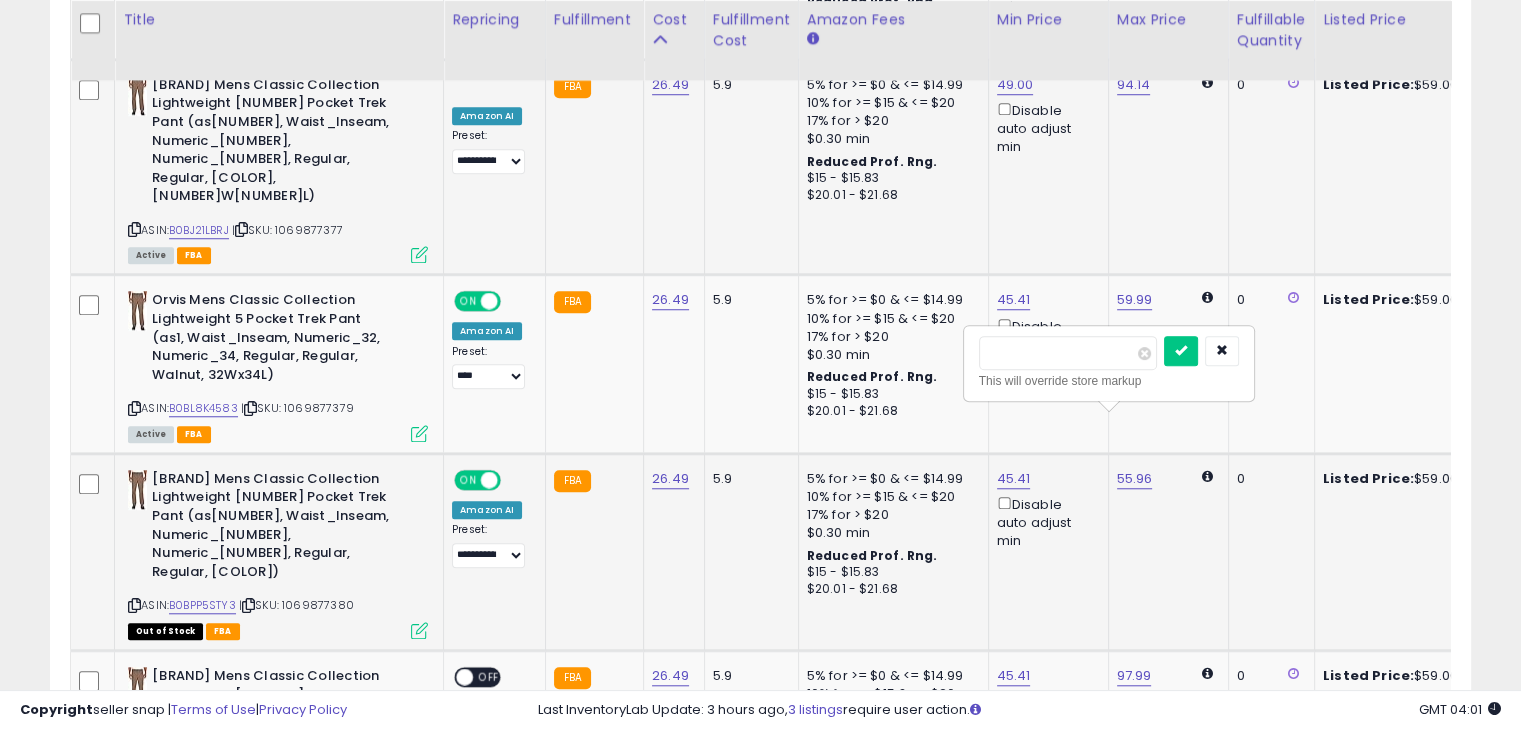 click on "*****" at bounding box center [1068, 353] 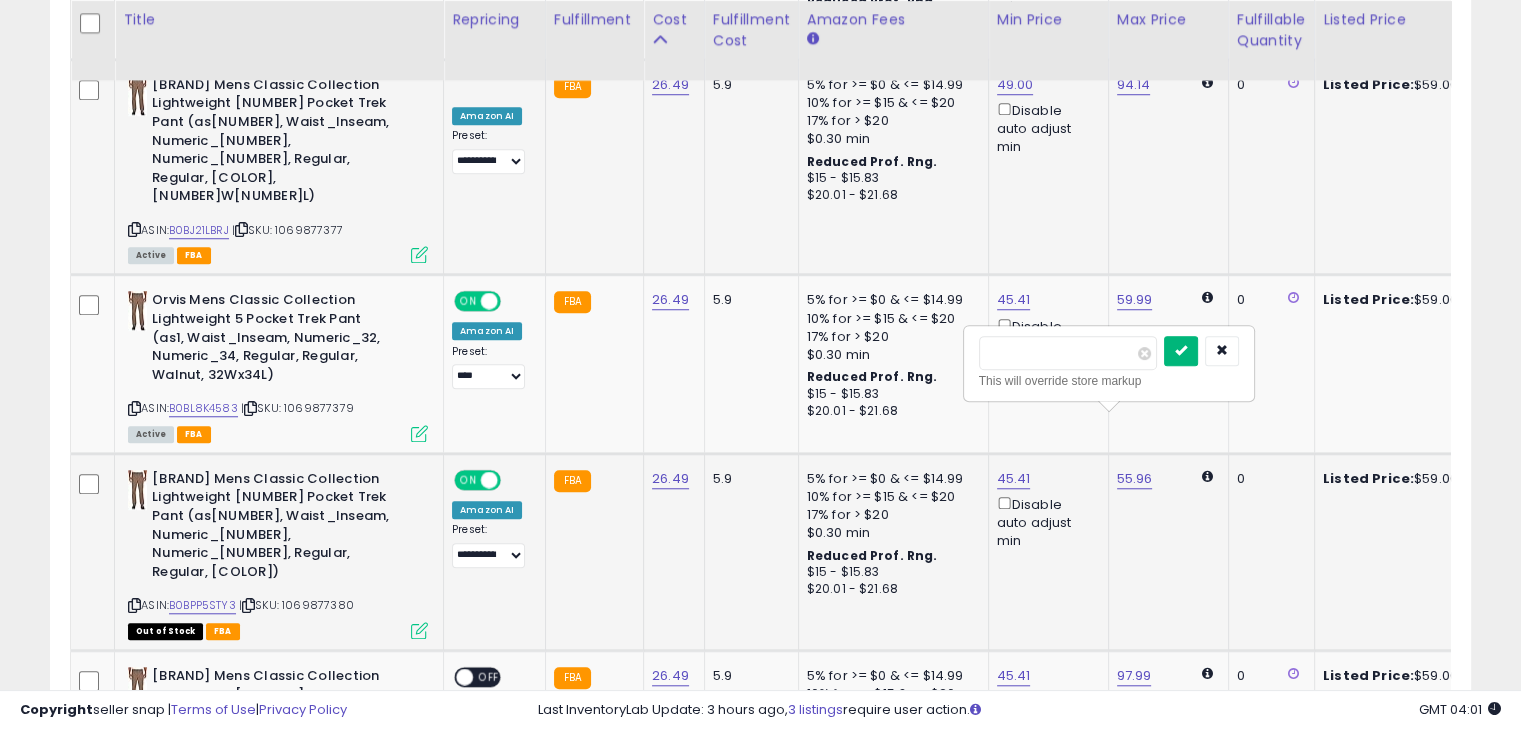 type on "**" 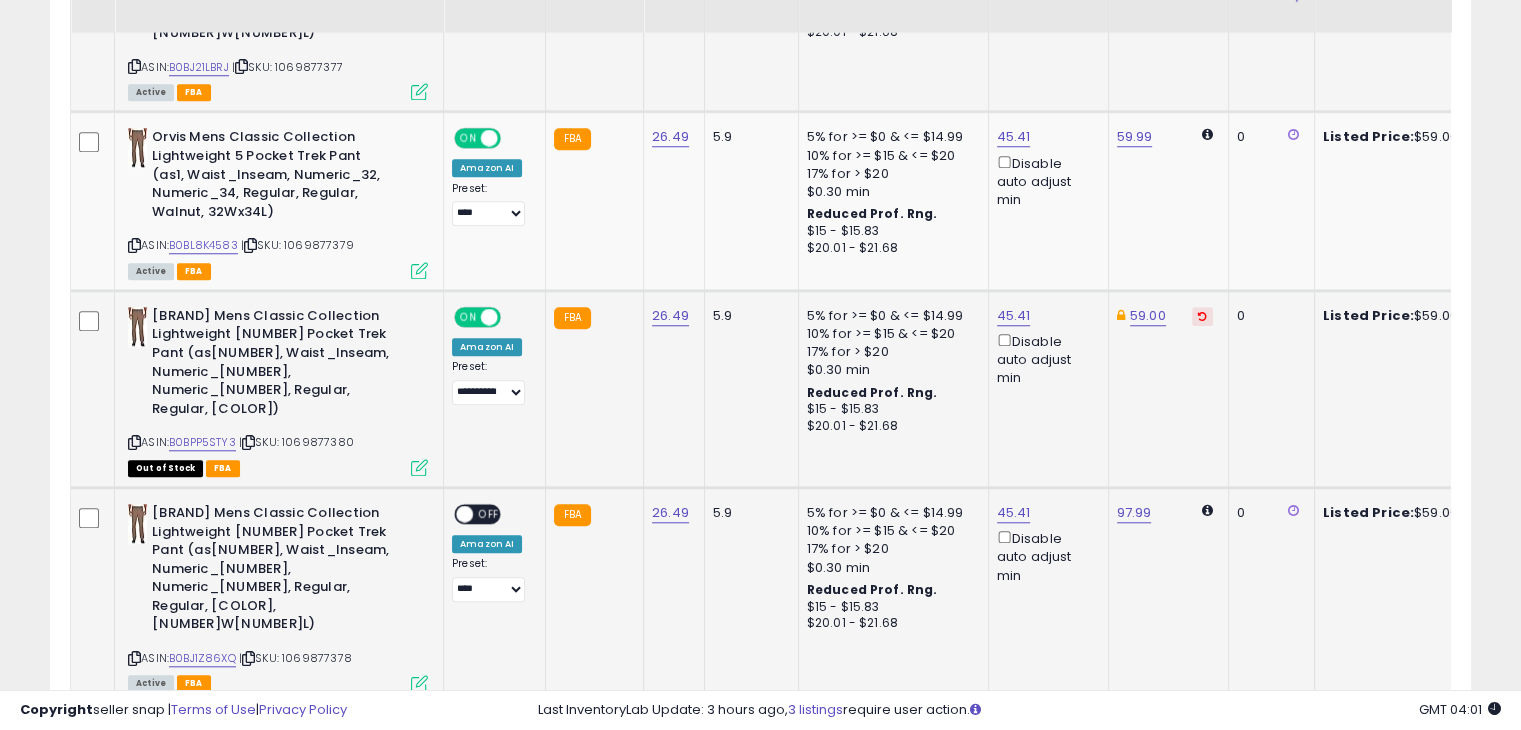 scroll, scrollTop: 1905, scrollLeft: 0, axis: vertical 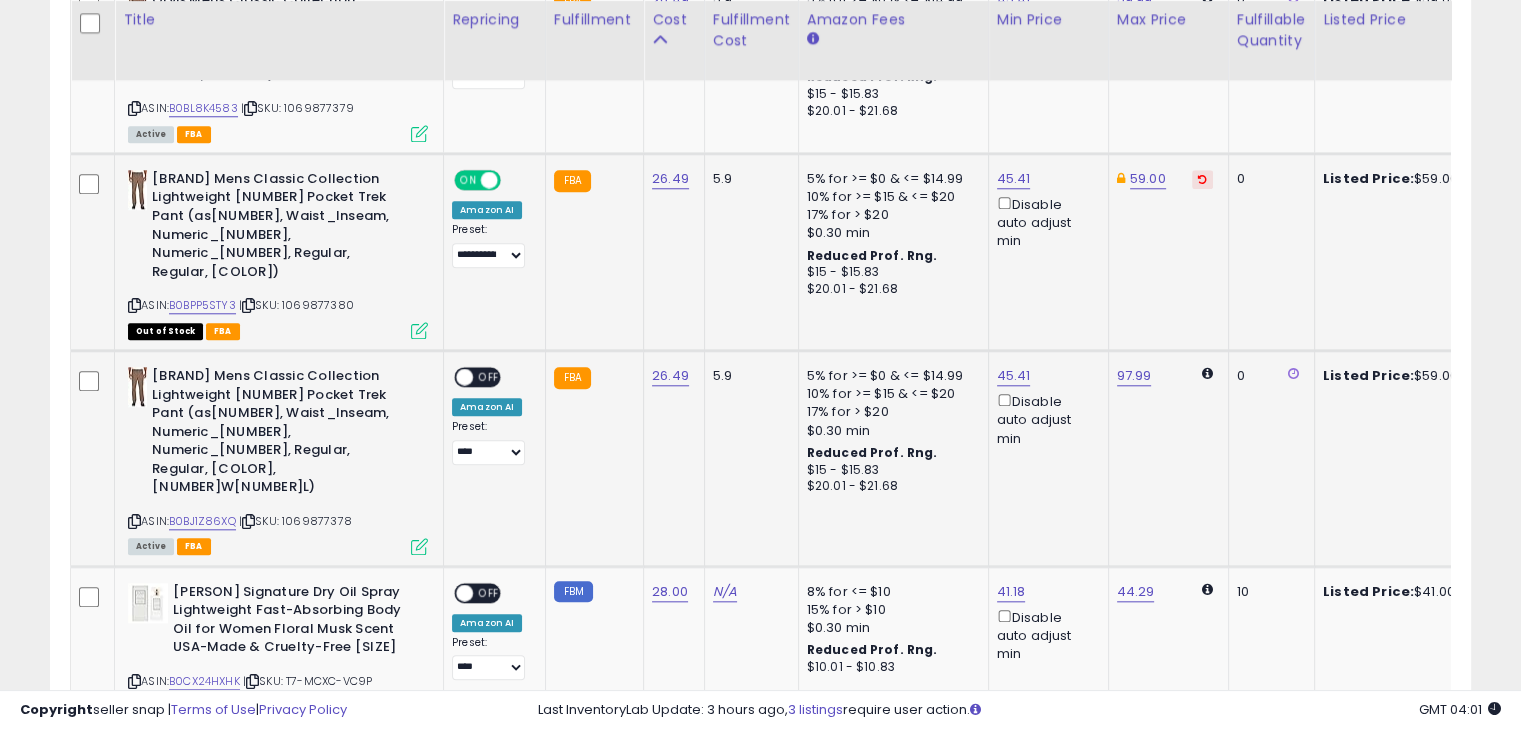 click on "ON   OFF" at bounding box center (455, 377) 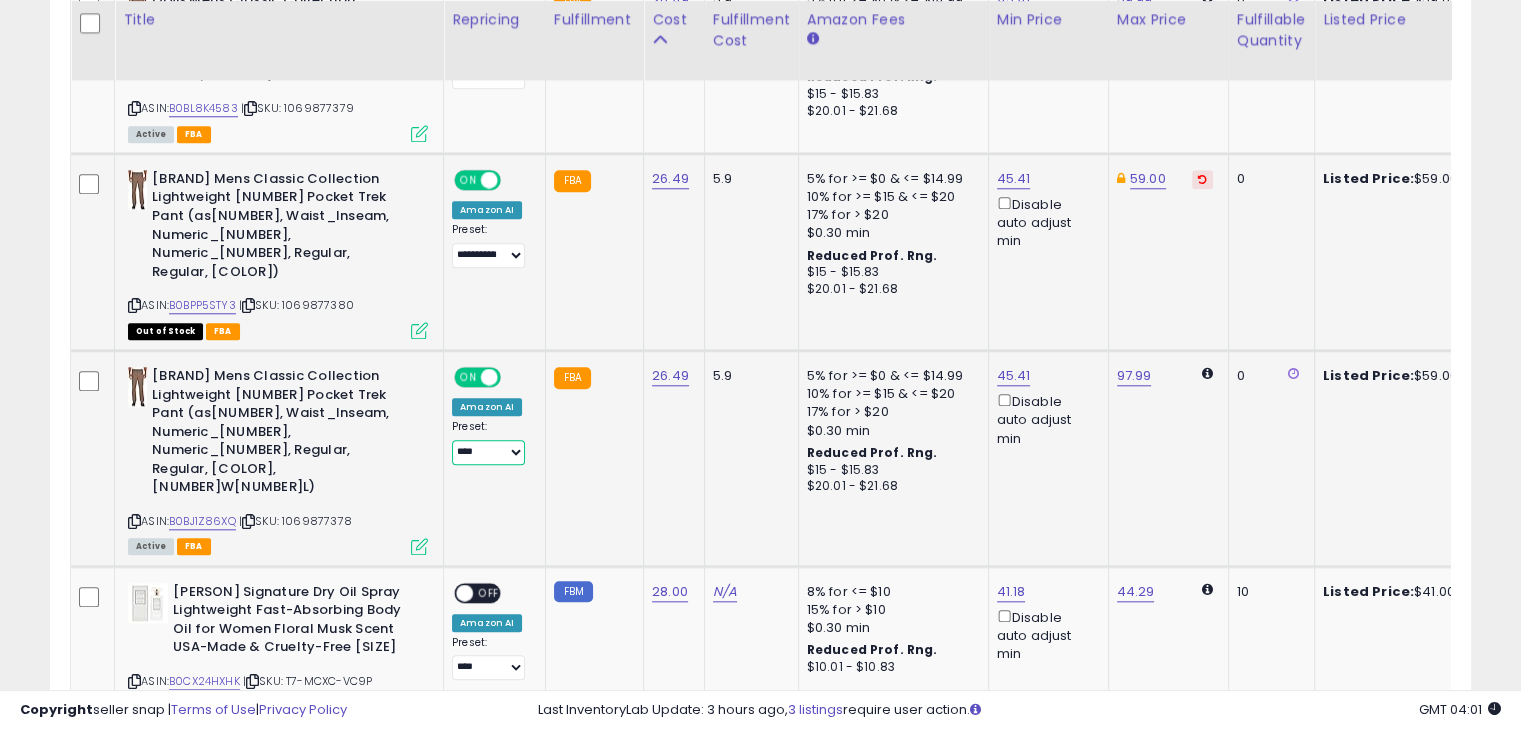 click on "**********" at bounding box center [488, 452] 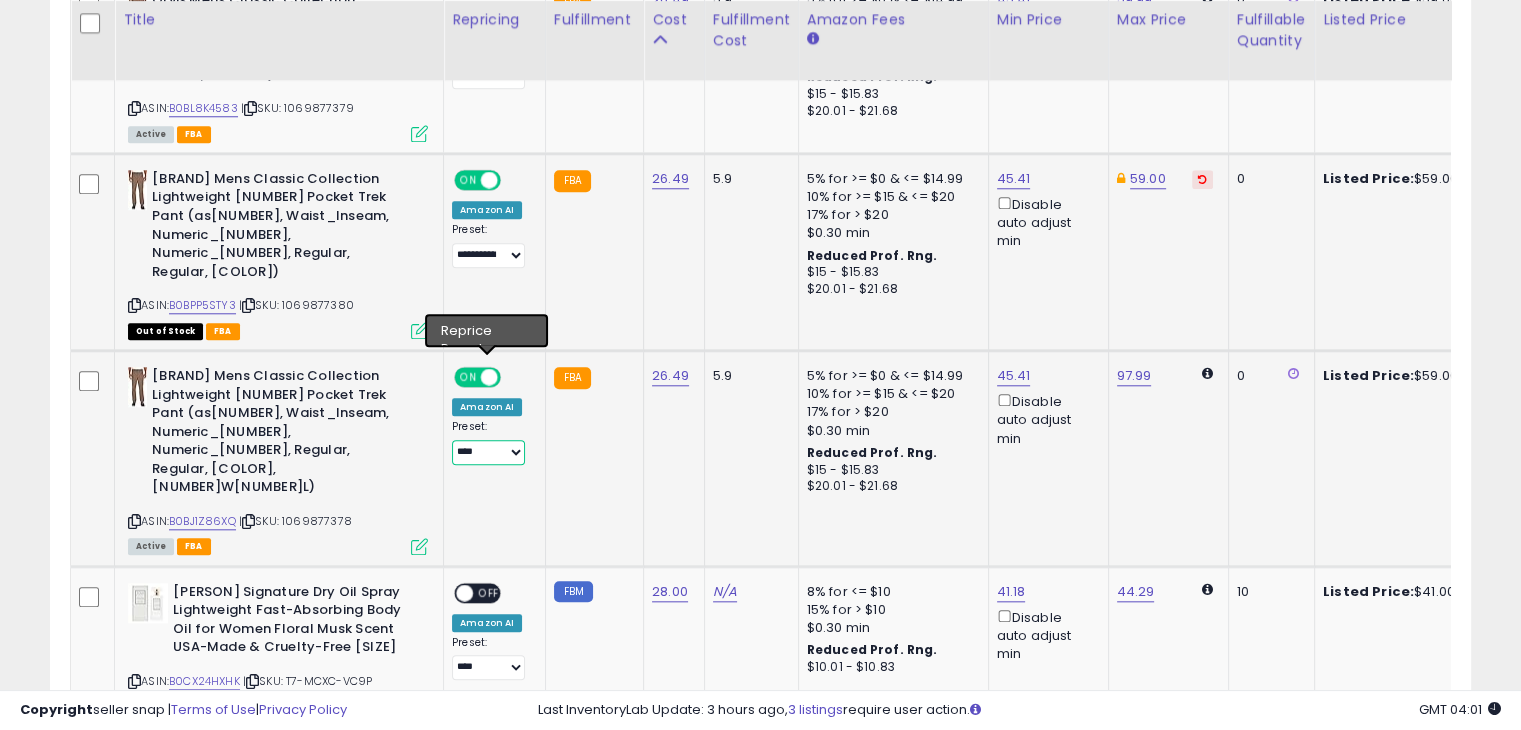 select on "**********" 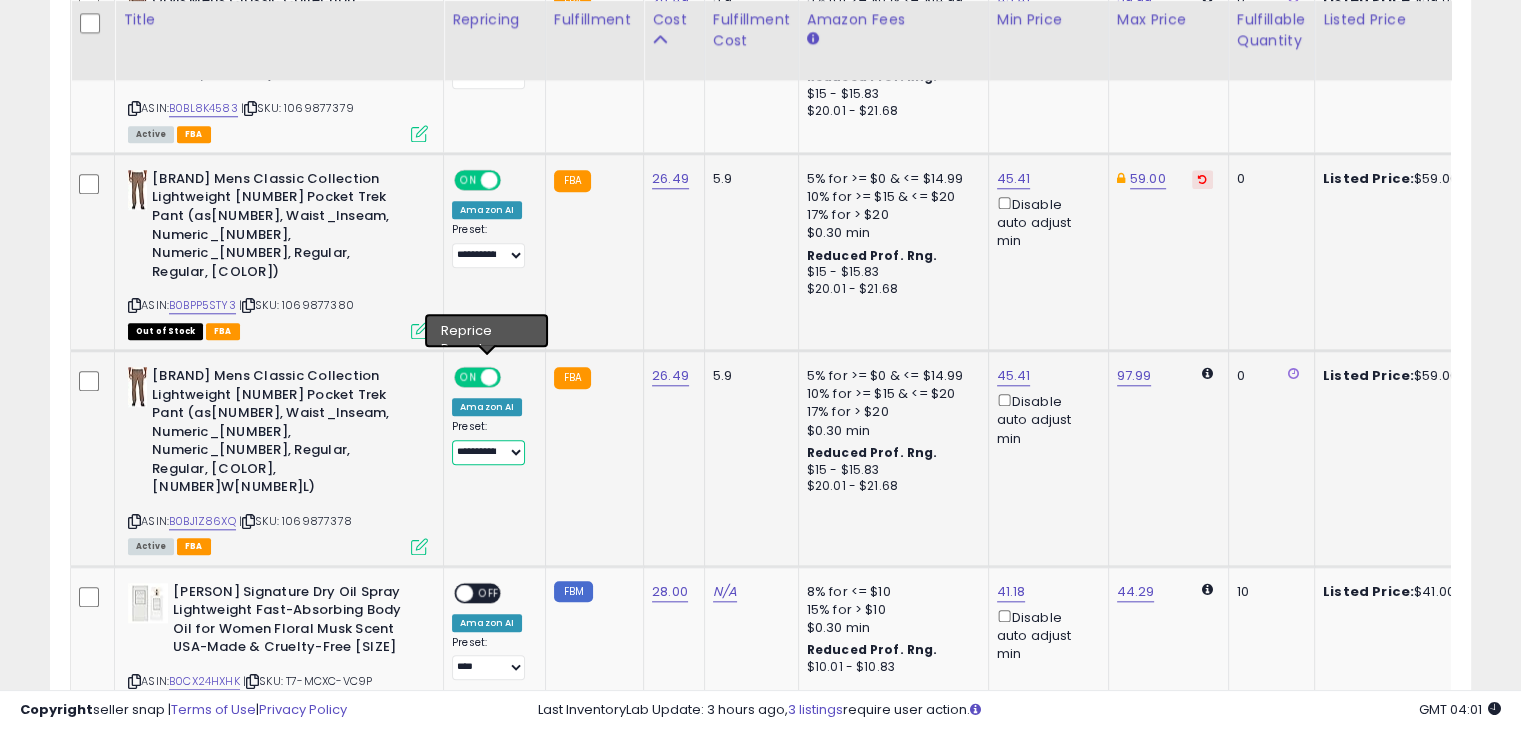 click on "**********" at bounding box center (488, 452) 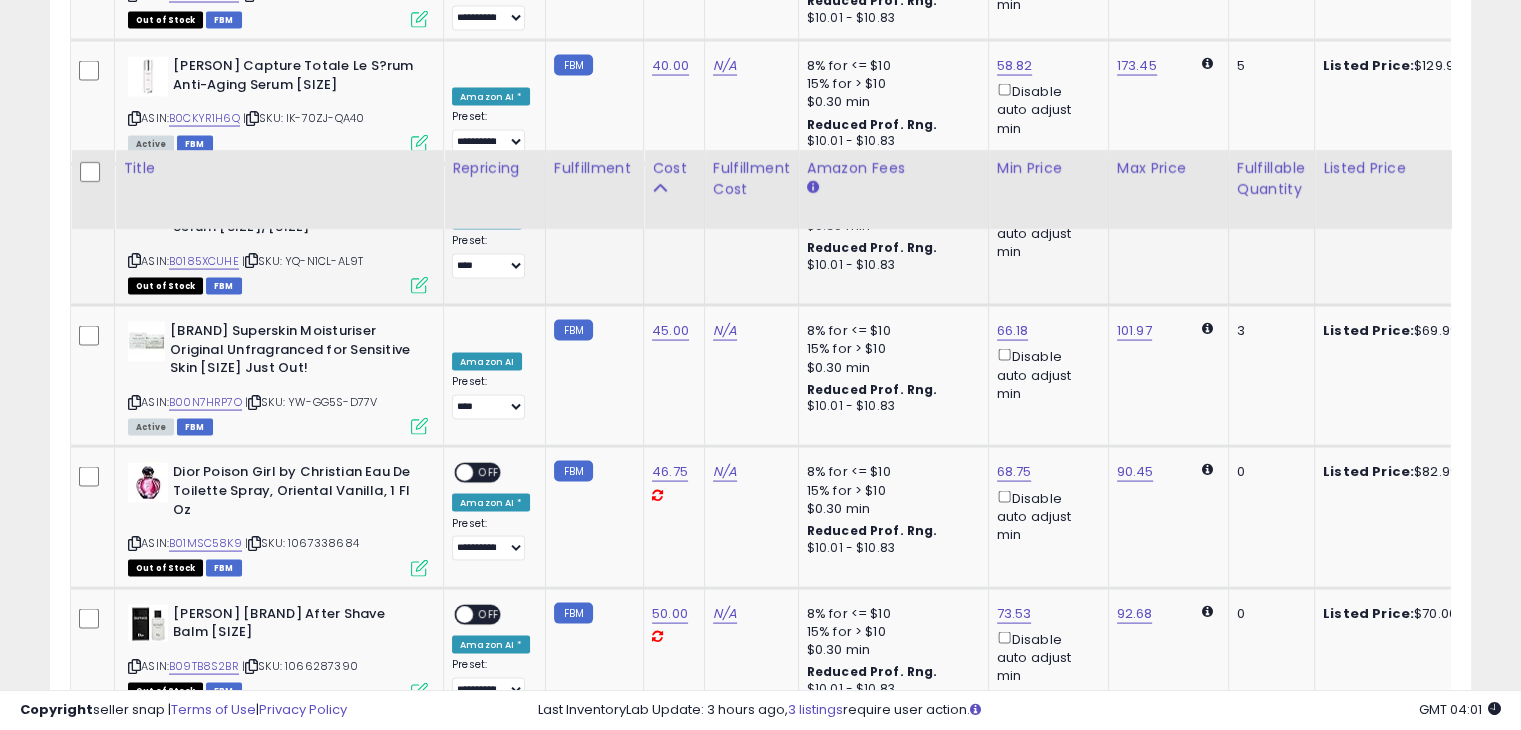 scroll, scrollTop: 4100, scrollLeft: 0, axis: vertical 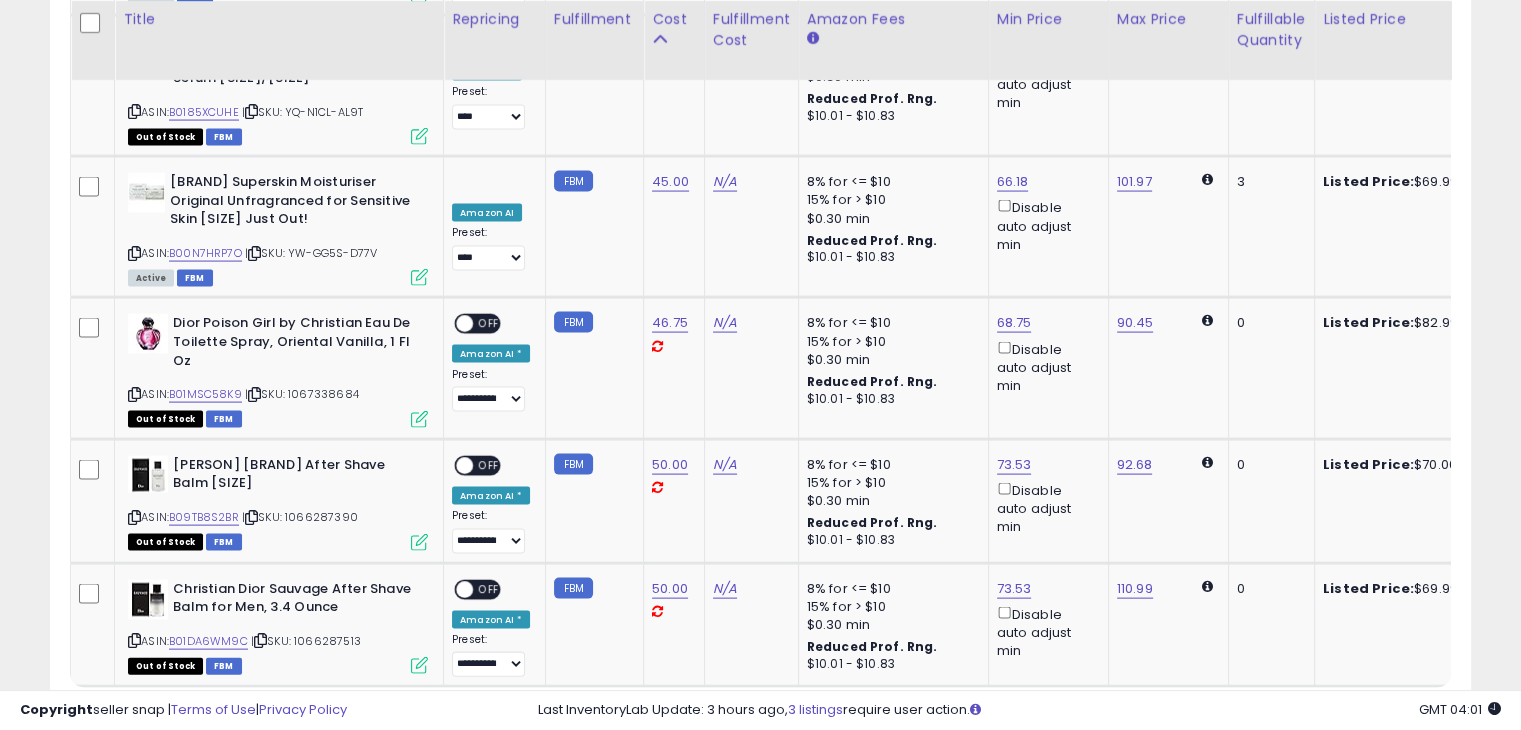 click on "5" 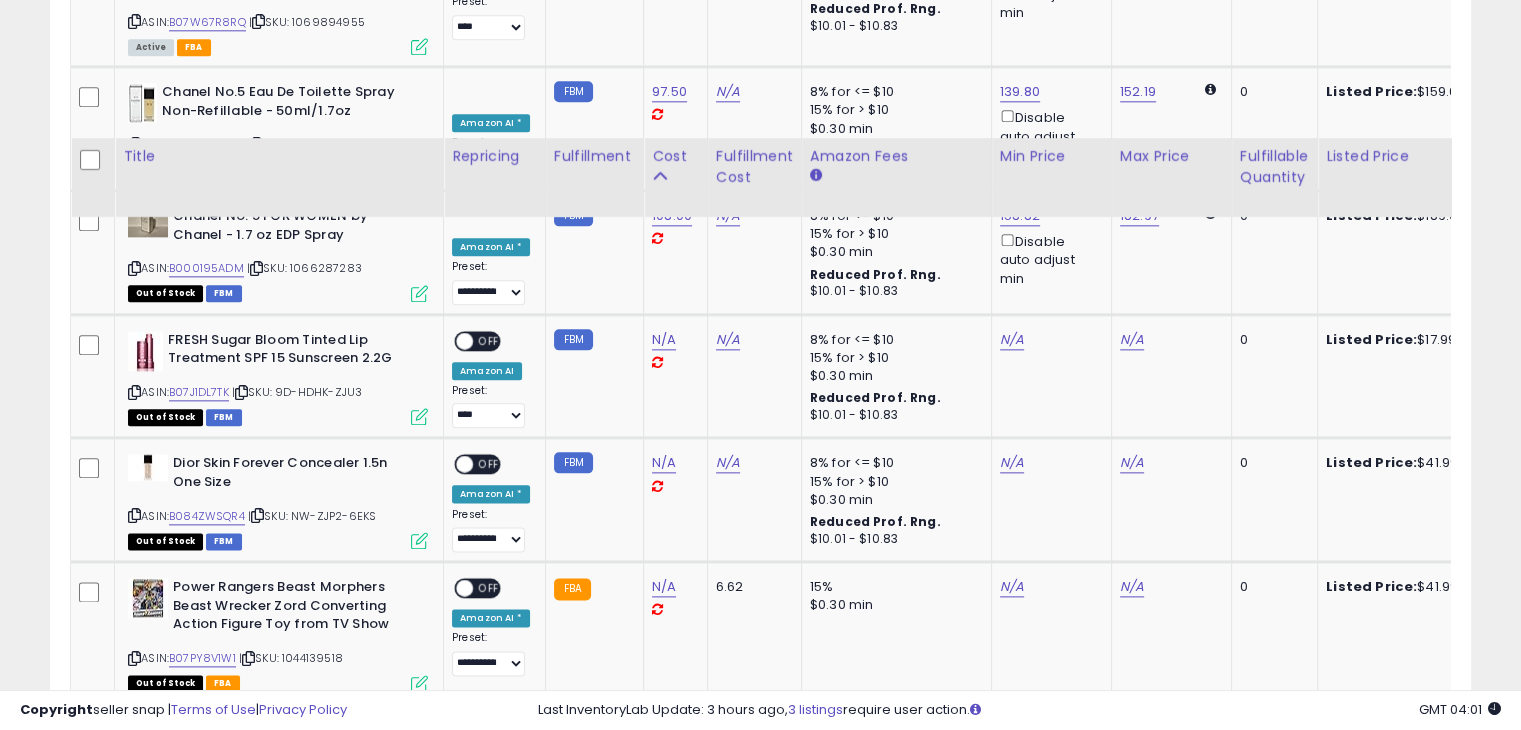 scroll, scrollTop: 2009, scrollLeft: 0, axis: vertical 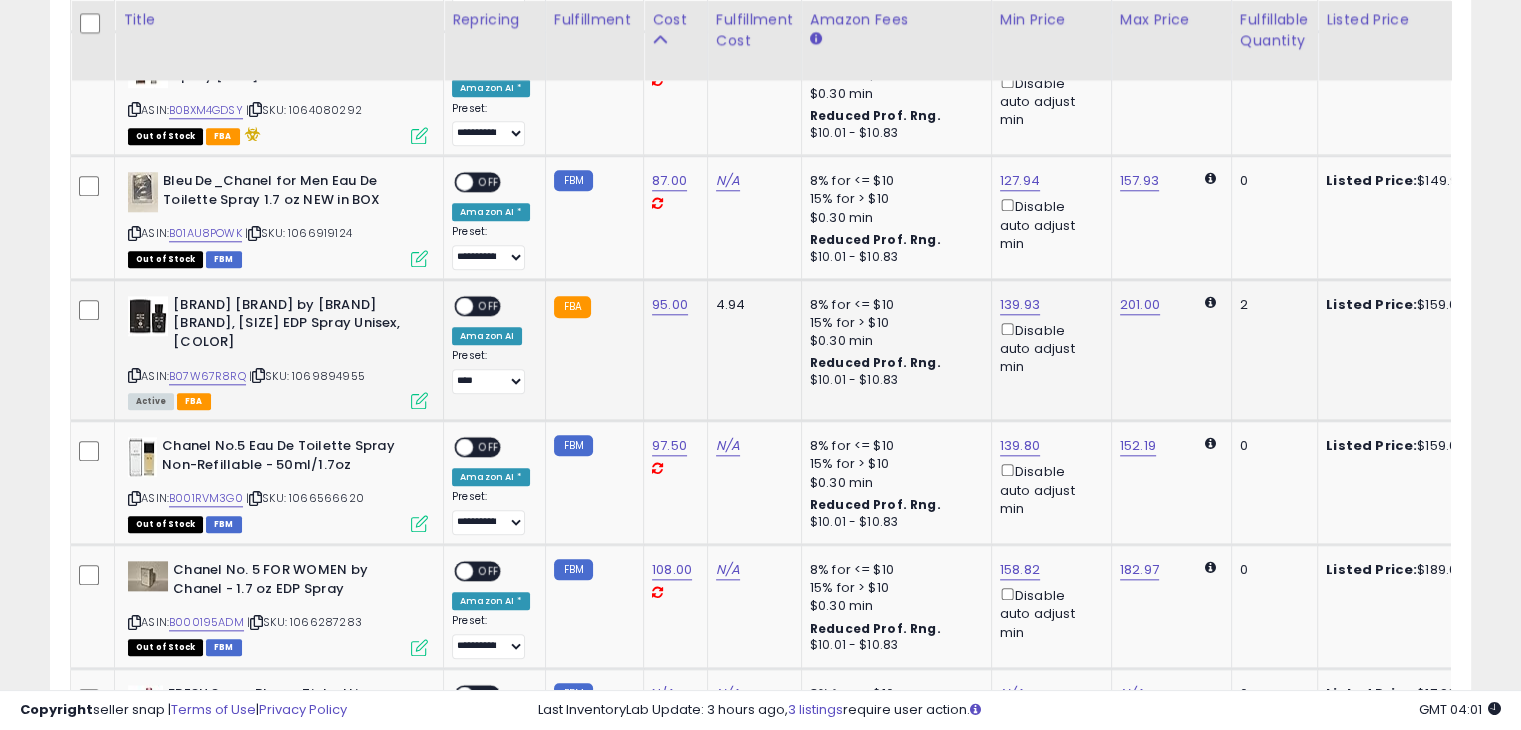 click on "ON OFF Amazon AI Preset:
[MASKED_DATA] Success
Error" at bounding box center (491, 345) 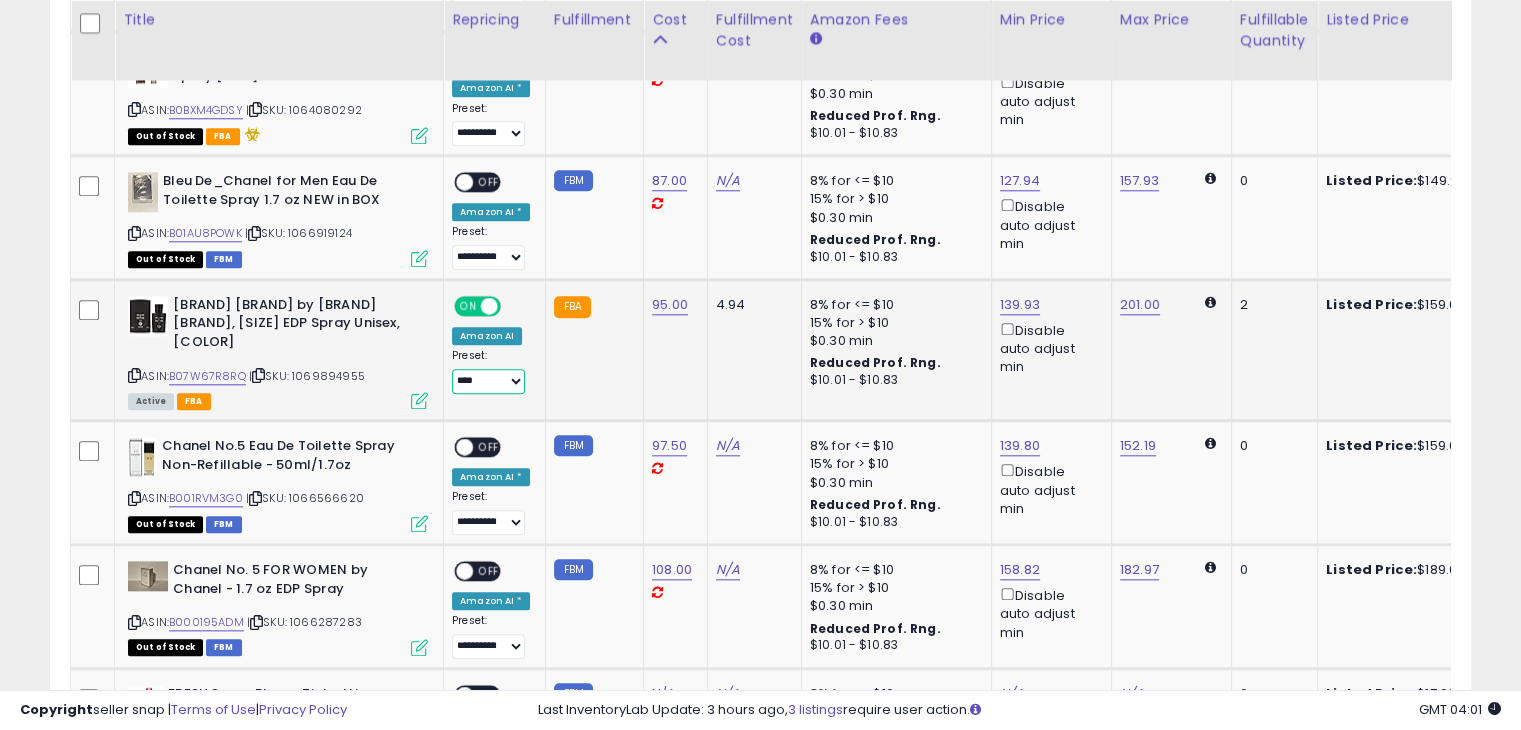 click on "**********" at bounding box center (488, 381) 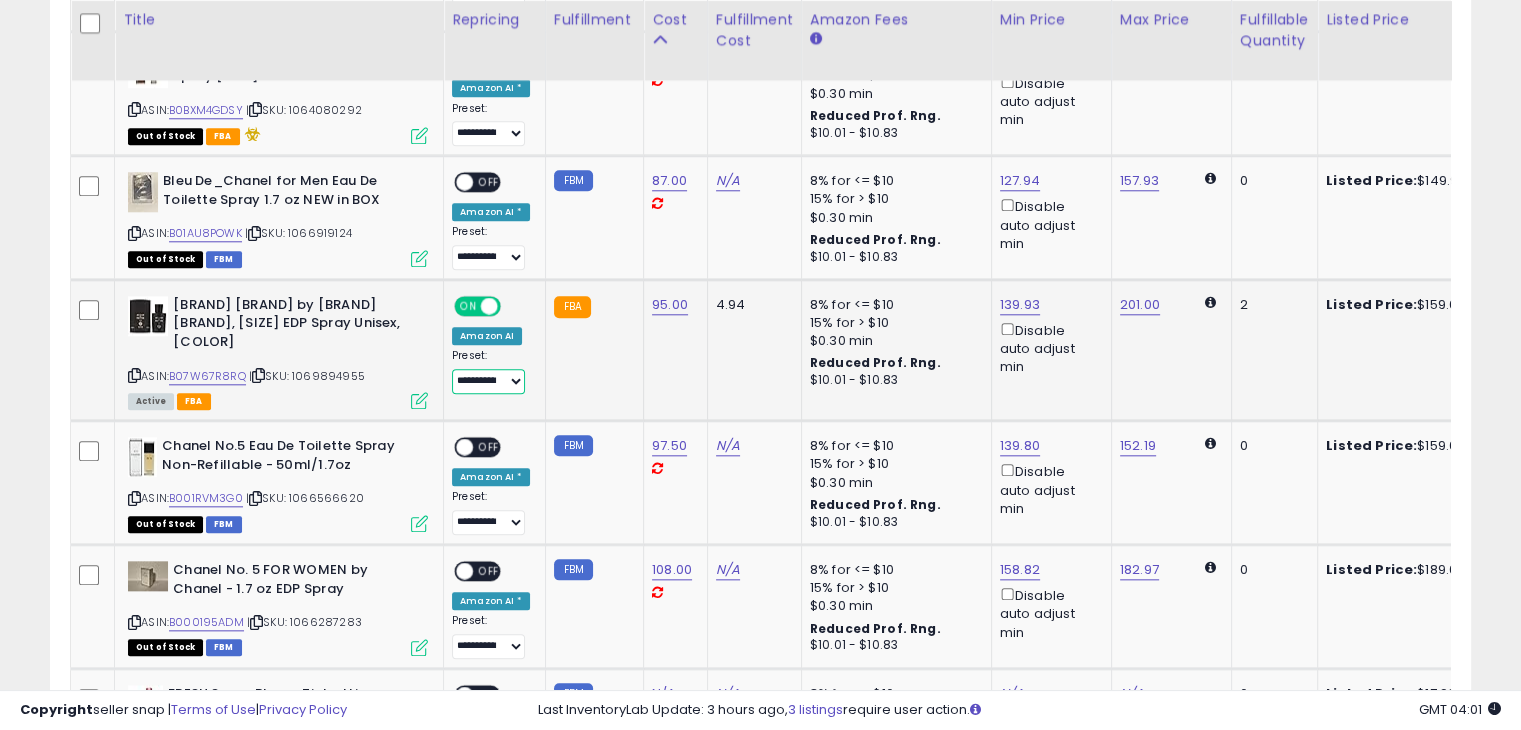 click on "**********" at bounding box center (488, 381) 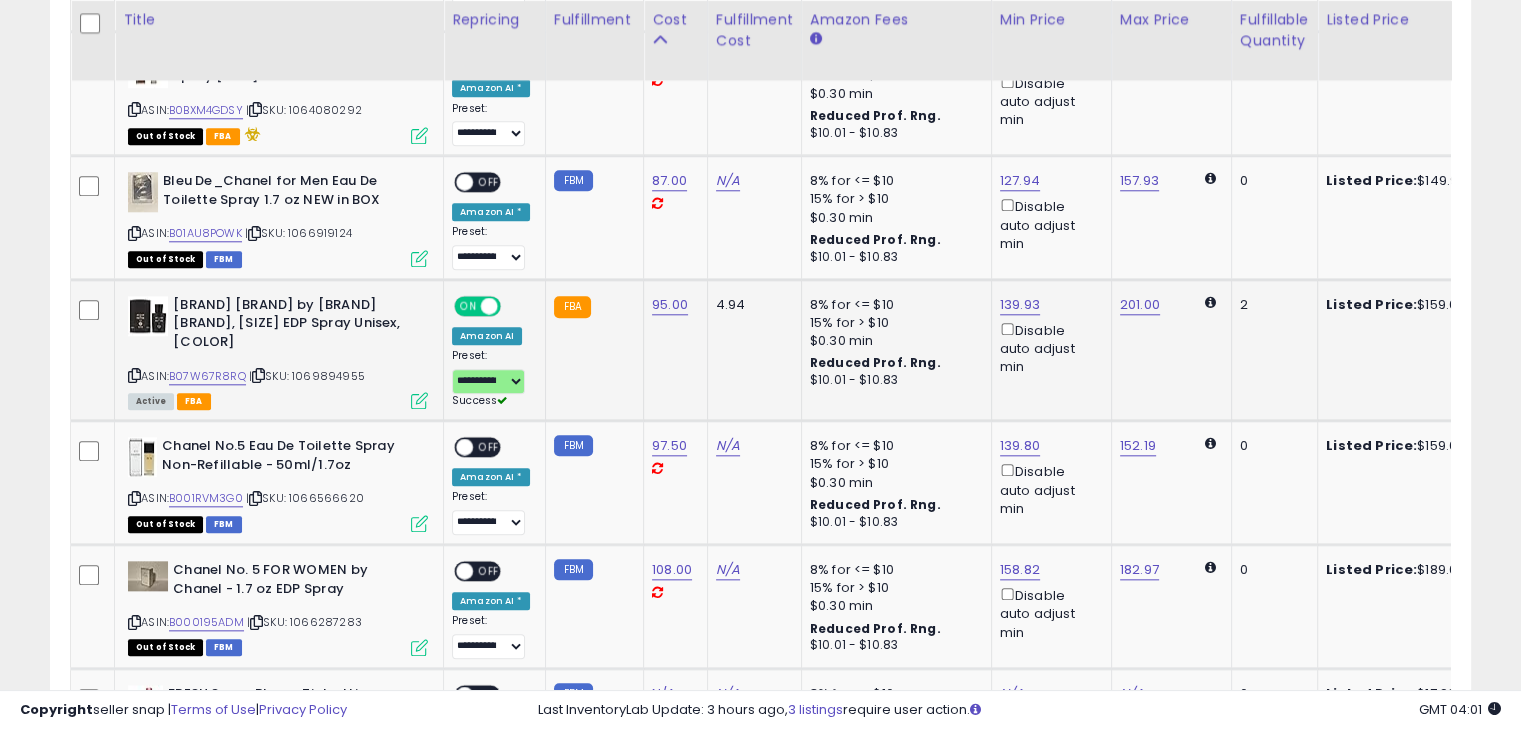 click on "139.93  Disable auto adjust min" at bounding box center (1048, 336) 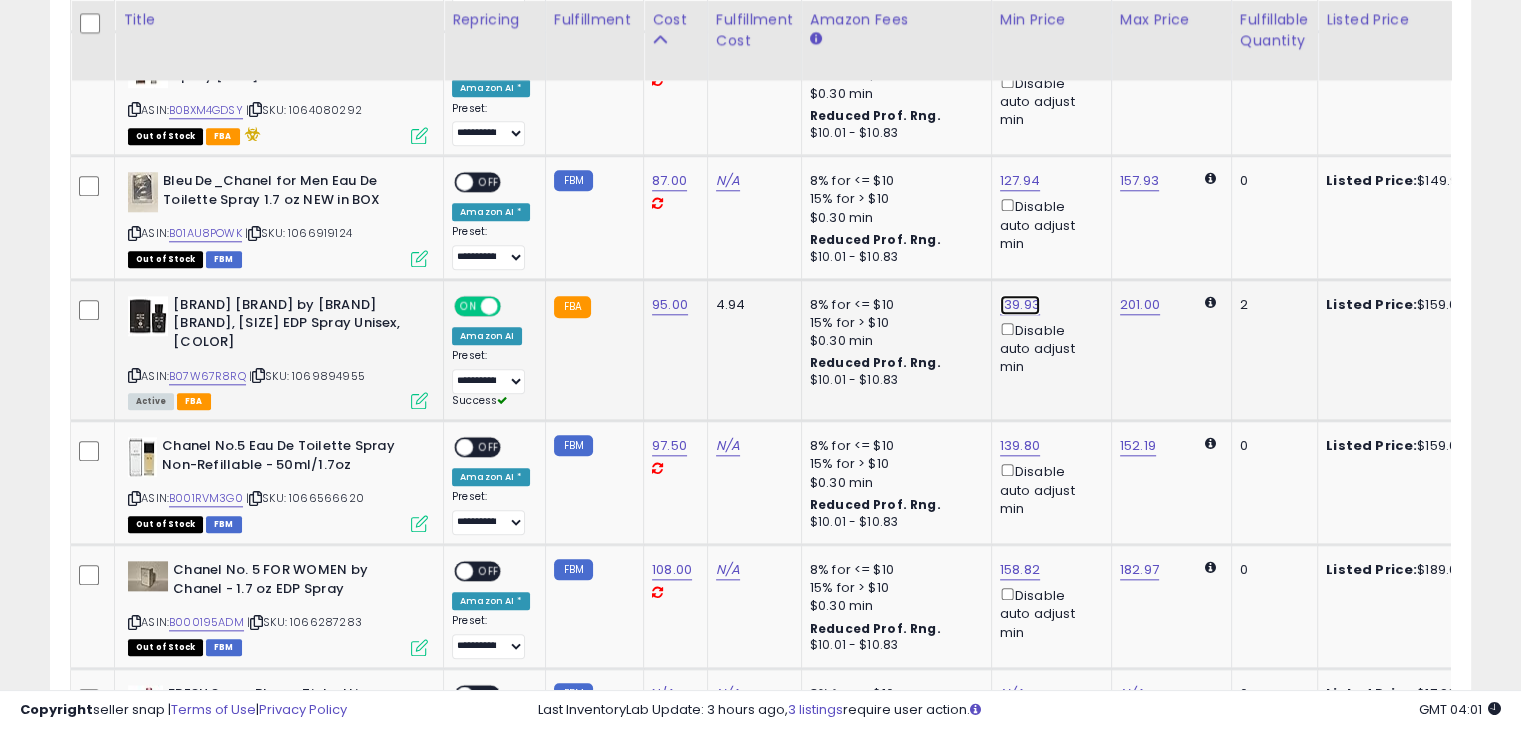 click on "139.93" at bounding box center [1018, -935] 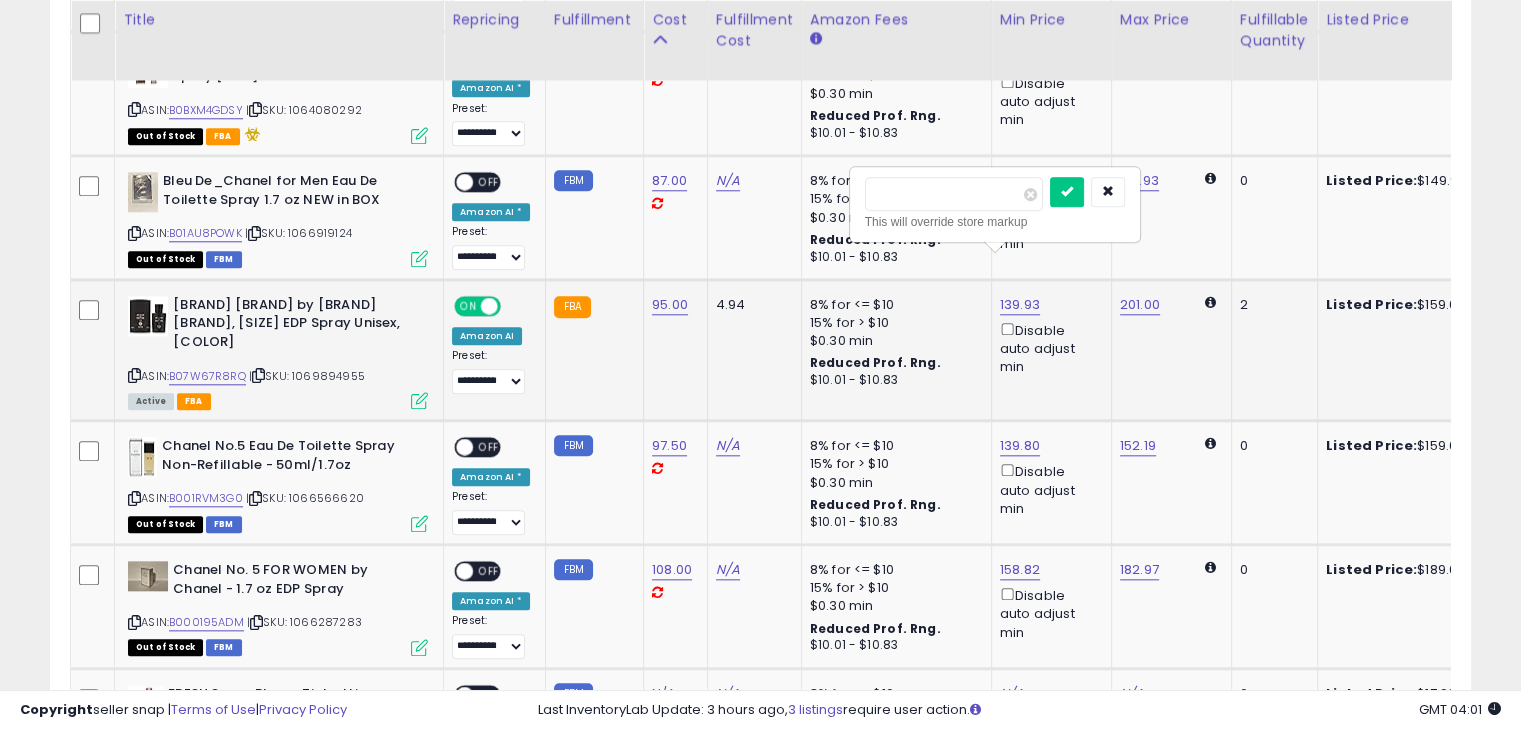 click on "******" at bounding box center [954, 194] 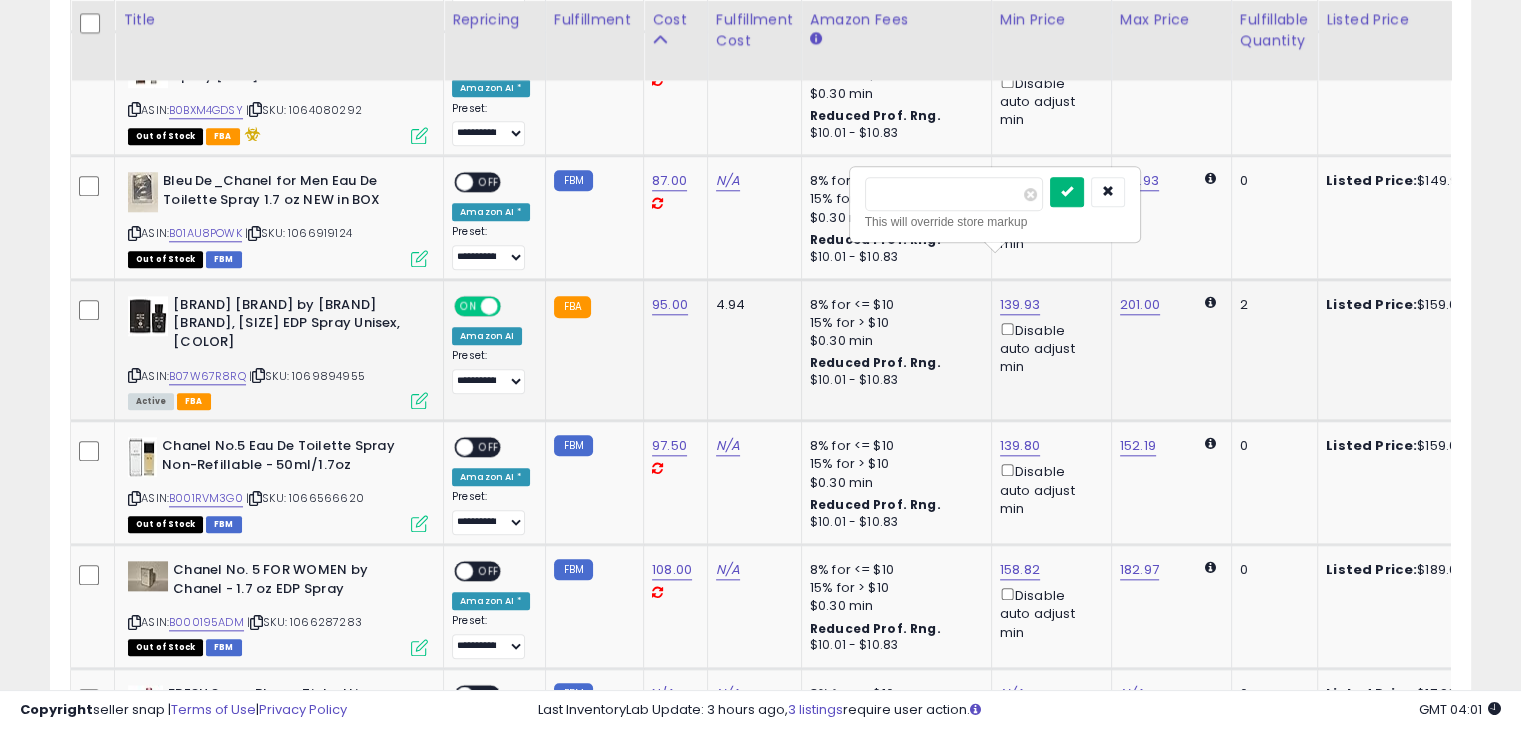 type on "***" 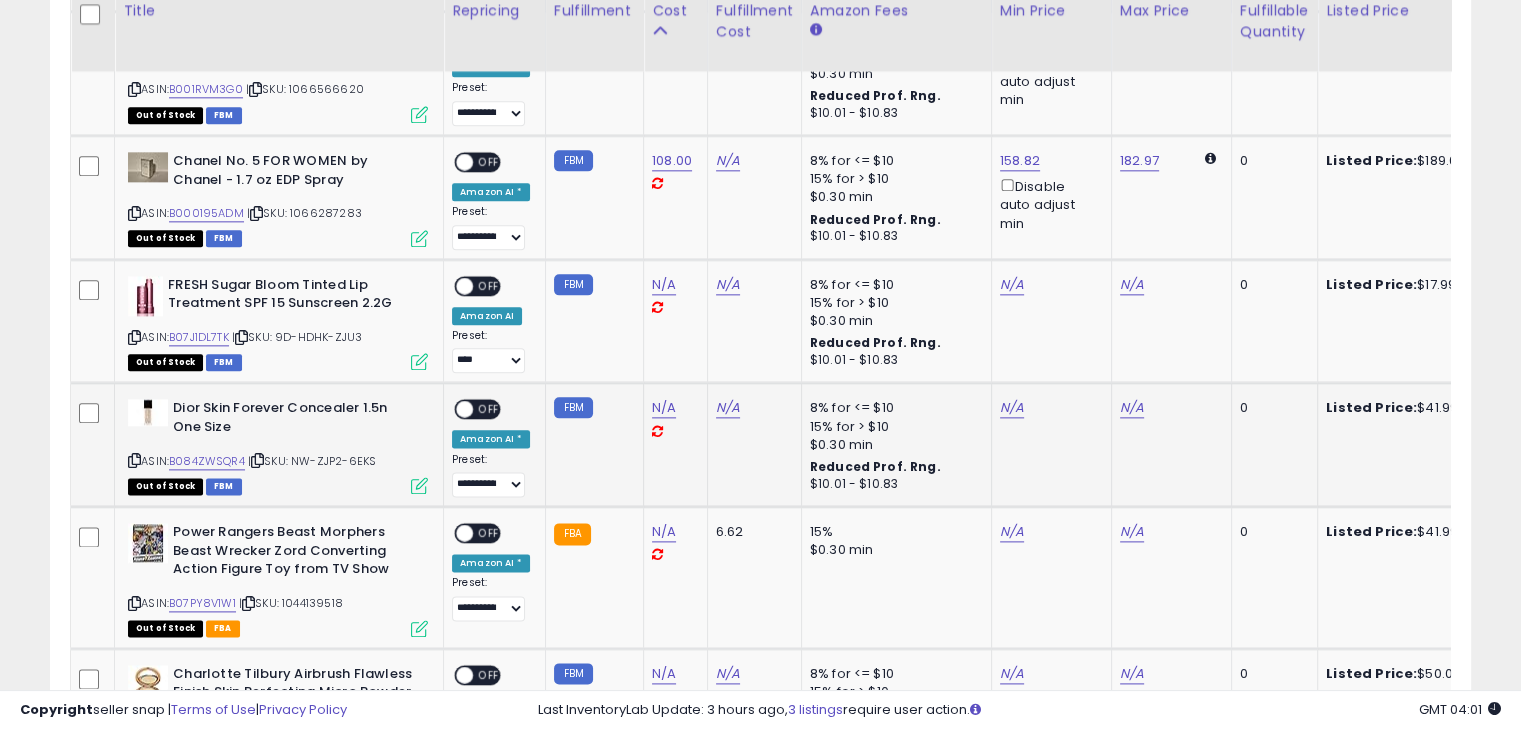 scroll, scrollTop: 2509, scrollLeft: 0, axis: vertical 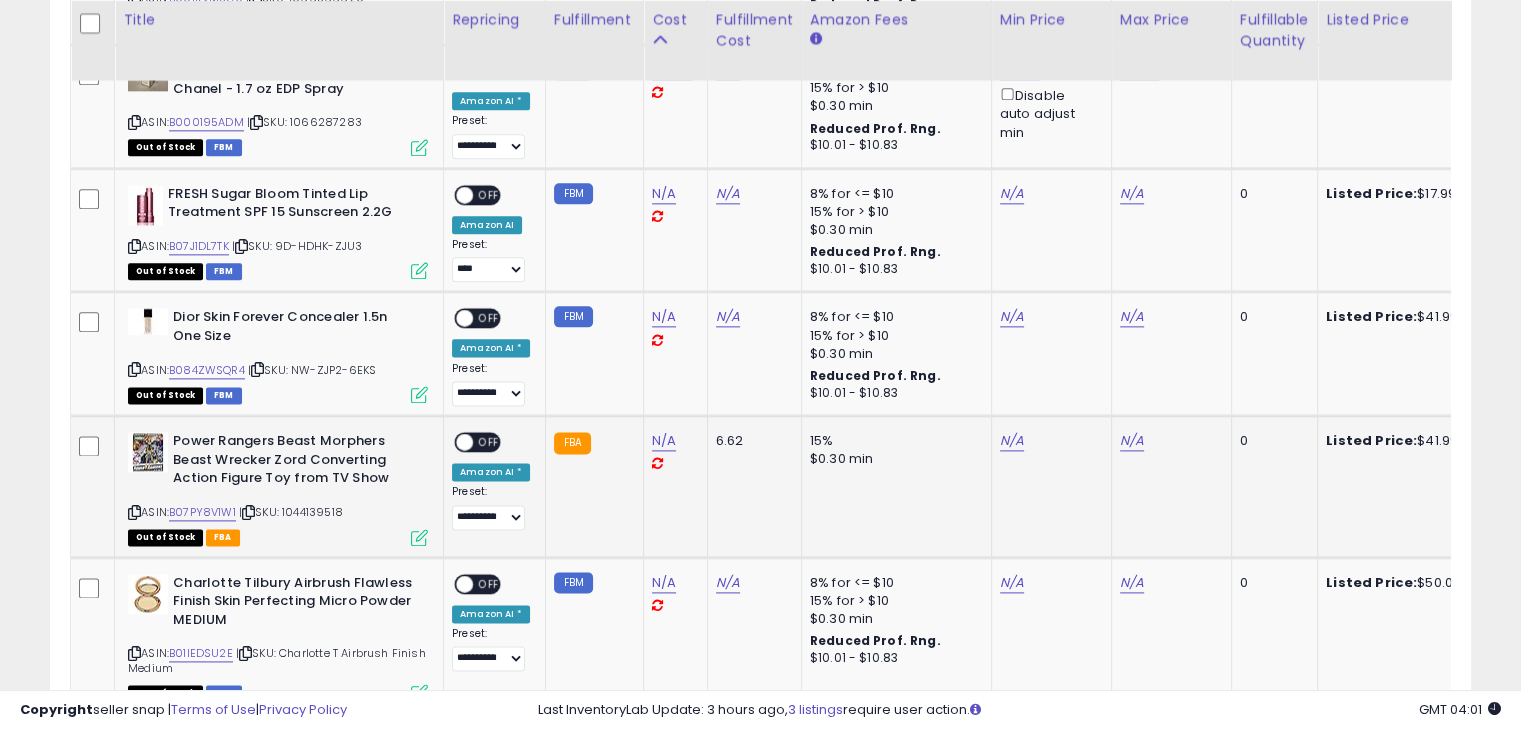 click at bounding box center (464, 442) 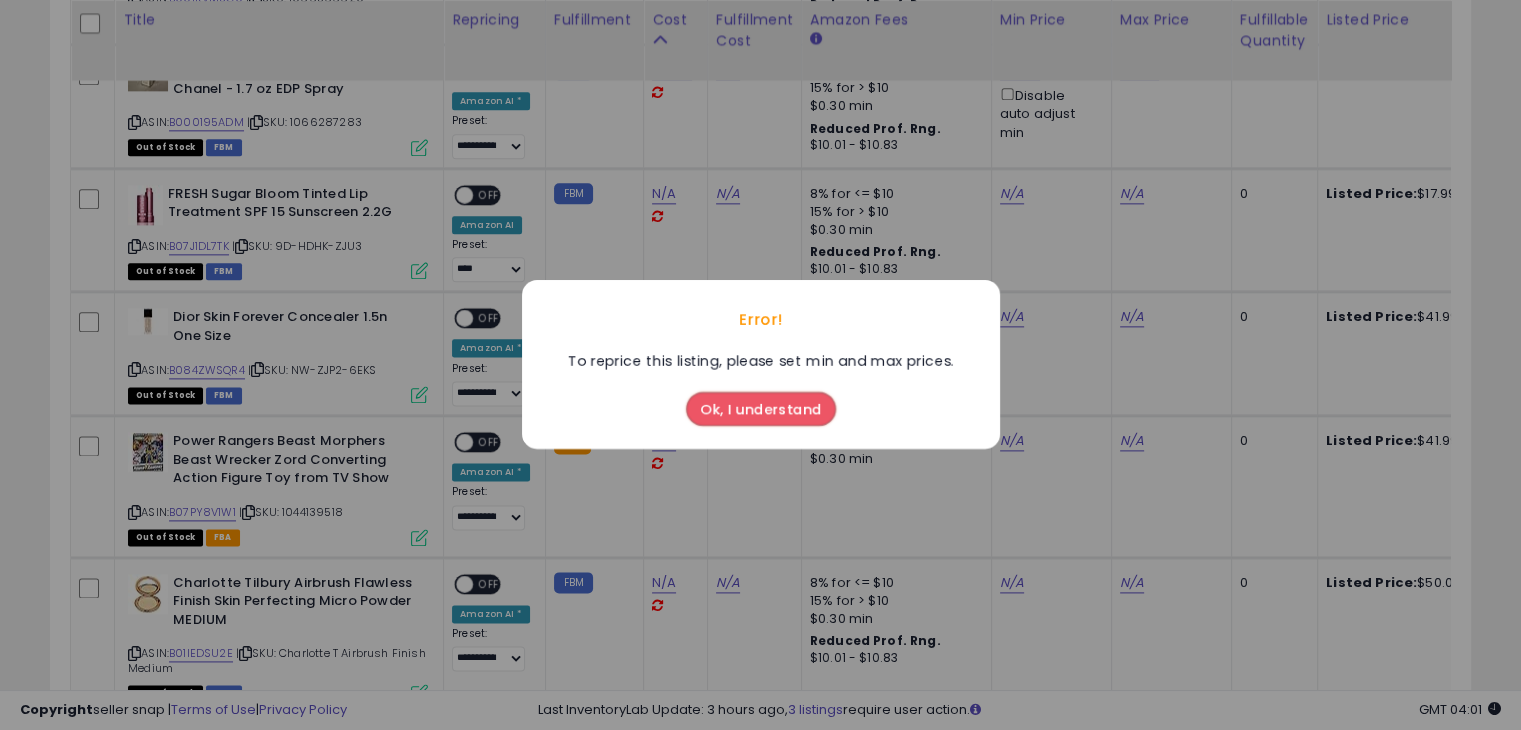 click on "Ok, I understand" at bounding box center (761, 410) 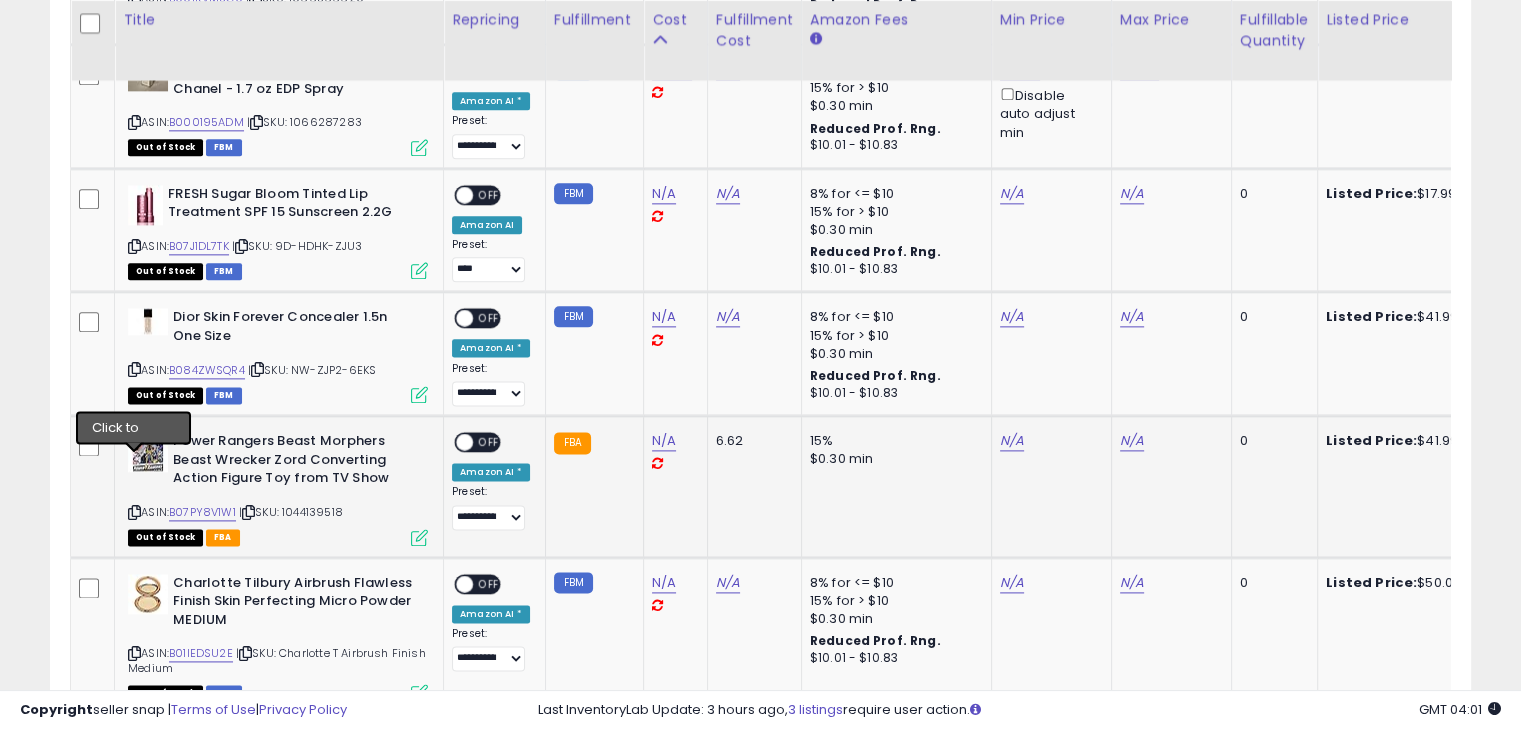 click at bounding box center (134, 512) 